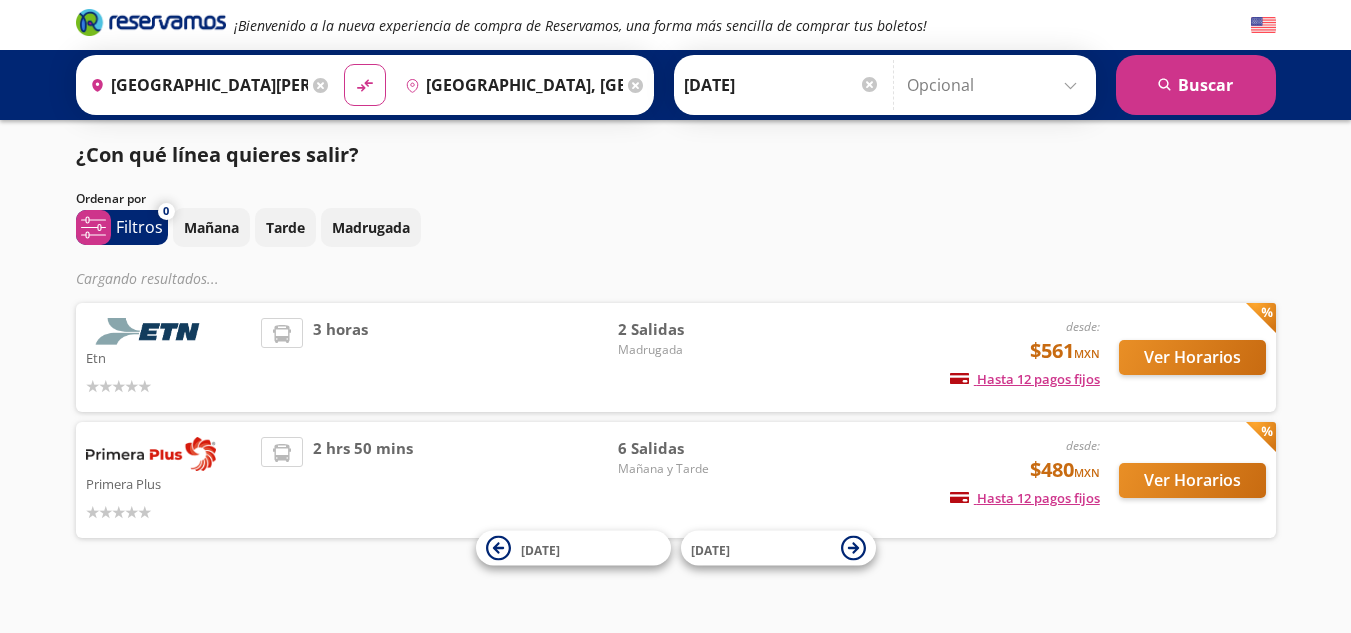 scroll, scrollTop: 0, scrollLeft: 0, axis: both 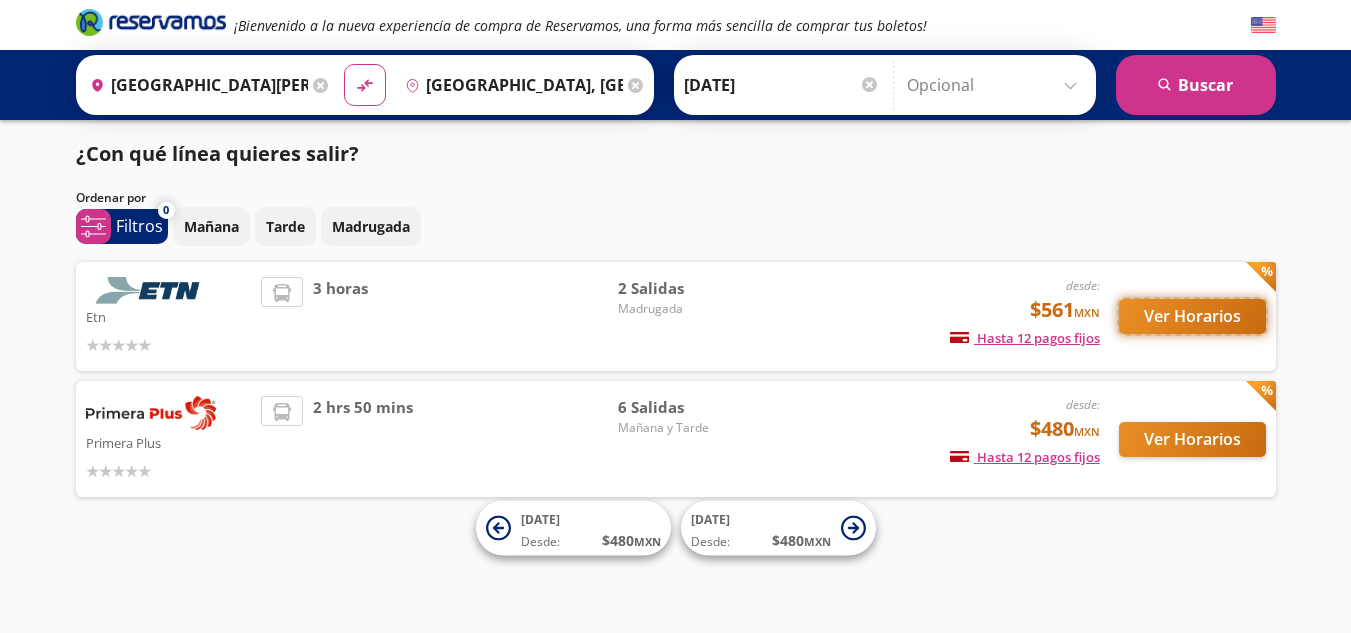 click on "Ver Horarios" at bounding box center [1192, 316] 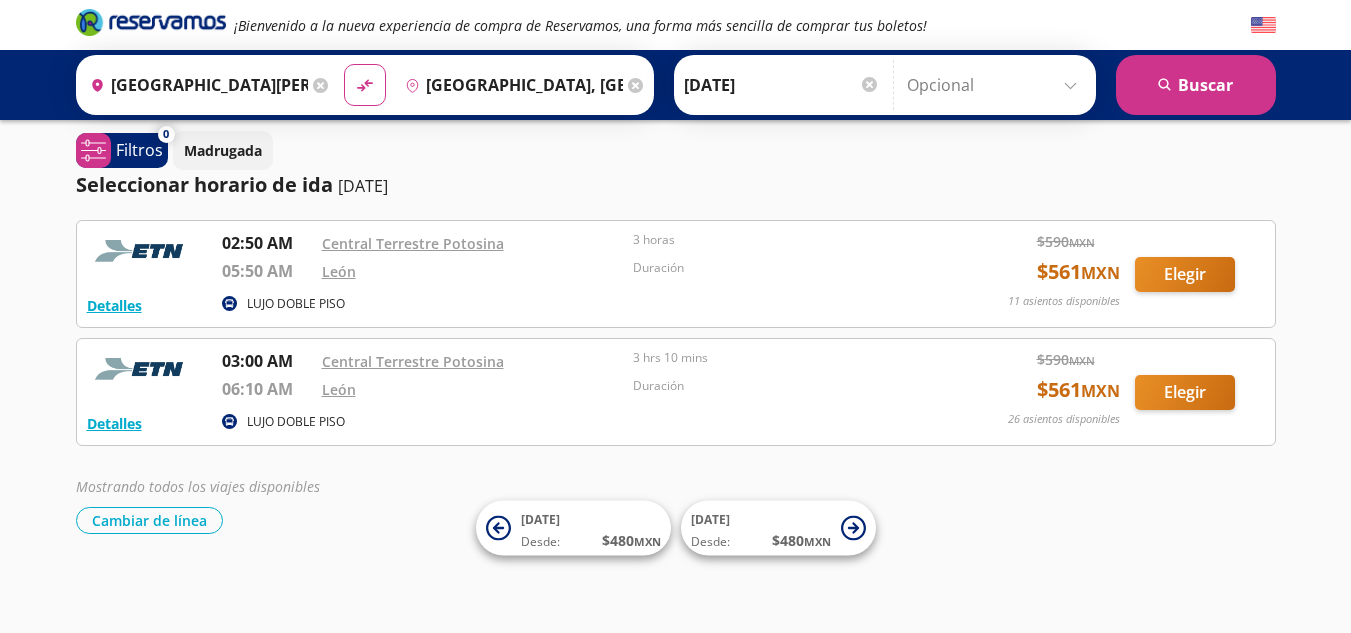scroll, scrollTop: 11, scrollLeft: 0, axis: vertical 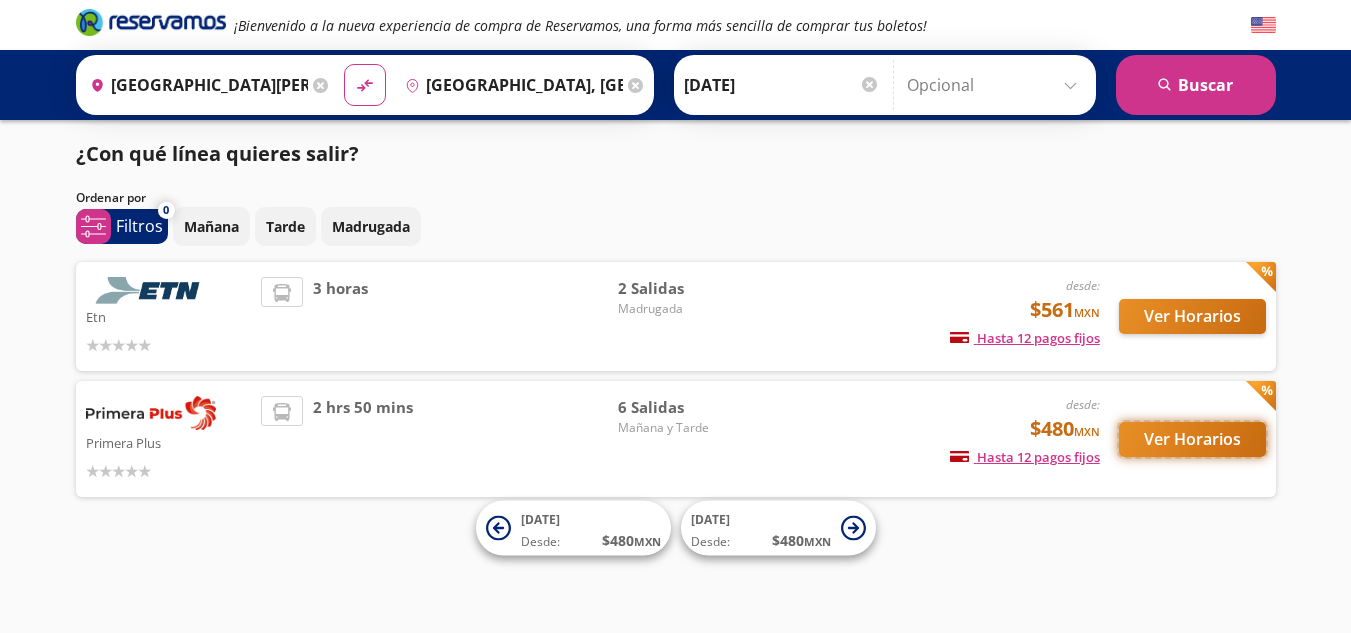 click on "Ver Horarios" at bounding box center [1192, 439] 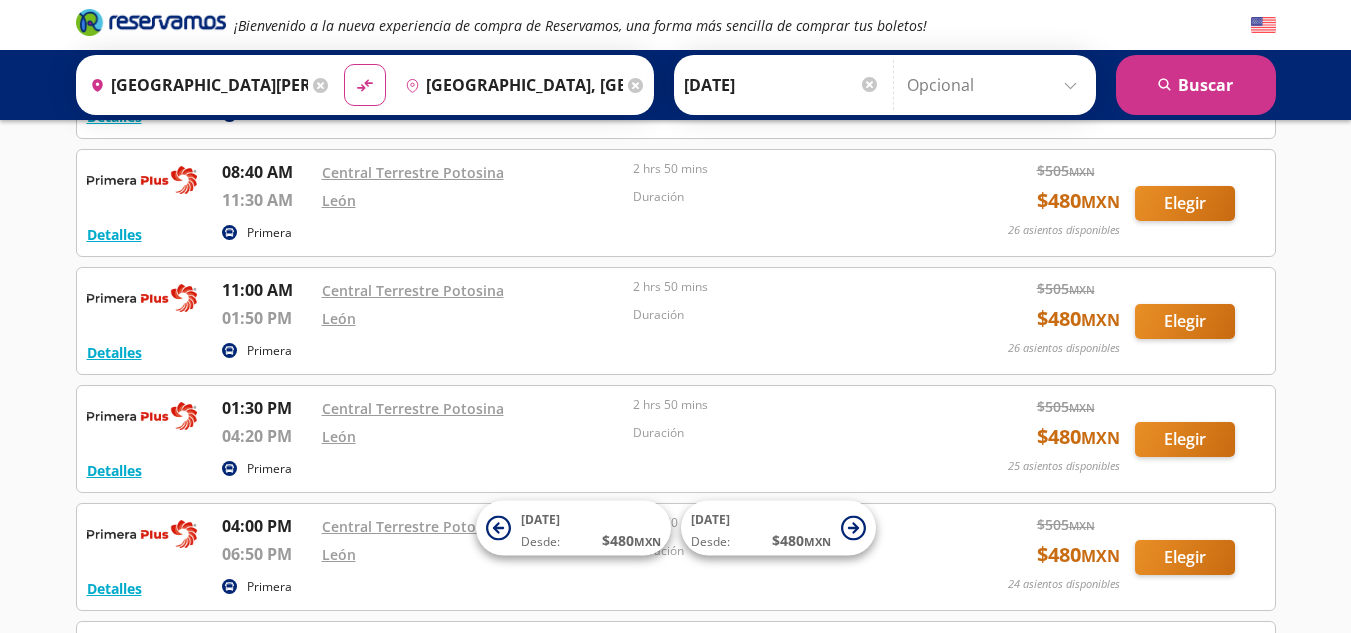 scroll, scrollTop: 0, scrollLeft: 0, axis: both 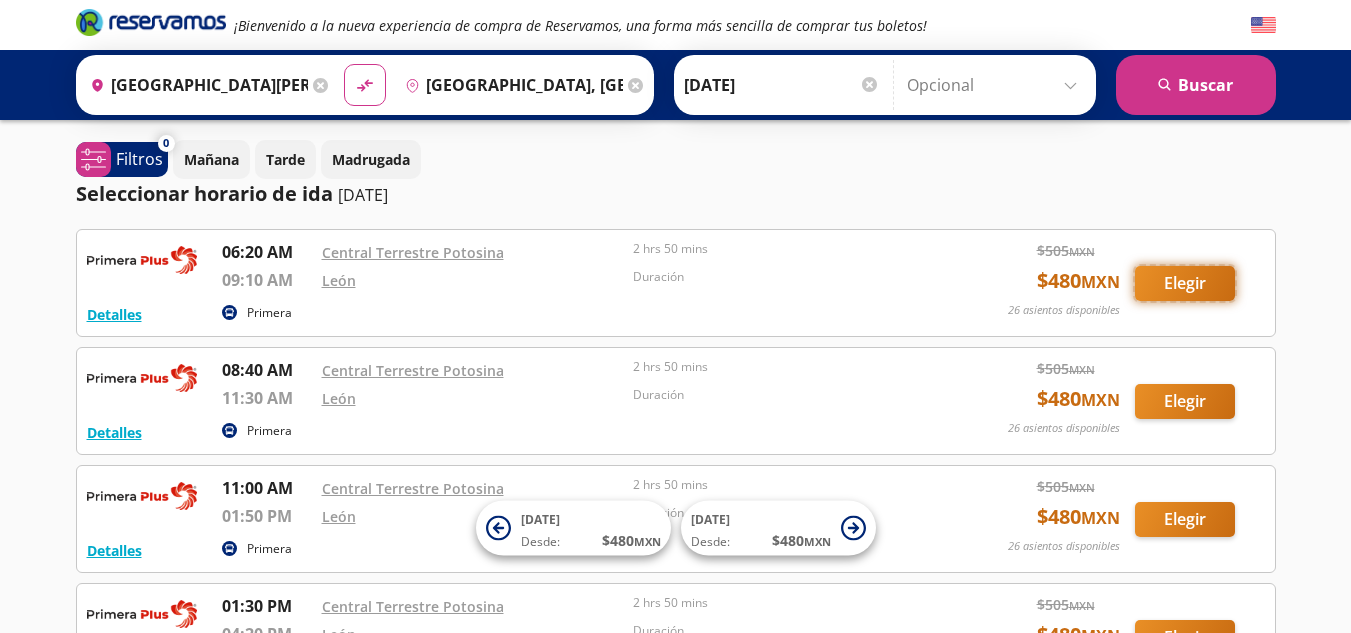 click on "Elegir" at bounding box center (1185, 283) 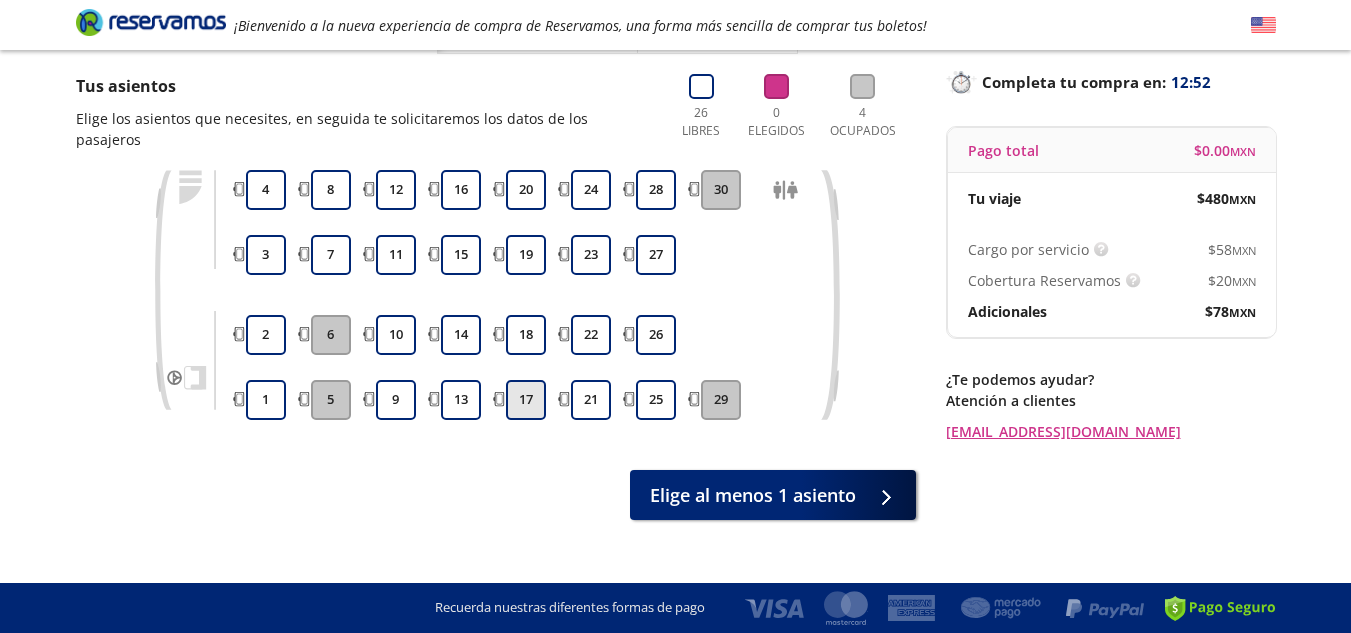 scroll, scrollTop: 130, scrollLeft: 0, axis: vertical 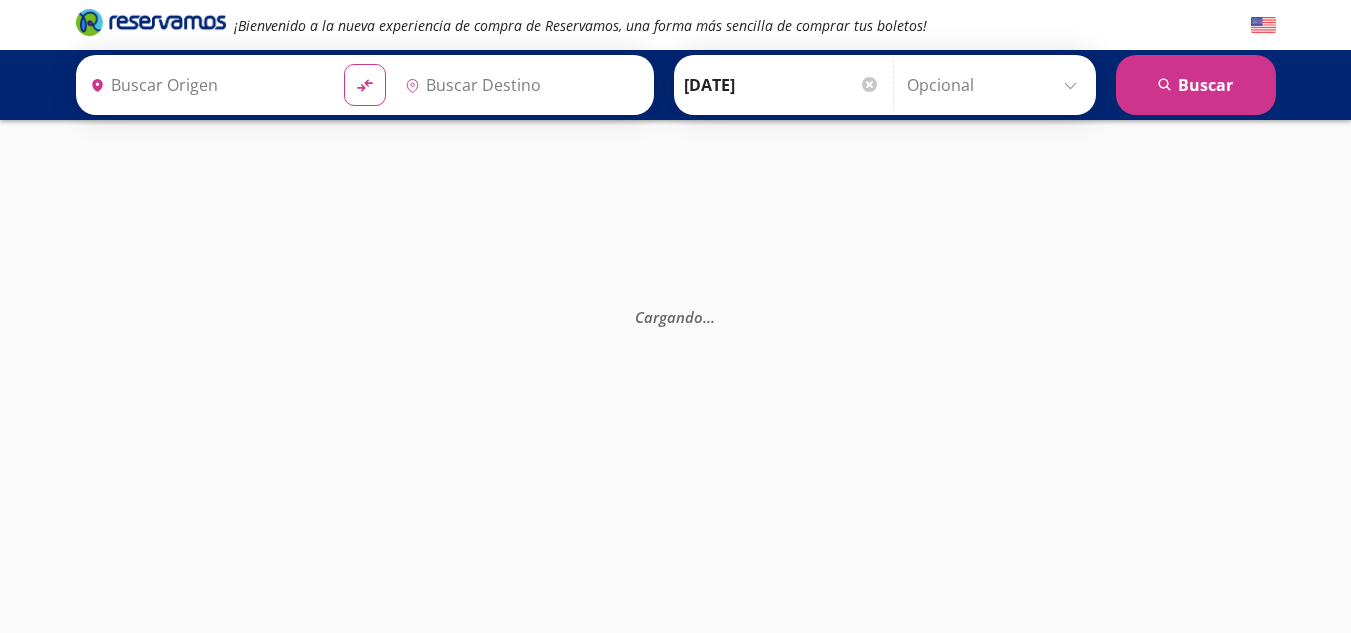 type on "[GEOGRAPHIC_DATA], [GEOGRAPHIC_DATA]" 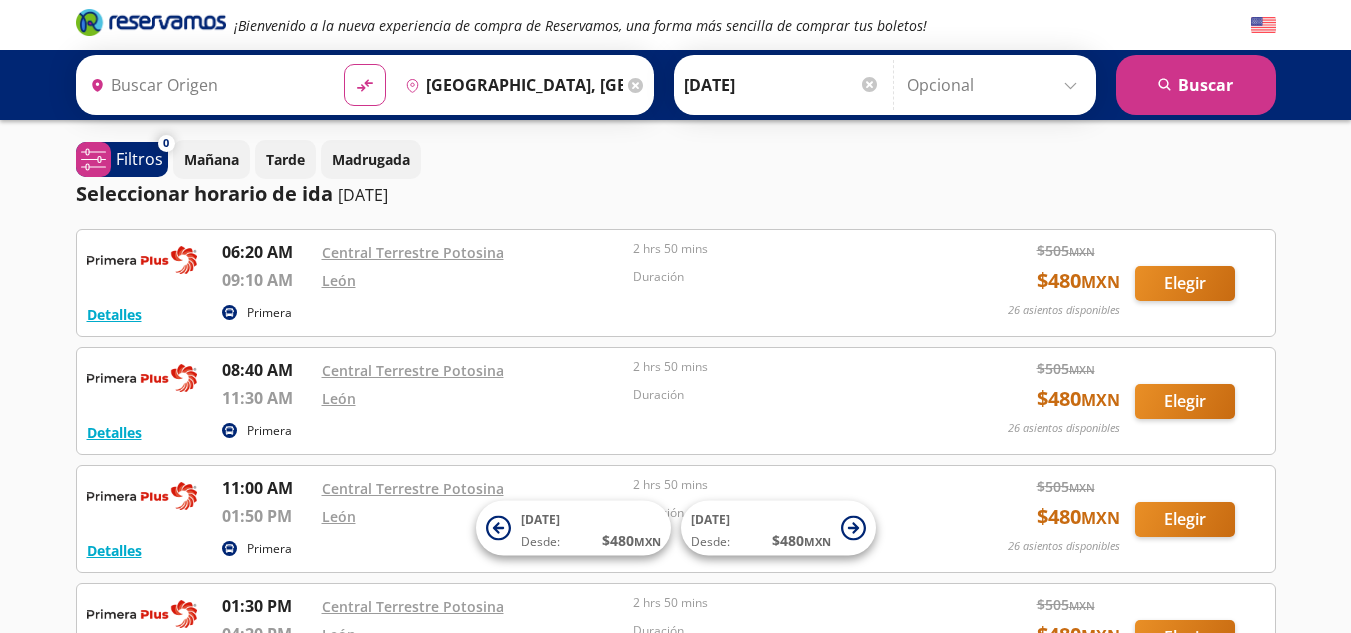 type on "[GEOGRAPHIC_DATA][PERSON_NAME], [GEOGRAPHIC_DATA][PERSON_NAME]" 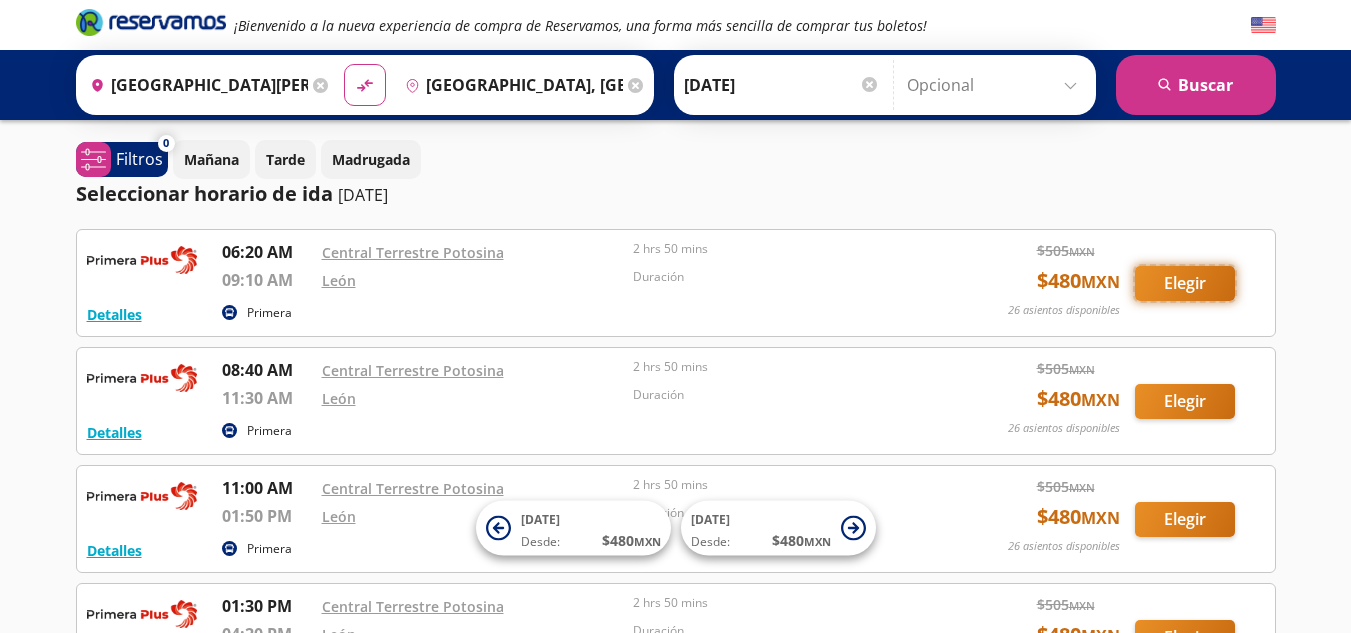 click on "Elegir" at bounding box center (1185, 283) 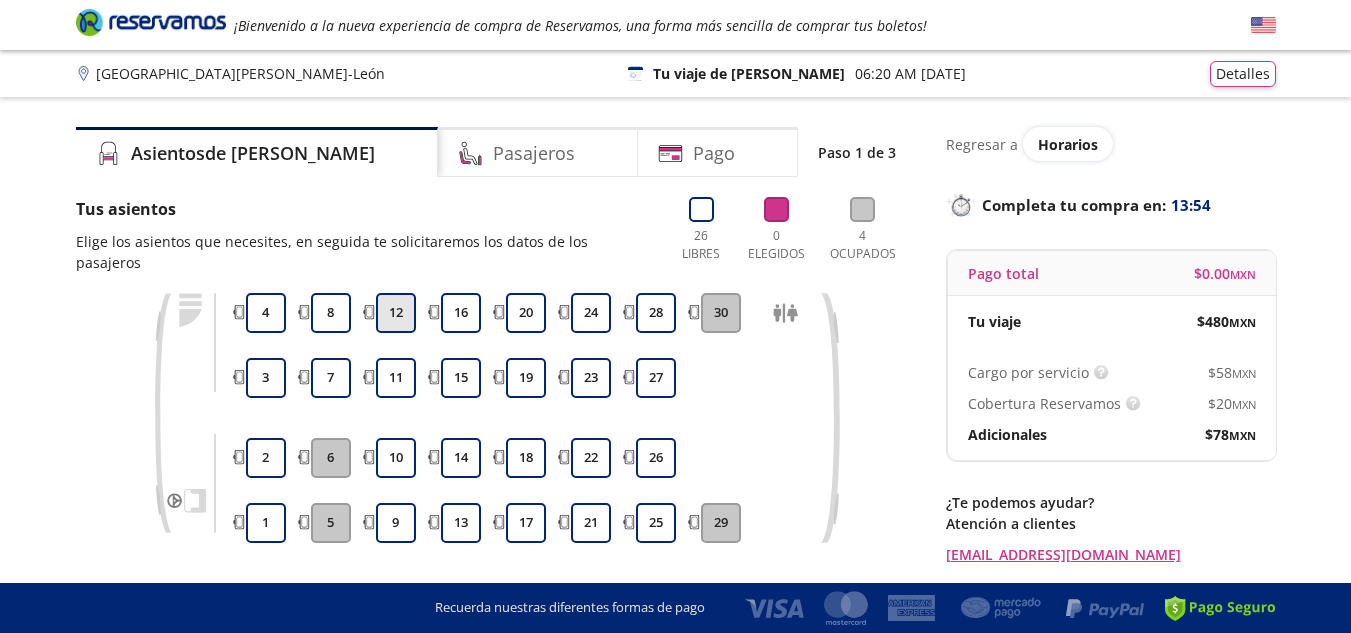 click on "12" at bounding box center [396, 313] 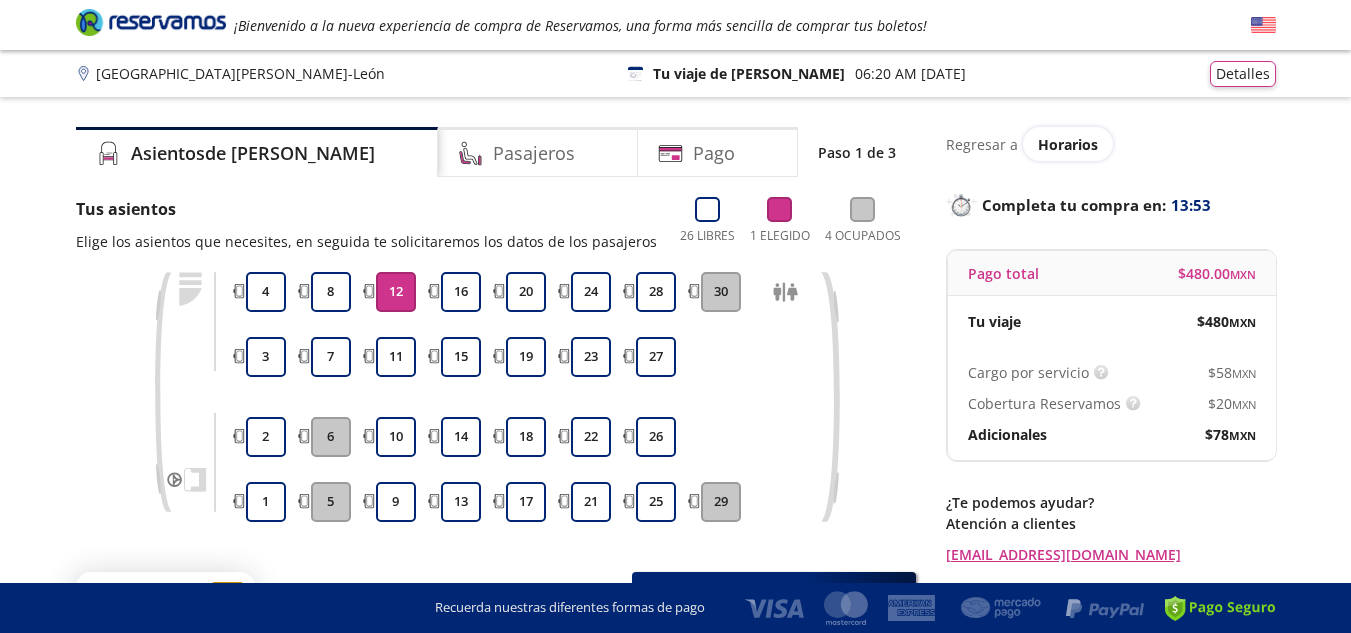 click on "12" at bounding box center (396, 292) 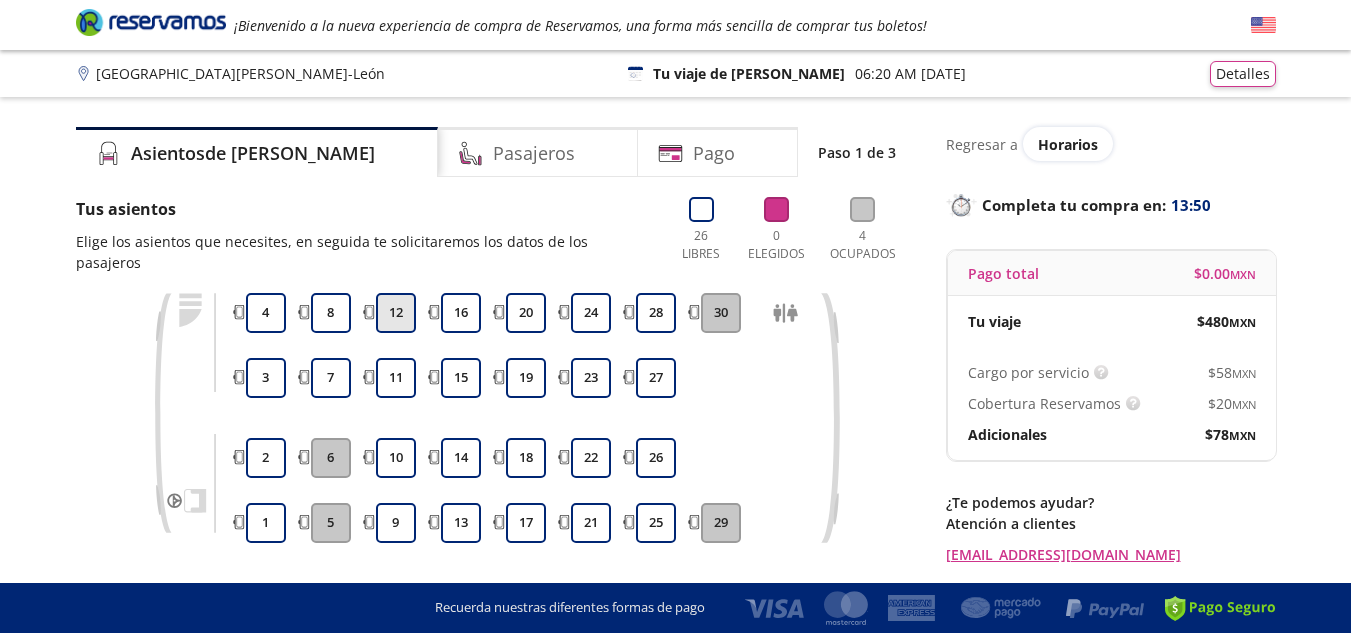 click on "12" at bounding box center [396, 313] 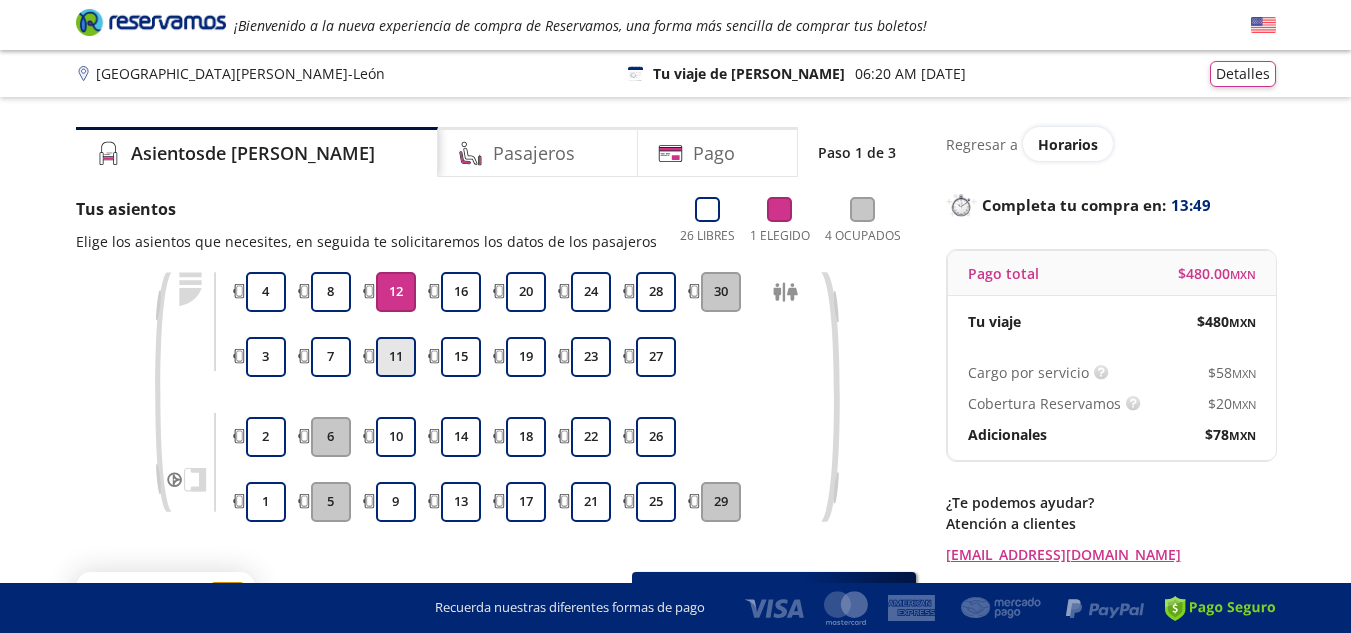 click on "11" at bounding box center (396, 357) 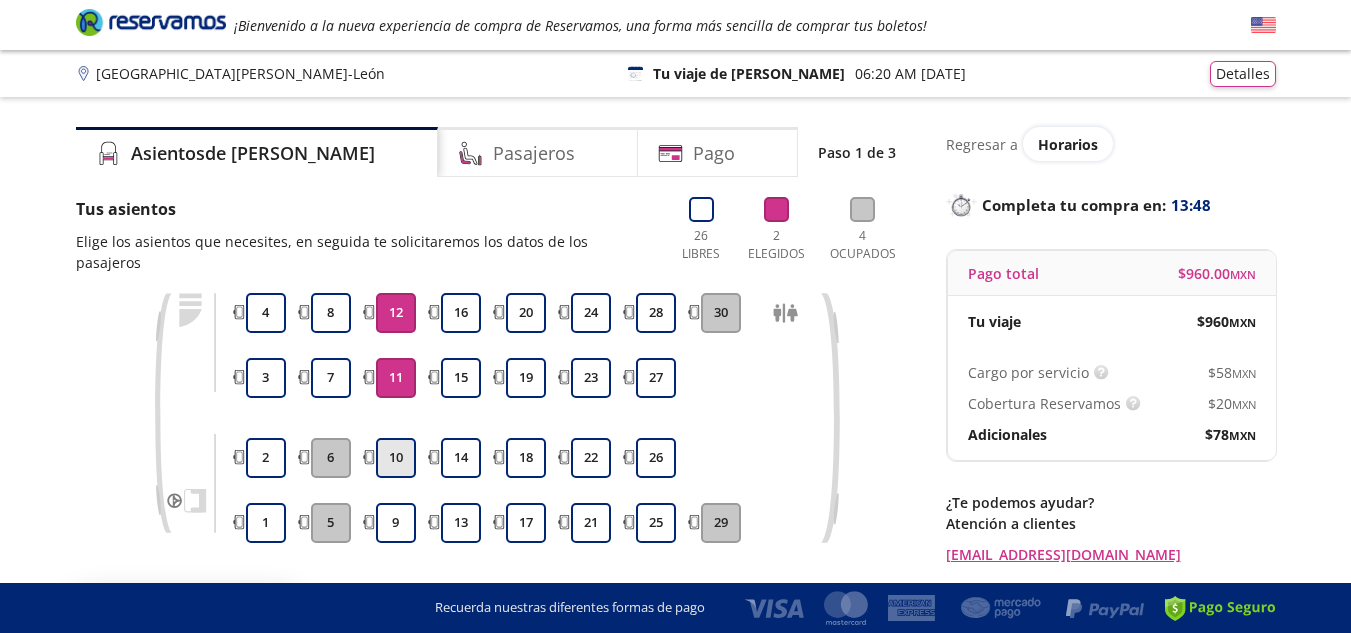 click on "10" at bounding box center [396, 458] 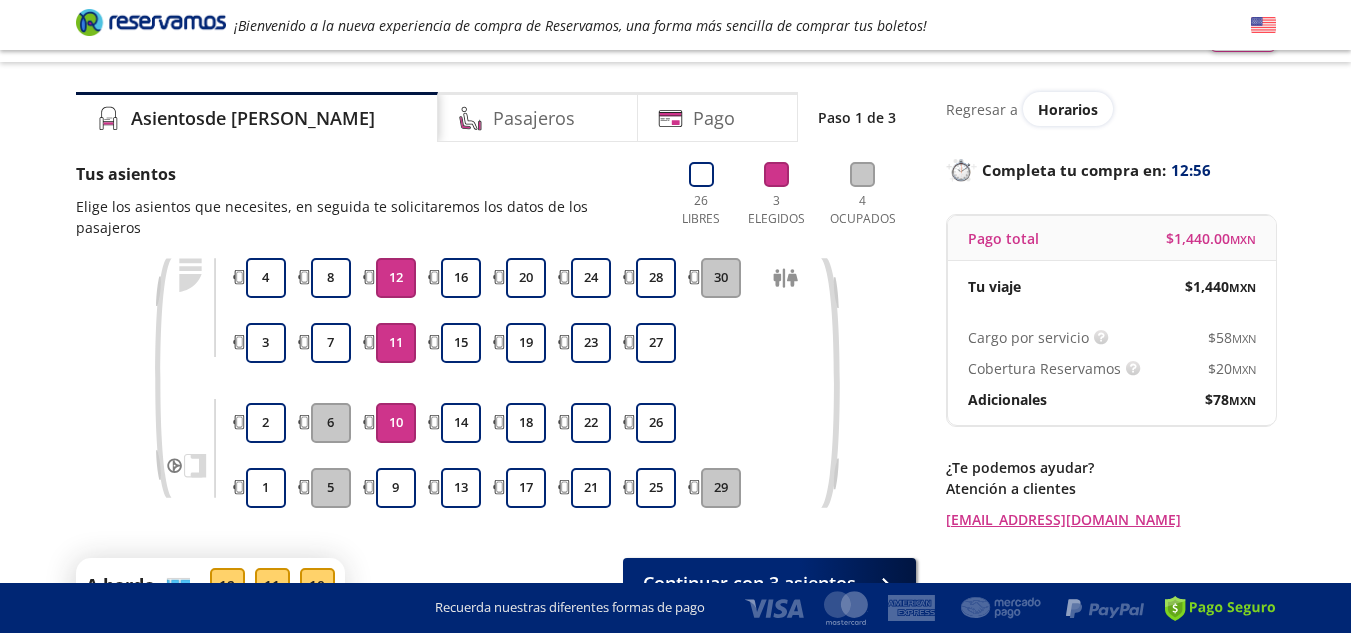 scroll, scrollTop: 0, scrollLeft: 0, axis: both 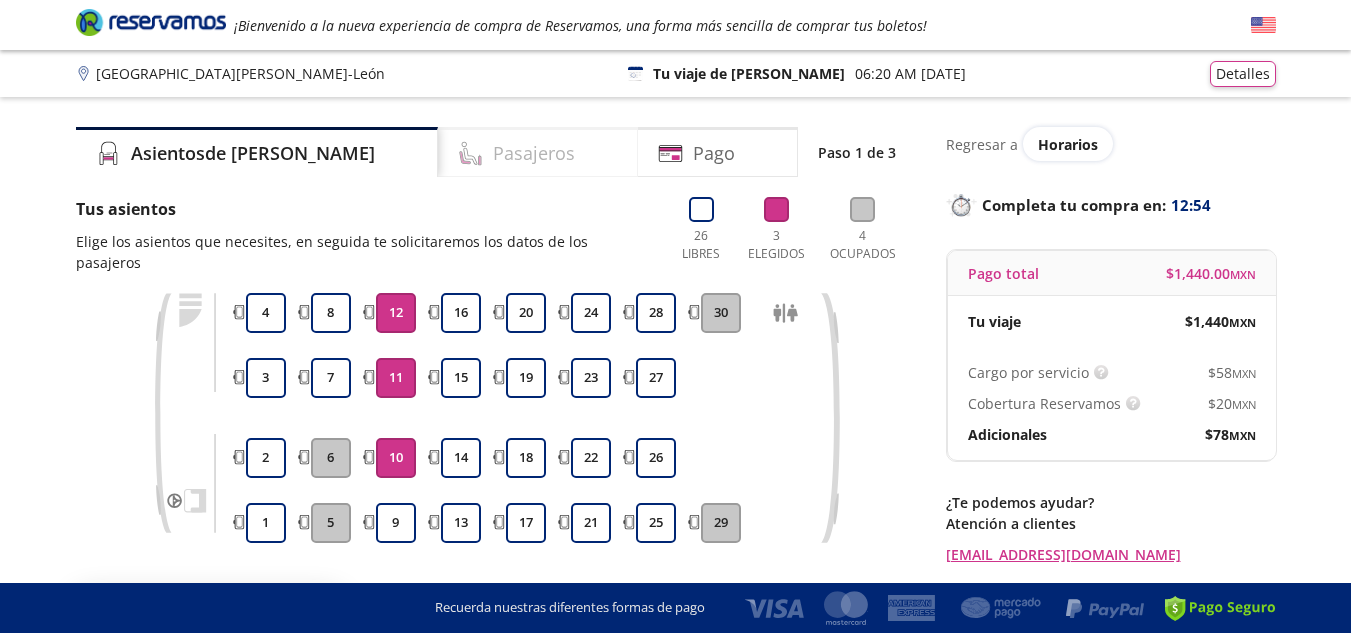 click on "Pasajeros" at bounding box center [534, 153] 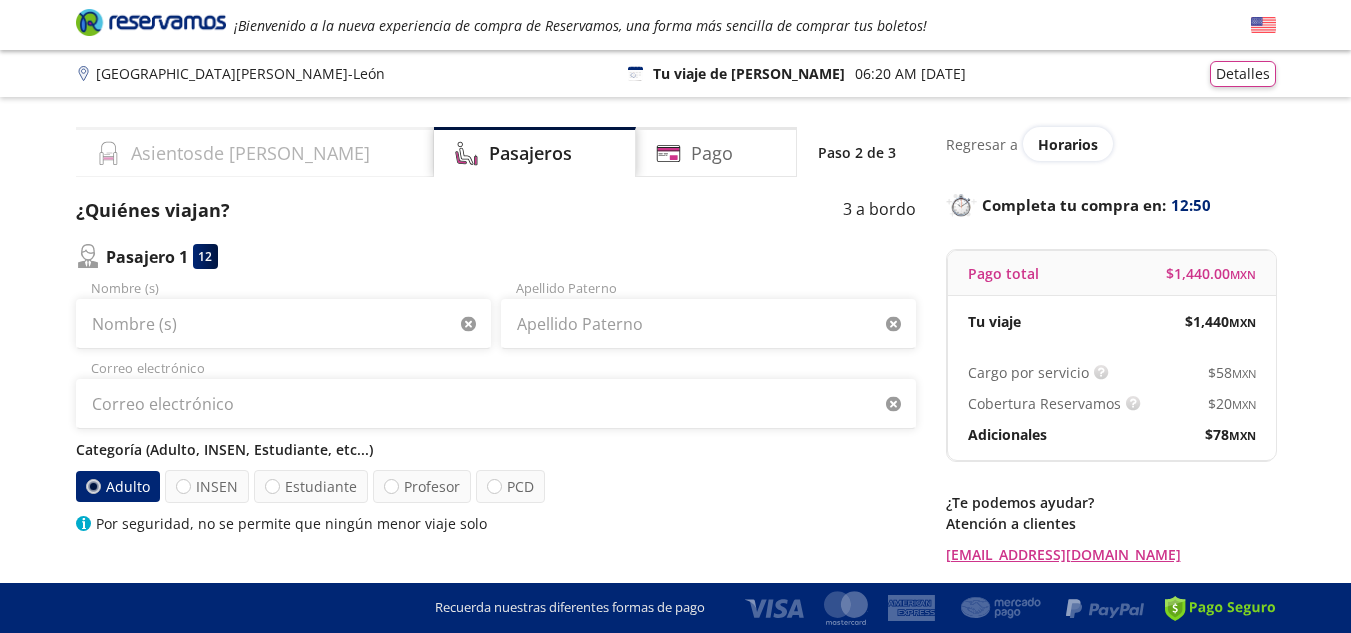click on "Asientos  de [PERSON_NAME]" at bounding box center (255, 152) 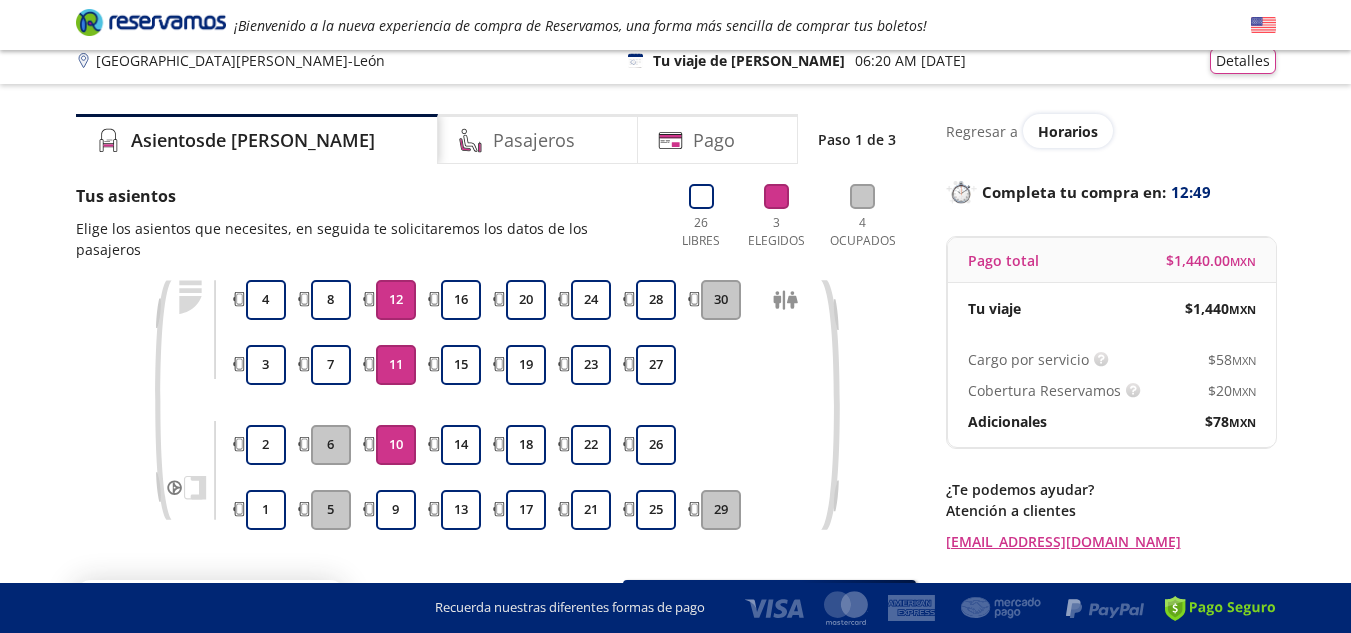 scroll, scrollTop: 100, scrollLeft: 0, axis: vertical 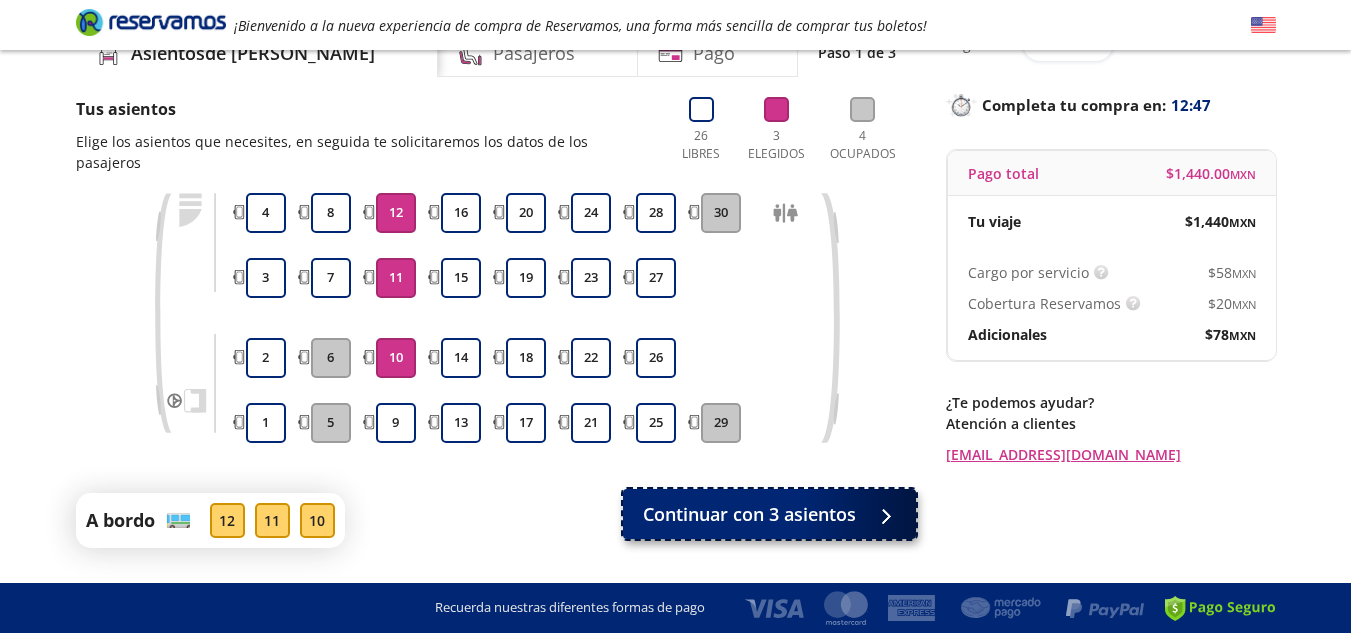 click on "Continuar con 3 asientos" at bounding box center (749, 514) 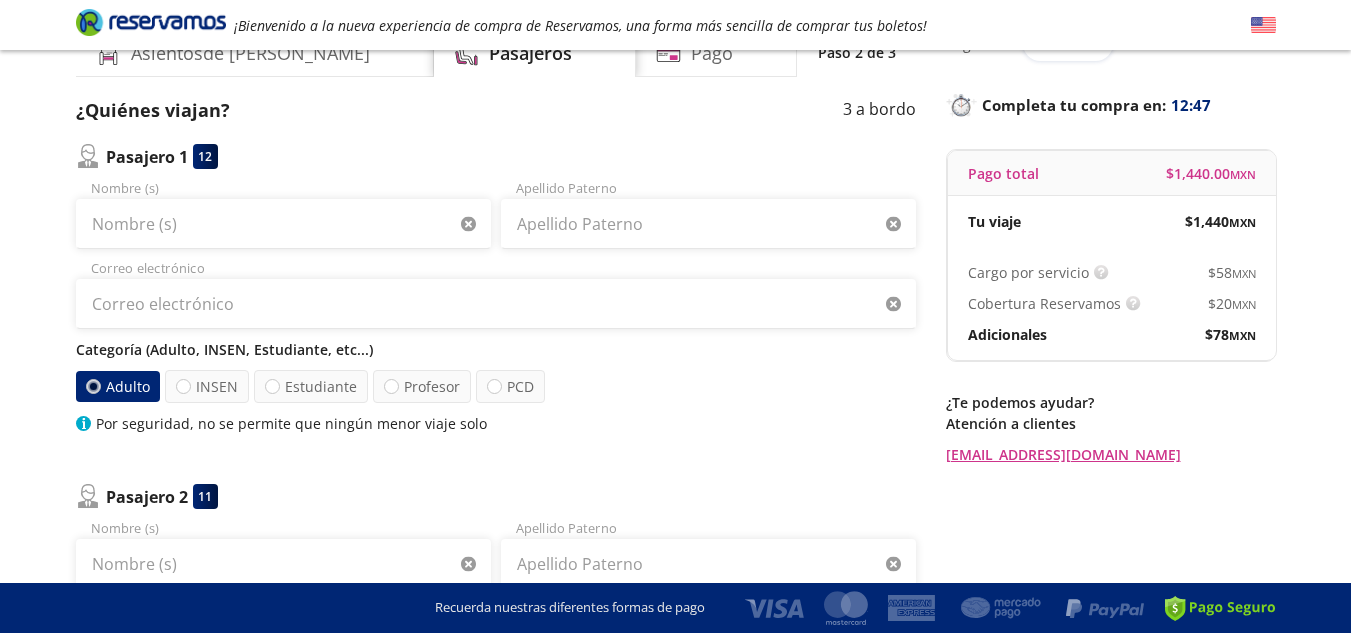 scroll, scrollTop: 0, scrollLeft: 0, axis: both 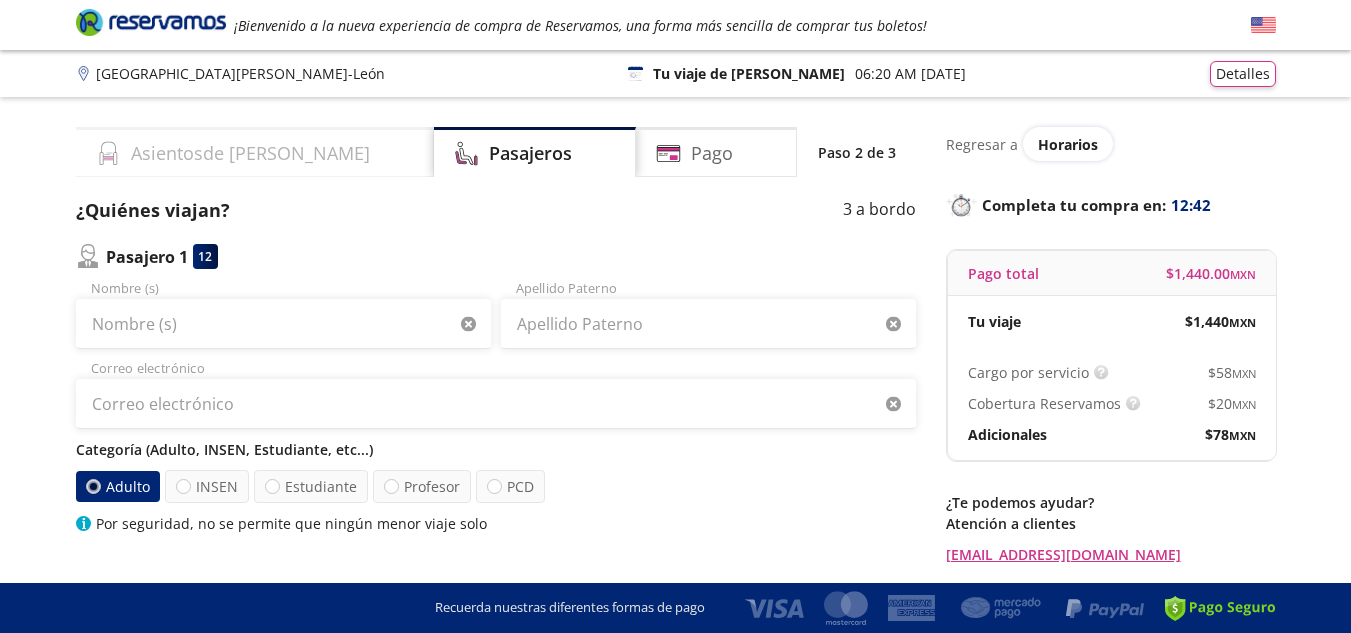 click on "Asientos  de [PERSON_NAME]" at bounding box center (250, 153) 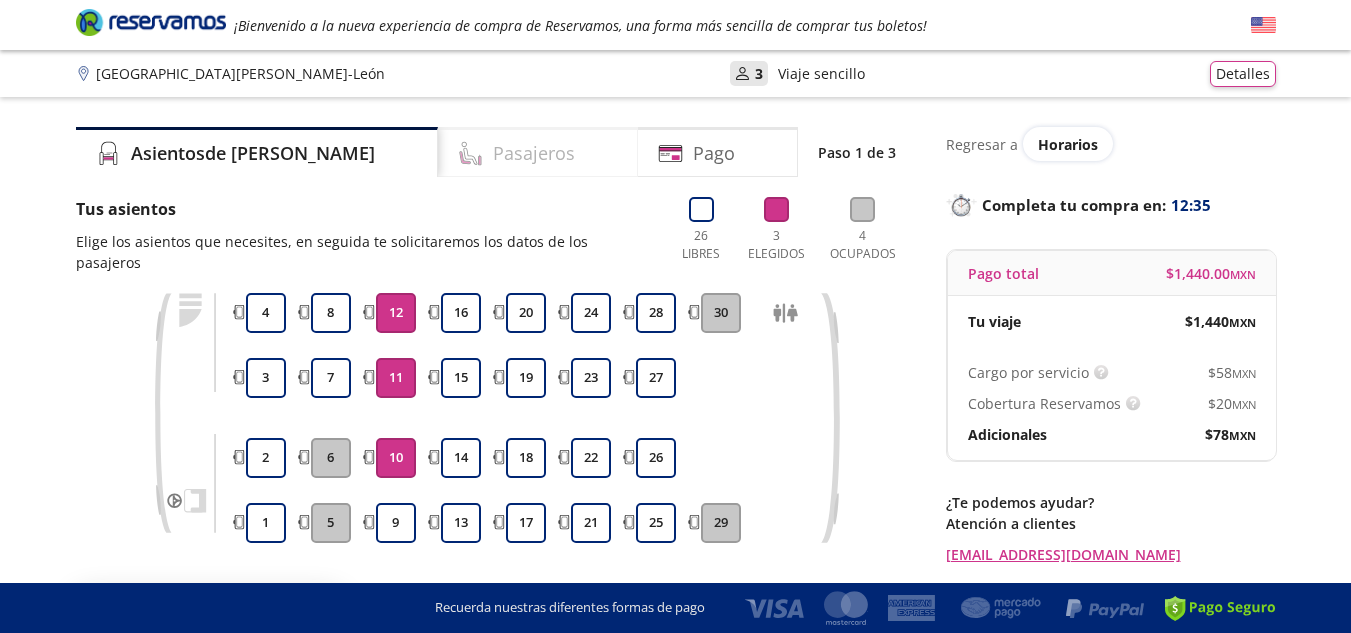 click on "Pasajeros" at bounding box center (538, 152) 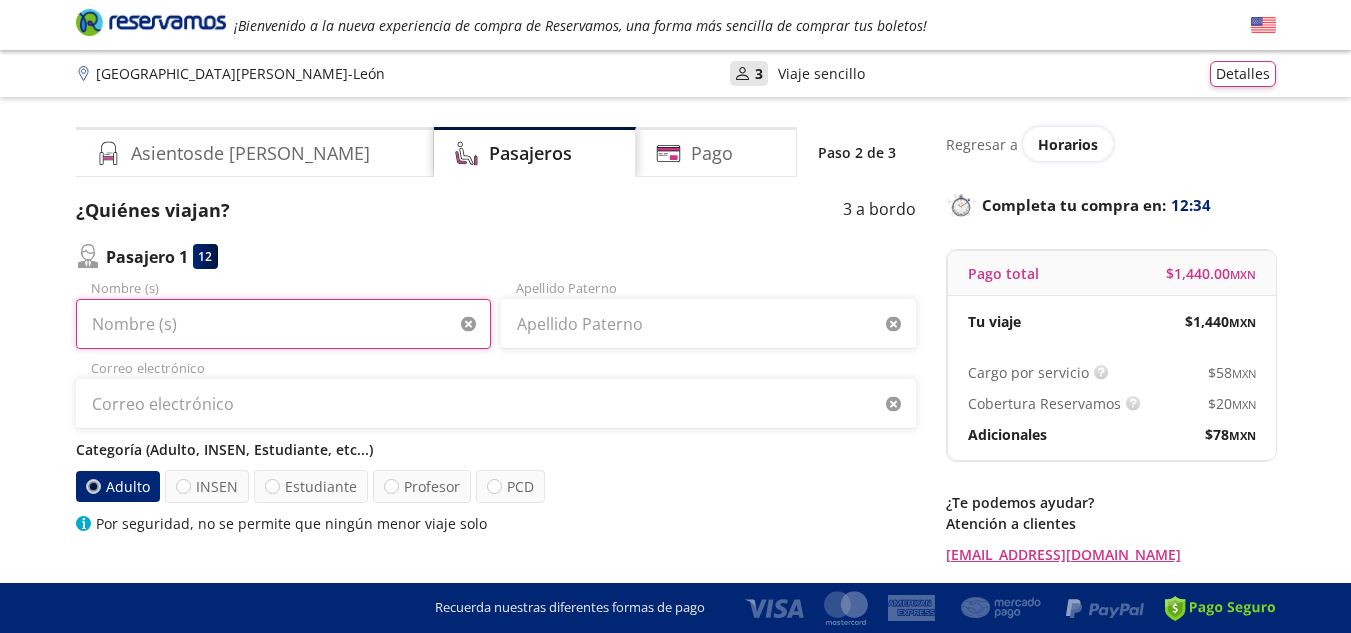 click on "Nombre (s)" at bounding box center [283, 324] 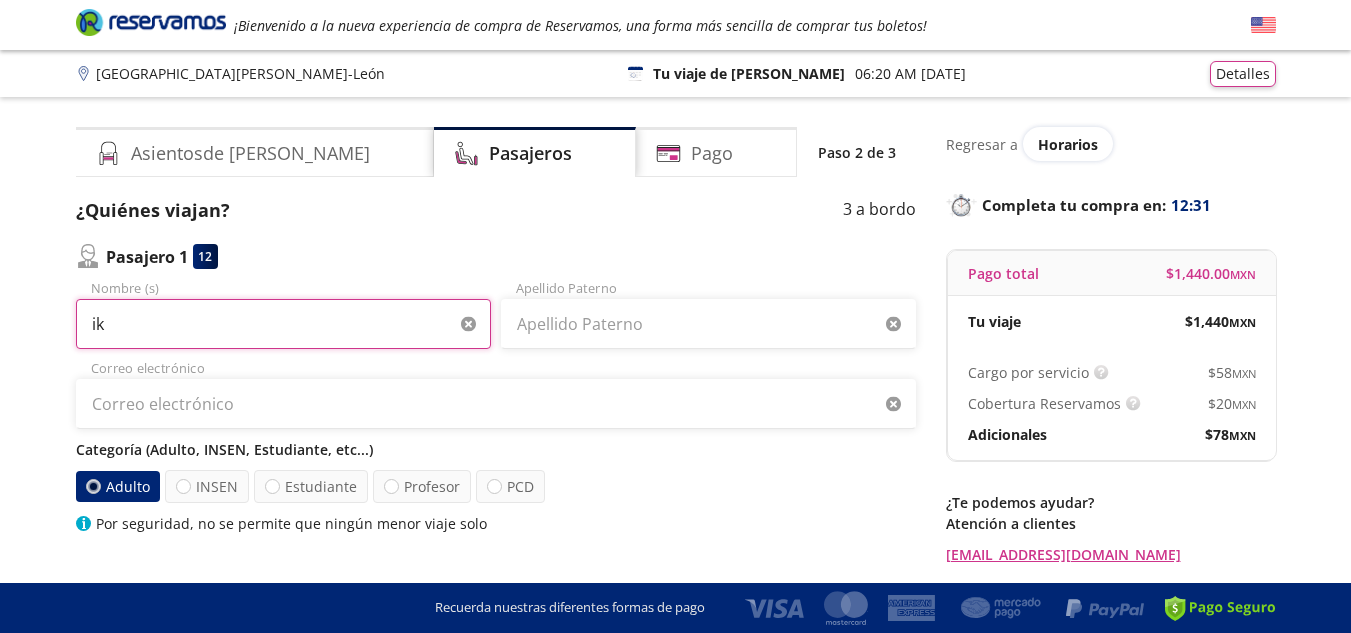 type on "i" 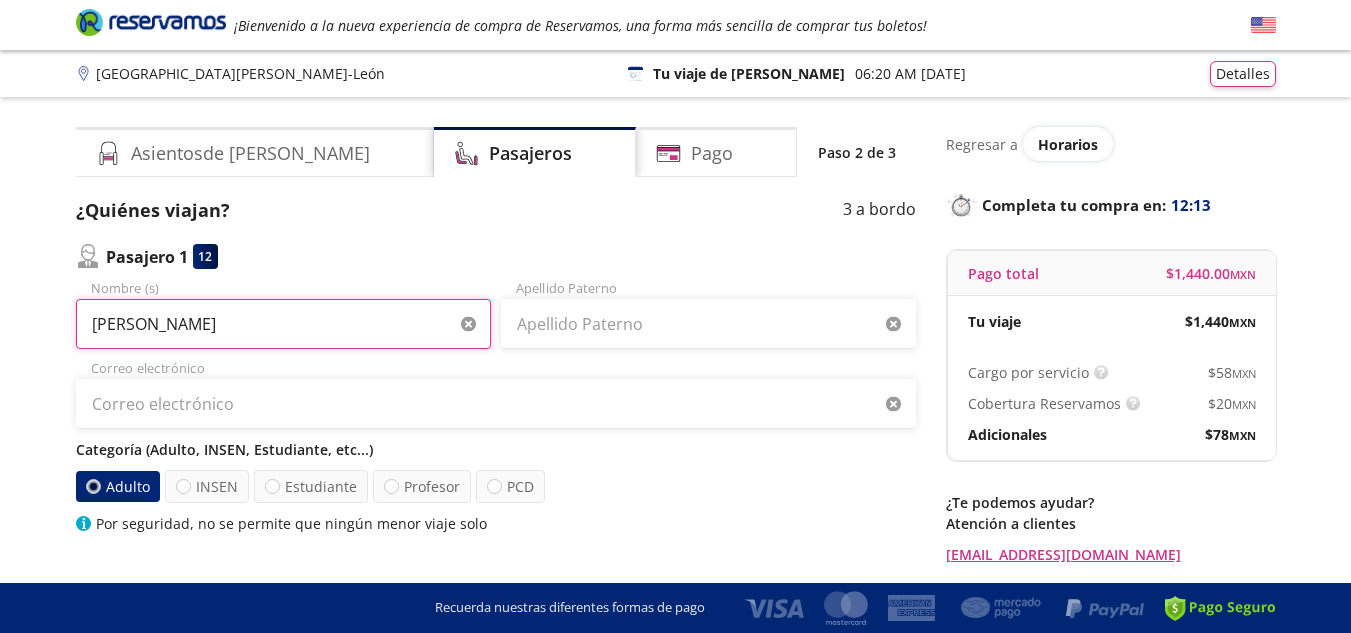type on "[PERSON_NAME]" 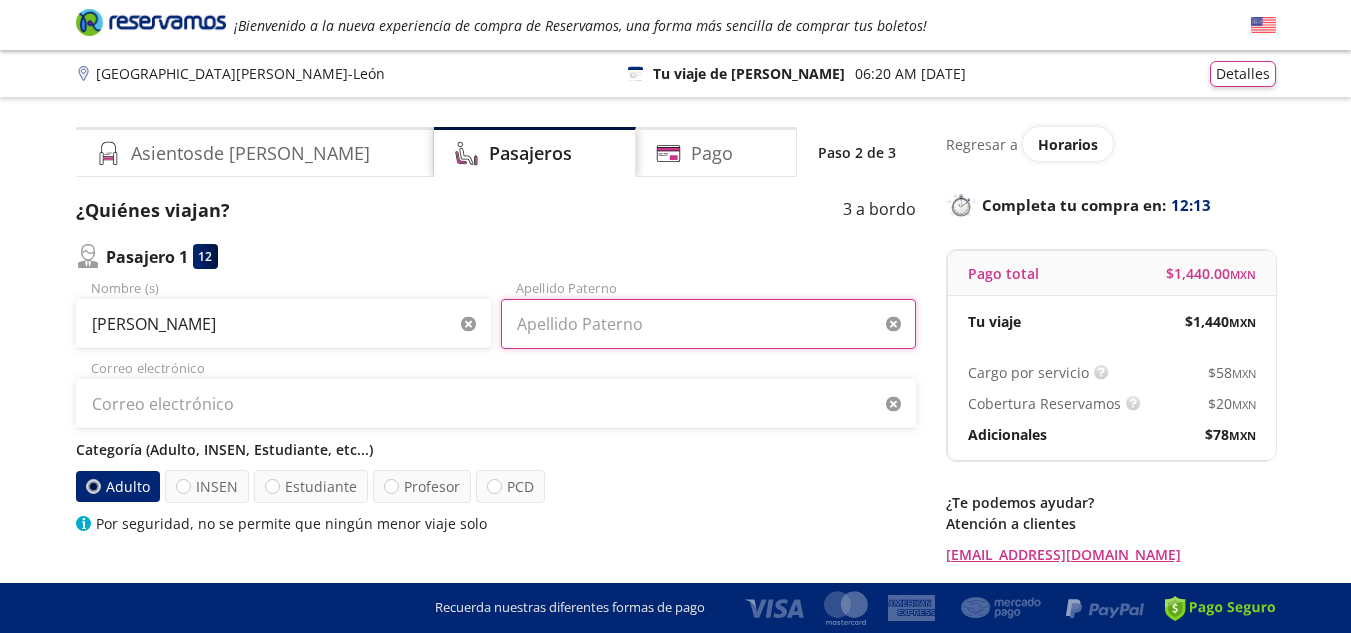 click on "Apellido Paterno" at bounding box center [708, 324] 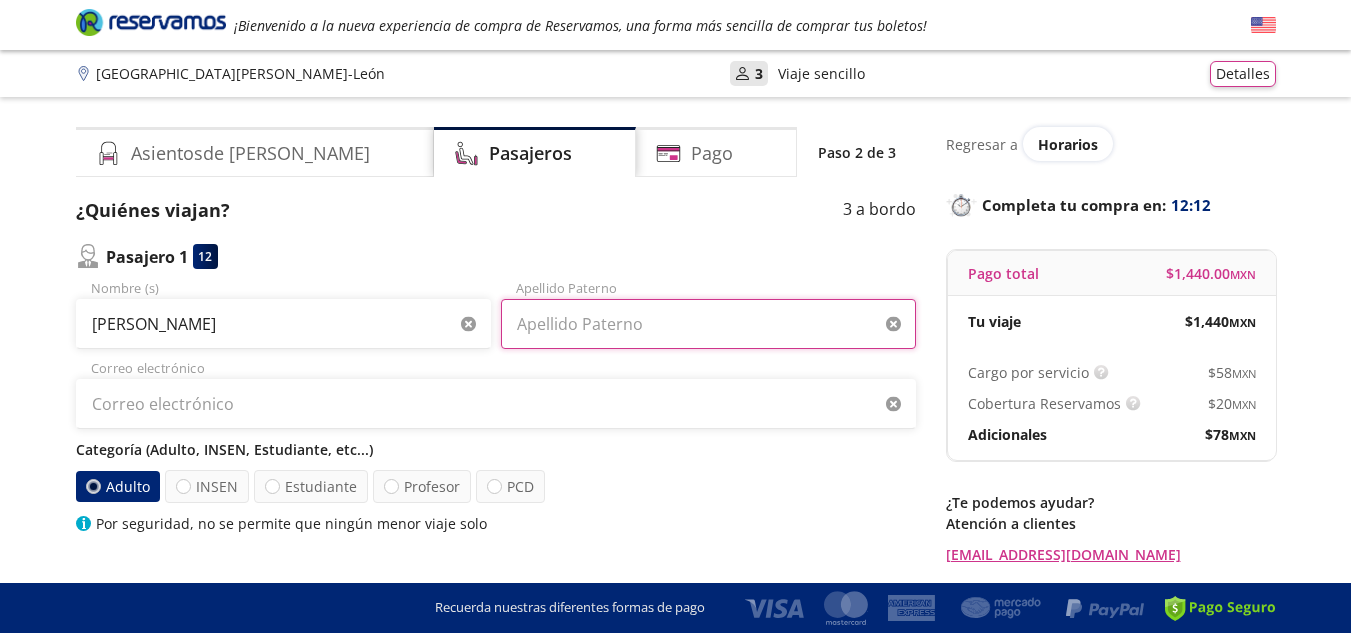 type on "m" 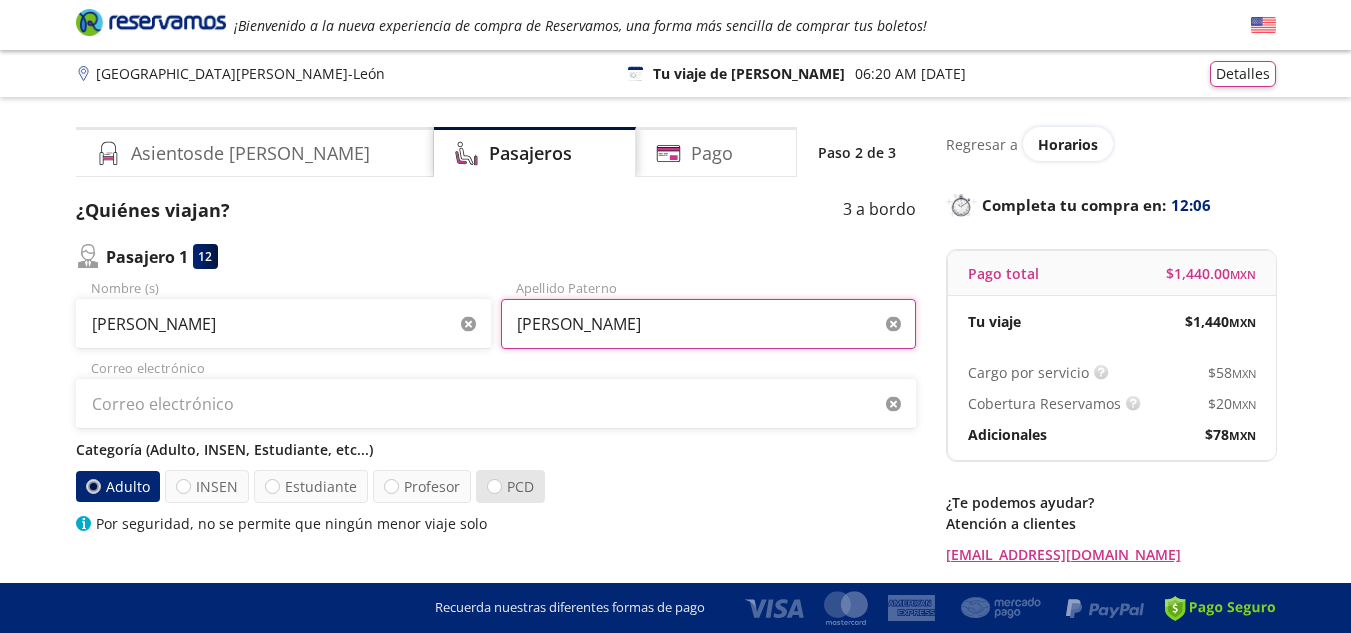 scroll, scrollTop: 100, scrollLeft: 0, axis: vertical 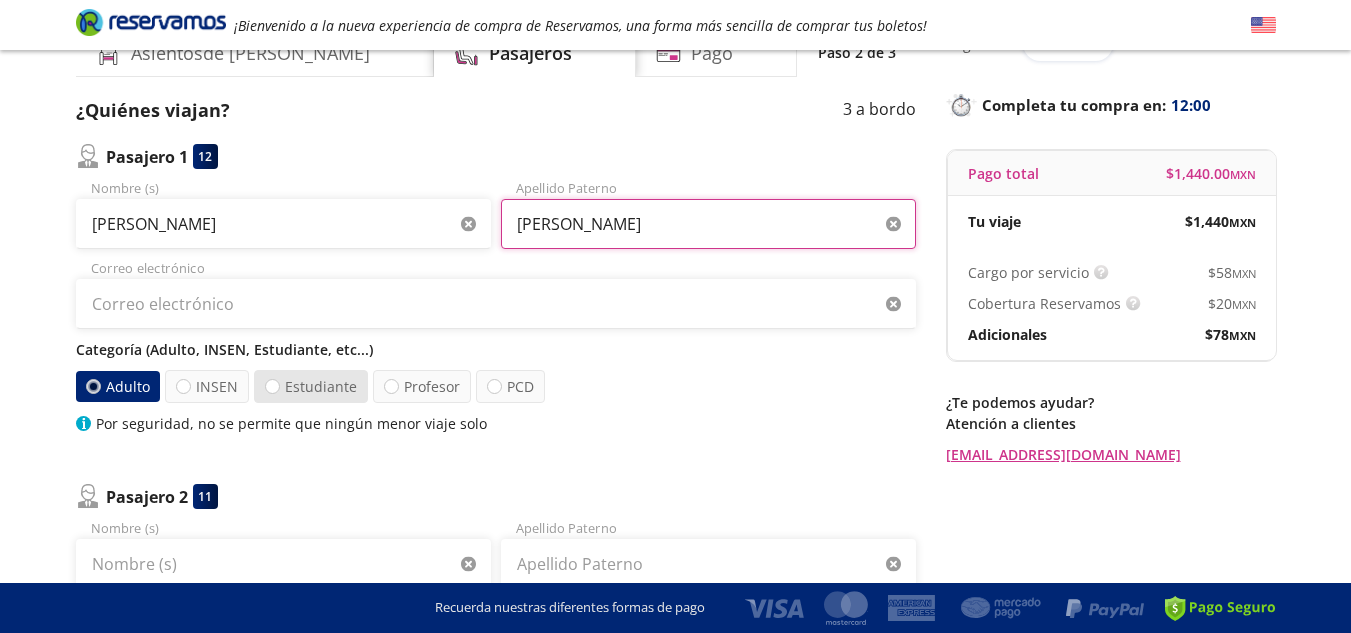type on "[PERSON_NAME]" 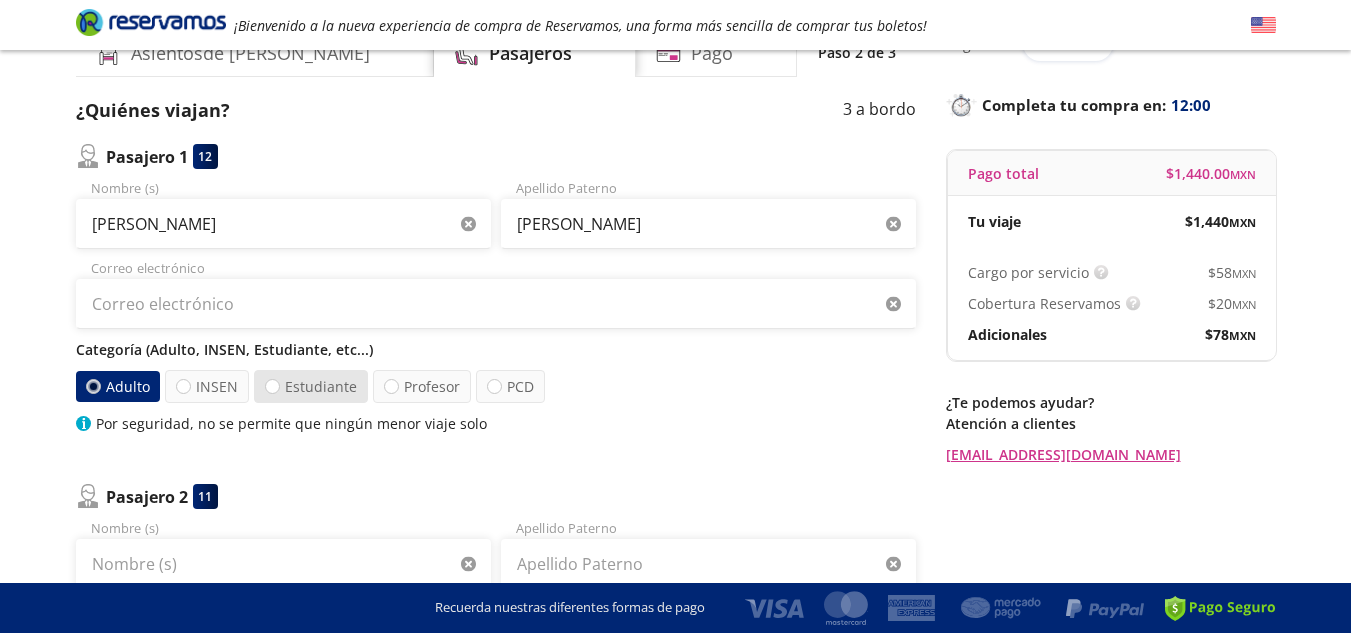 click on "Estudiante" at bounding box center (311, 386) 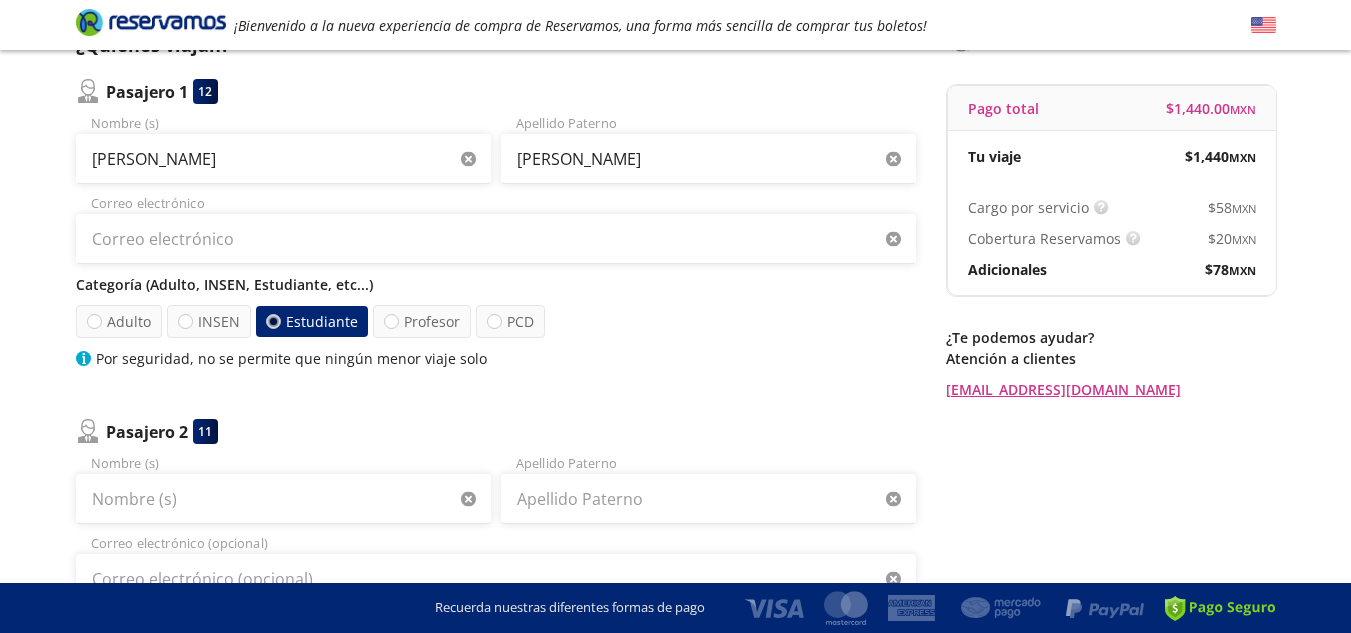 scroll, scrollTop: 200, scrollLeft: 0, axis: vertical 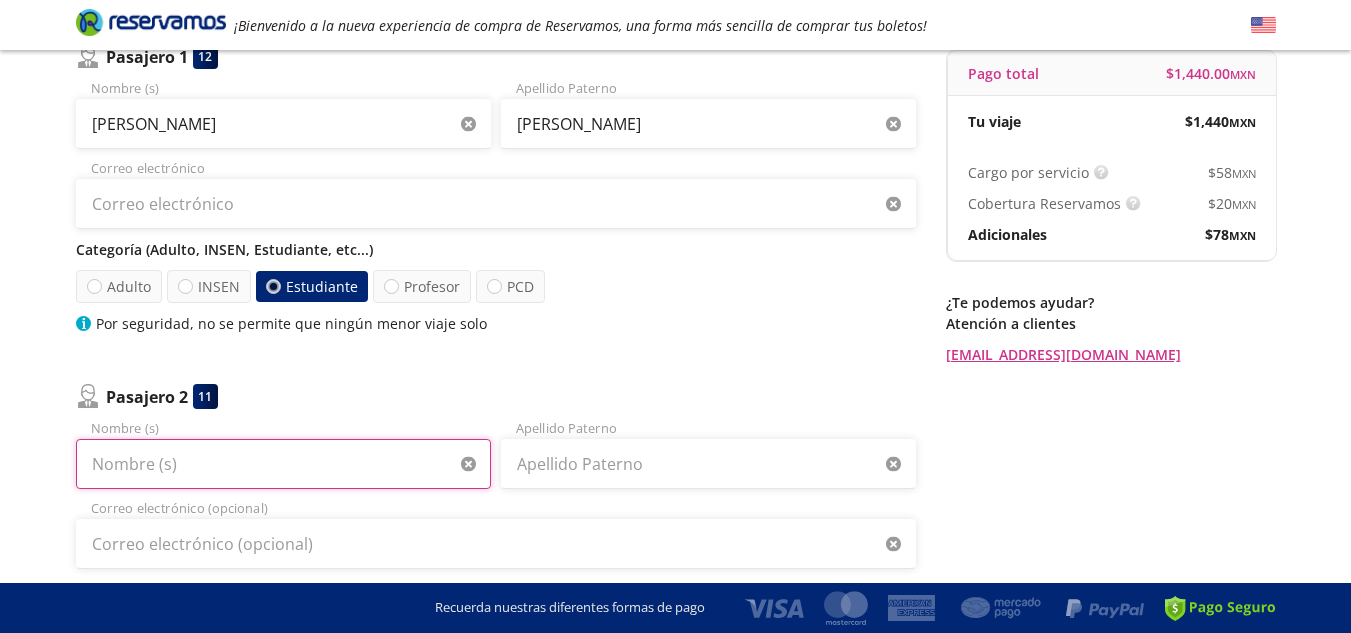 click on "Nombre (s)" at bounding box center [283, 464] 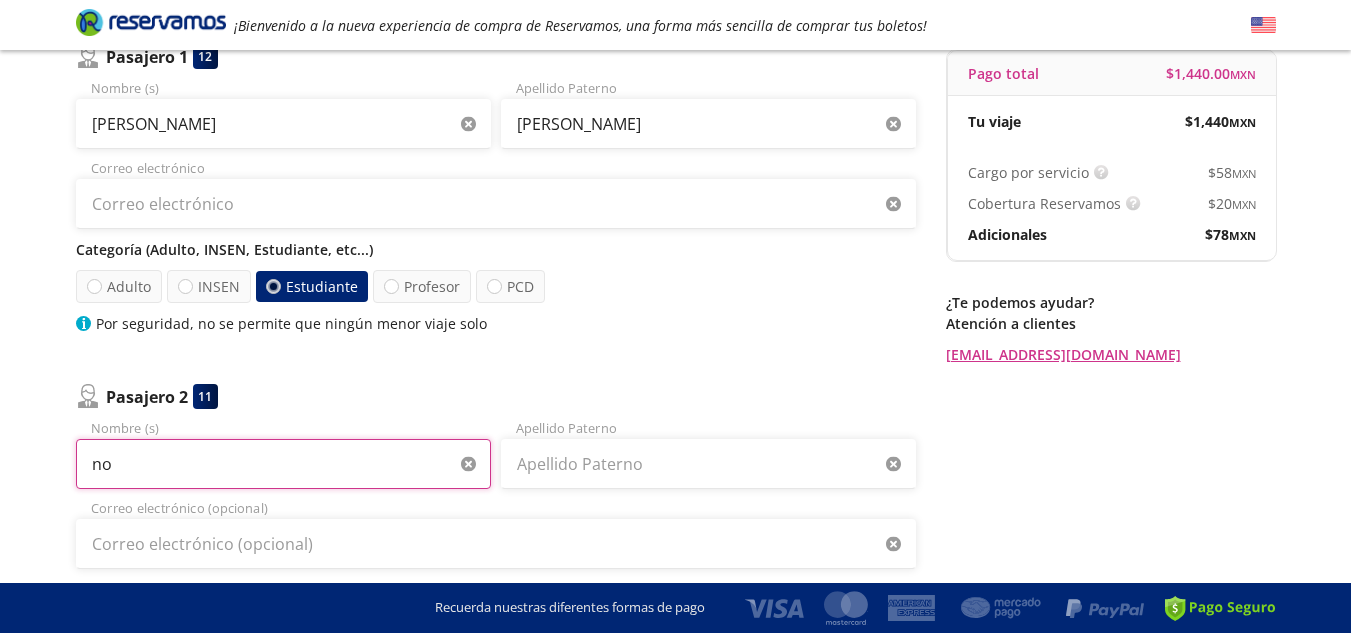 type on "n" 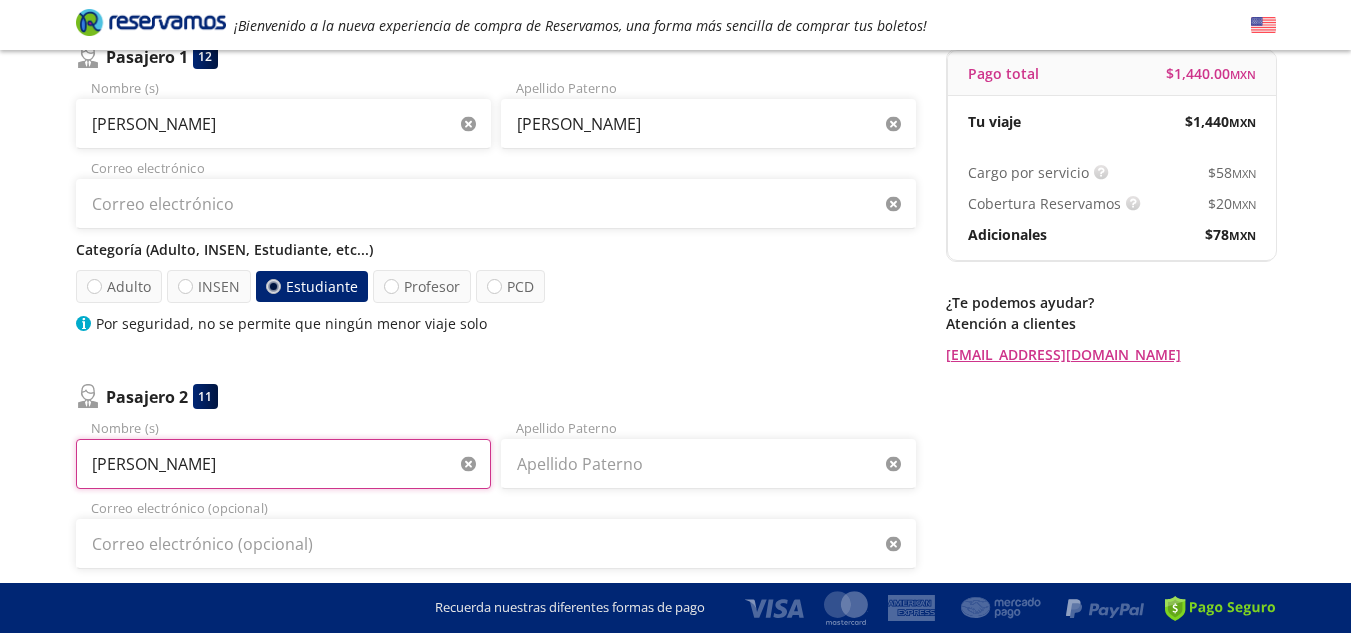 type on "[PERSON_NAME]" 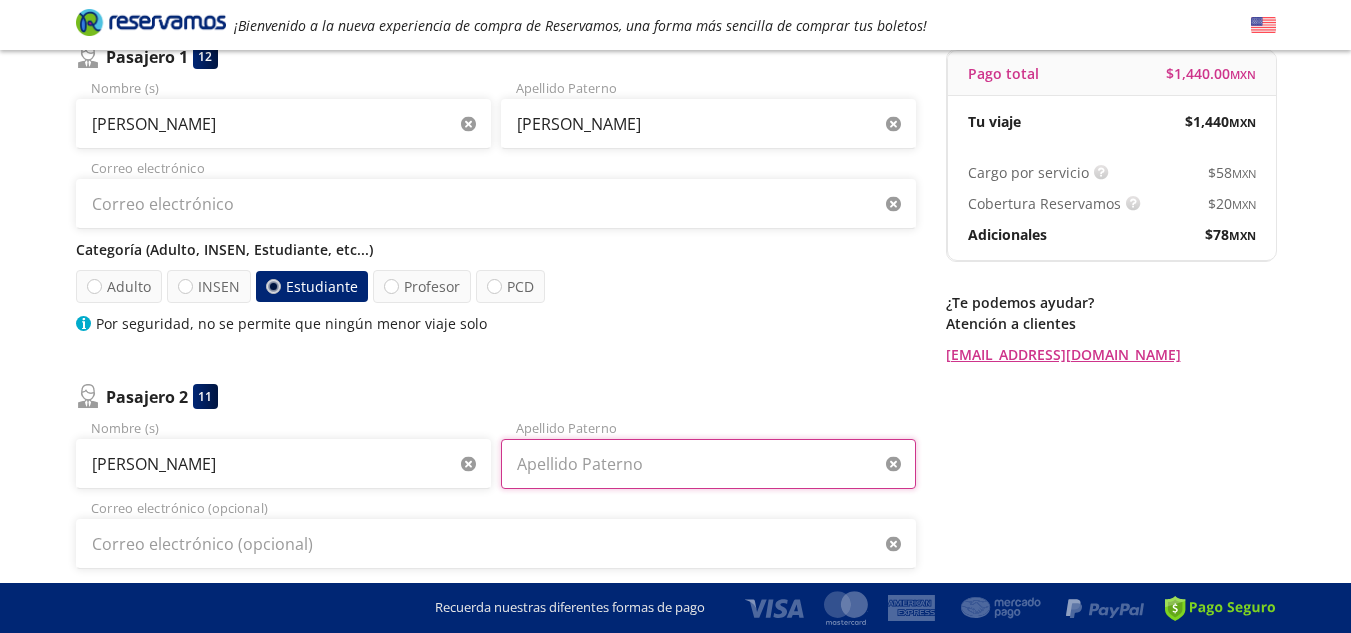 drag, startPoint x: 606, startPoint y: 466, endPoint x: 652, endPoint y: 462, distance: 46.173584 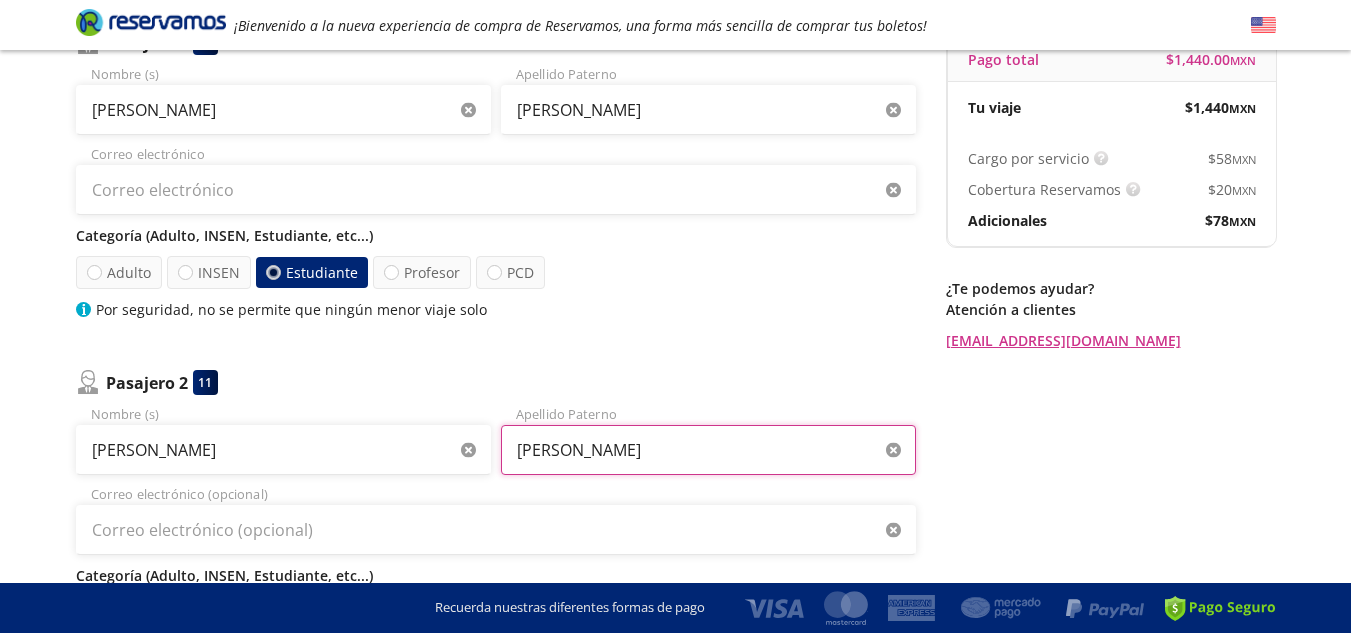 scroll, scrollTop: 100, scrollLeft: 0, axis: vertical 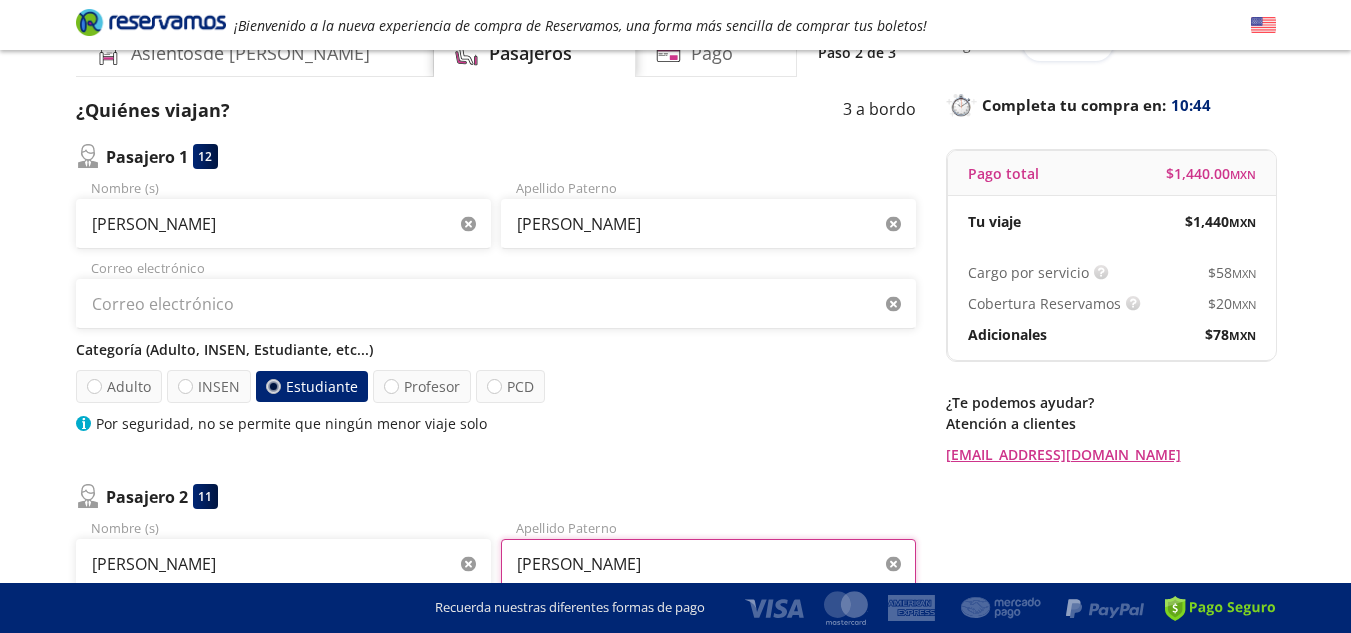 type on "[PERSON_NAME]" 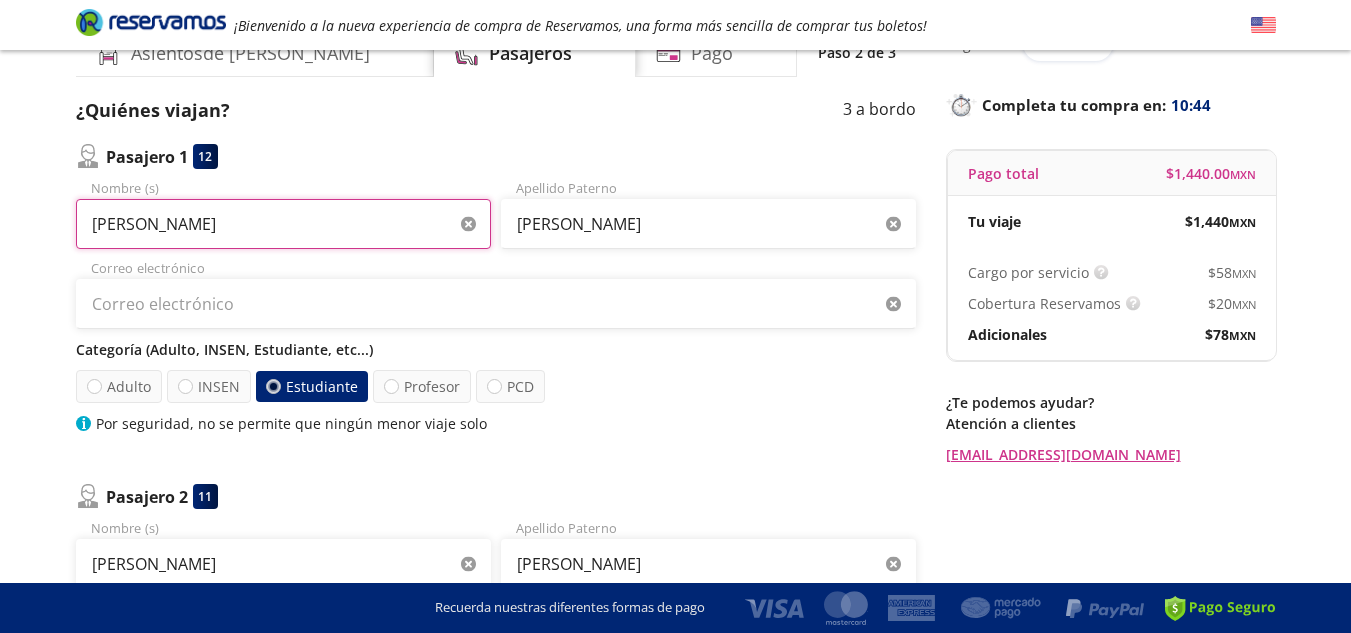 click on "[PERSON_NAME]" at bounding box center (283, 224) 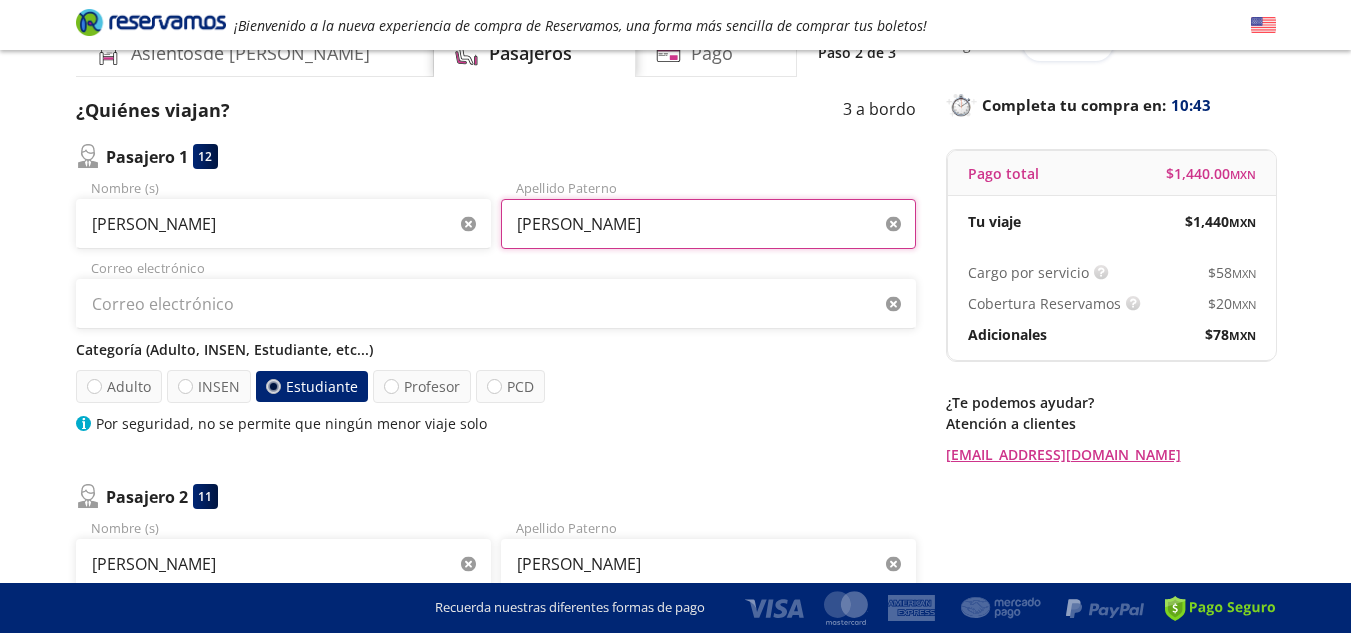 click on "[PERSON_NAME]" at bounding box center [708, 224] 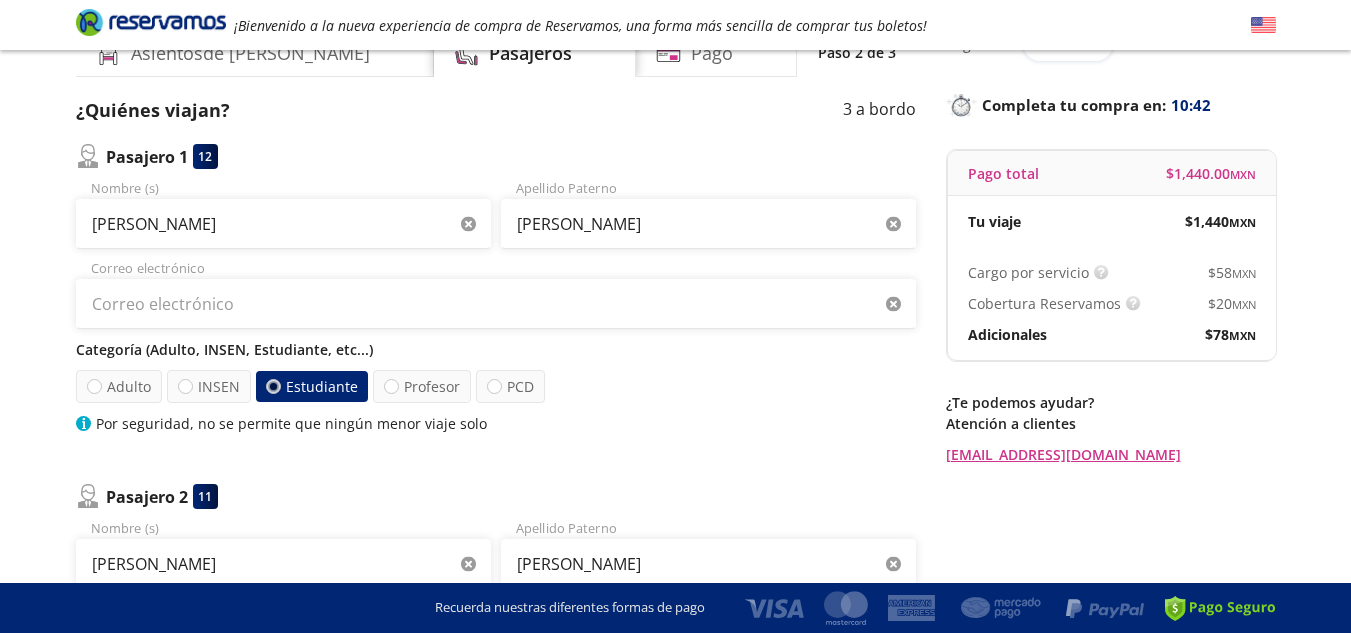 click on "Estudiante" at bounding box center [311, 386] 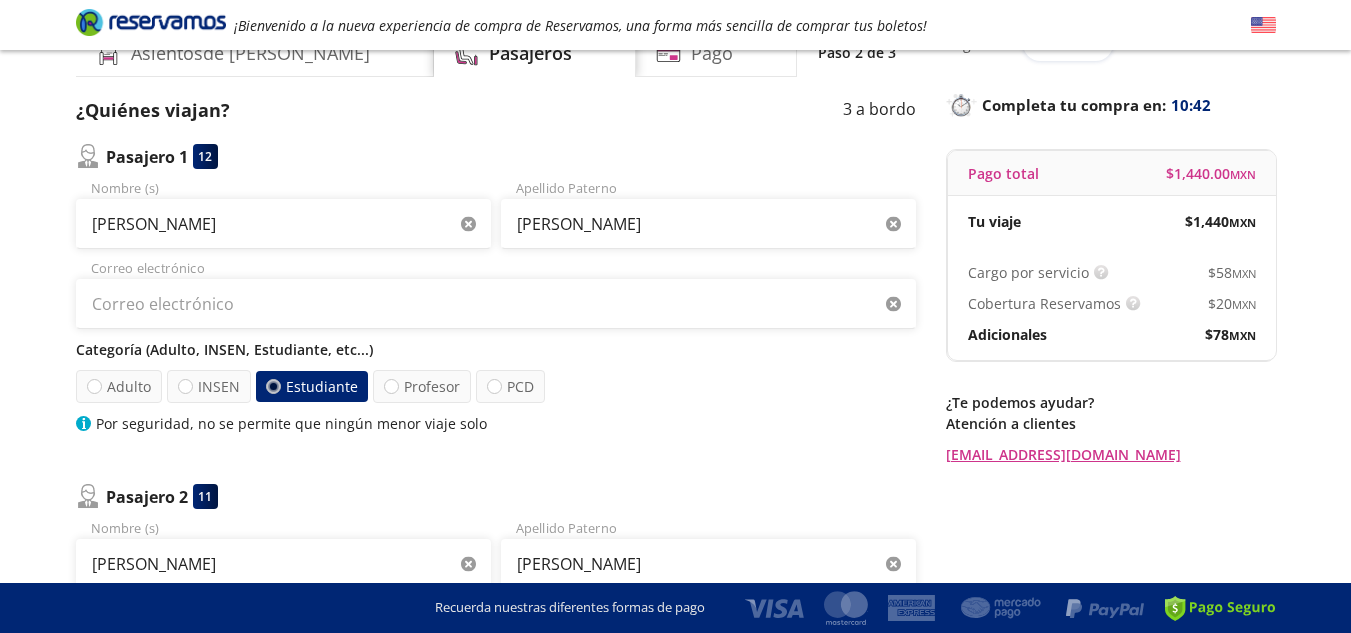 click on "Estudiante" at bounding box center (272, 386) 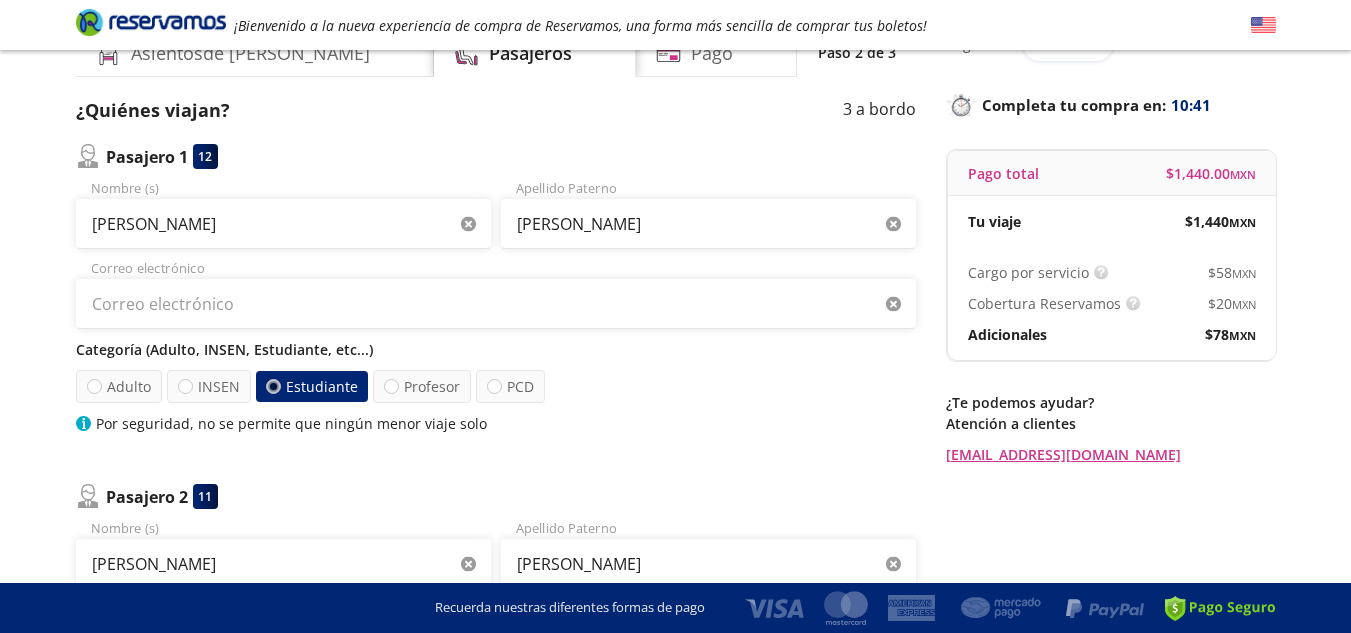 click at bounding box center (272, 386) 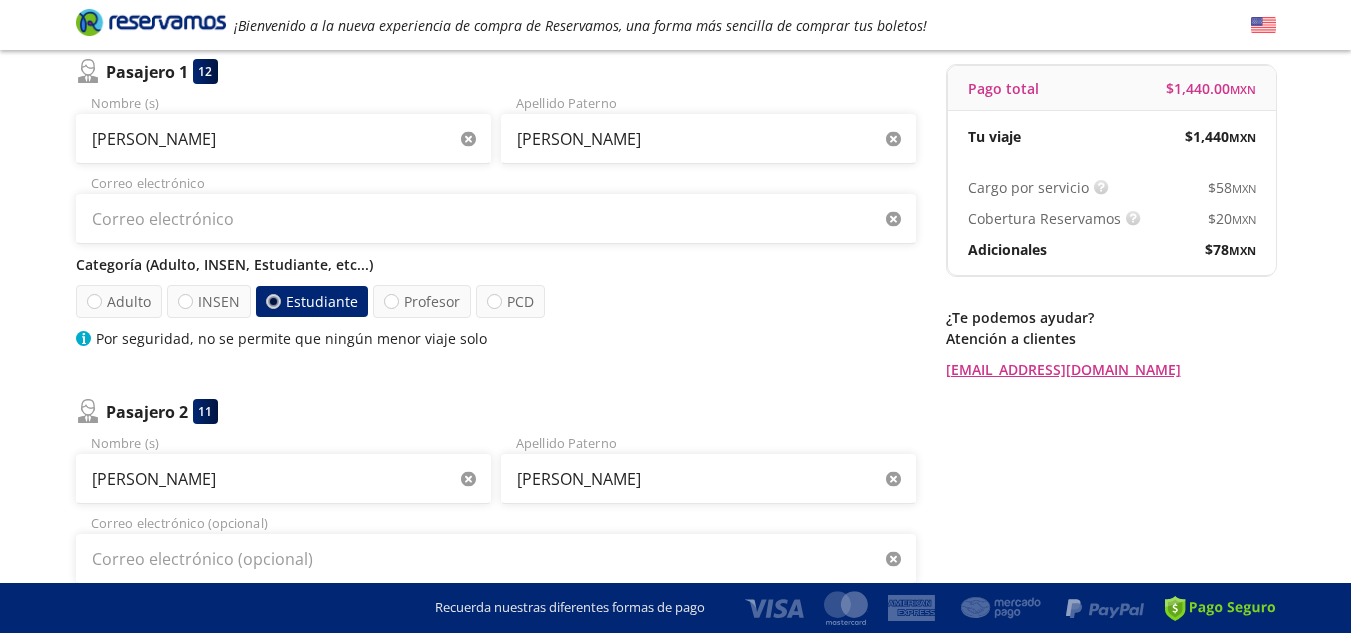 scroll, scrollTop: 0, scrollLeft: 0, axis: both 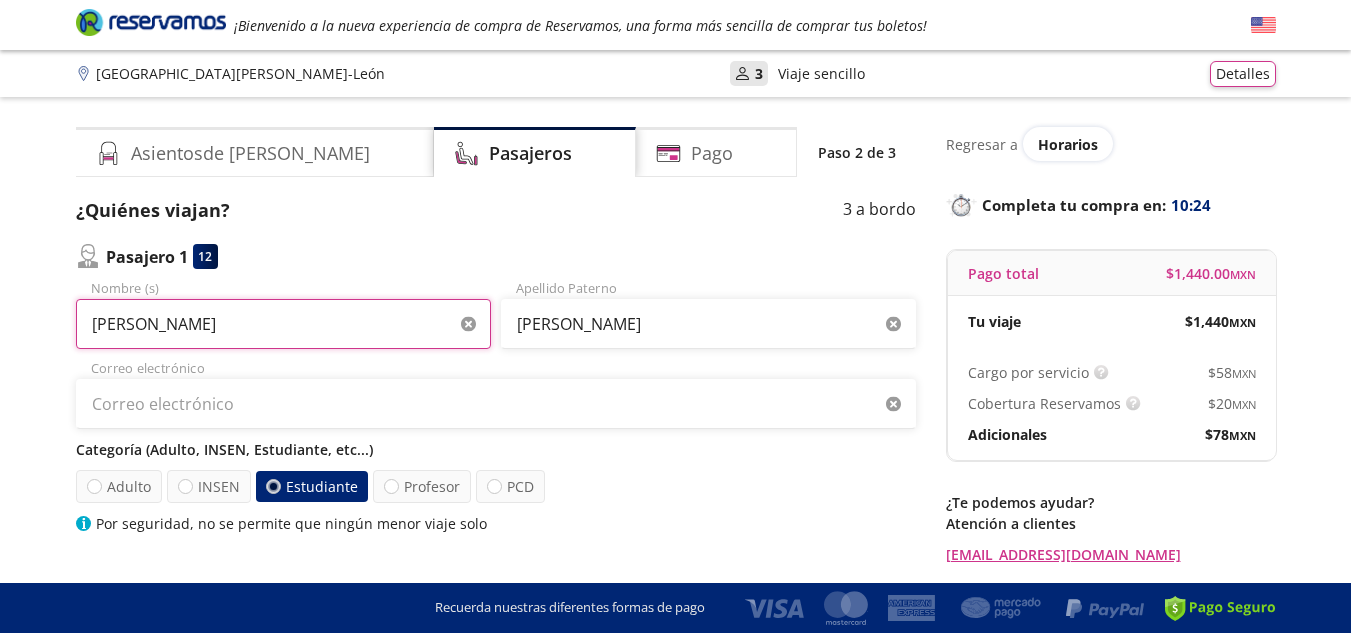 click on "[PERSON_NAME]" at bounding box center [283, 324] 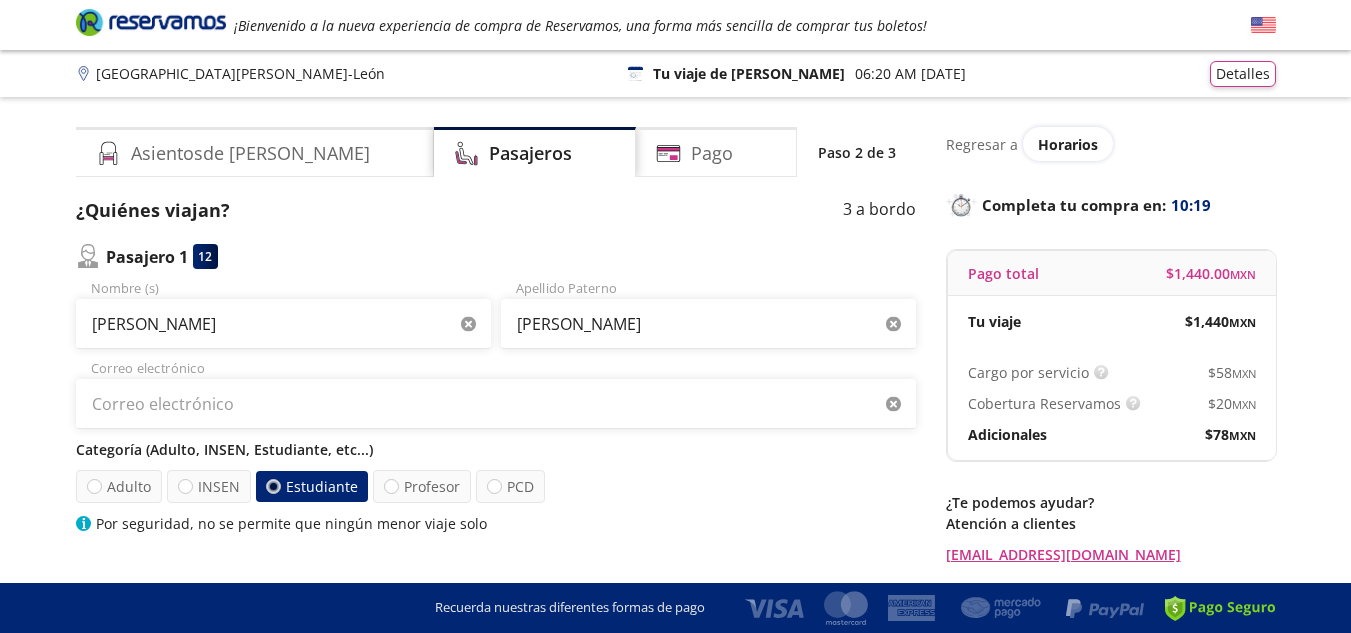 click 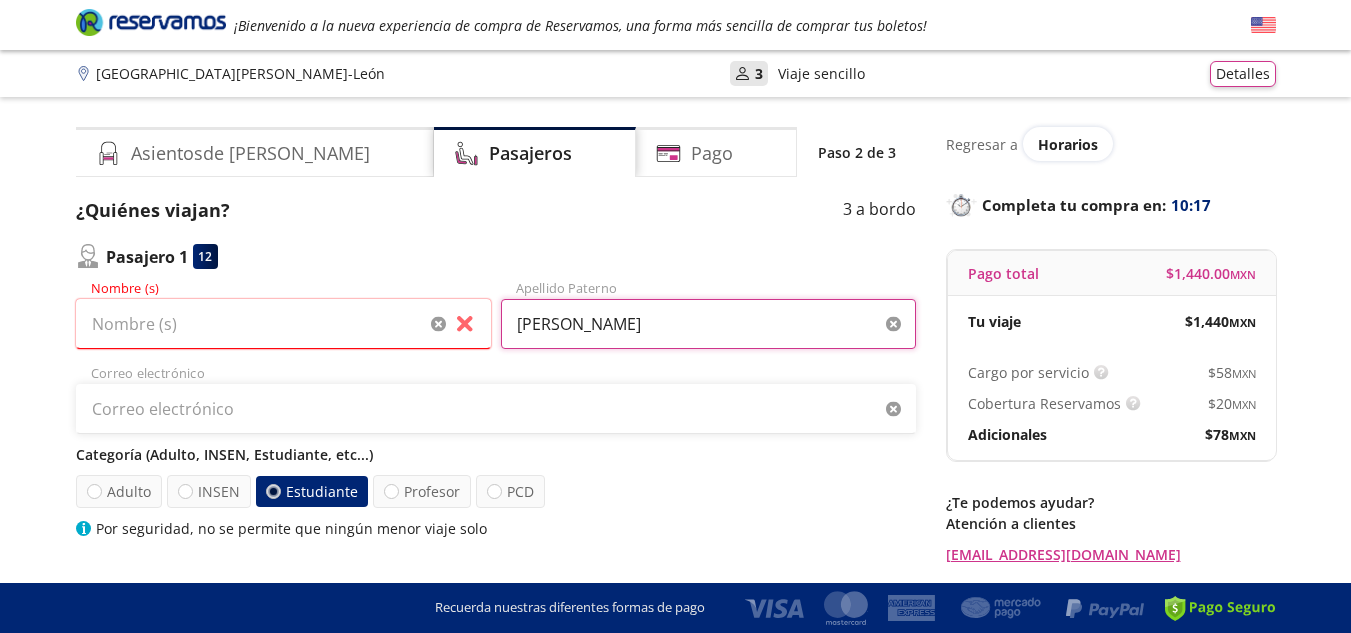 click on "[PERSON_NAME]" at bounding box center (708, 324) 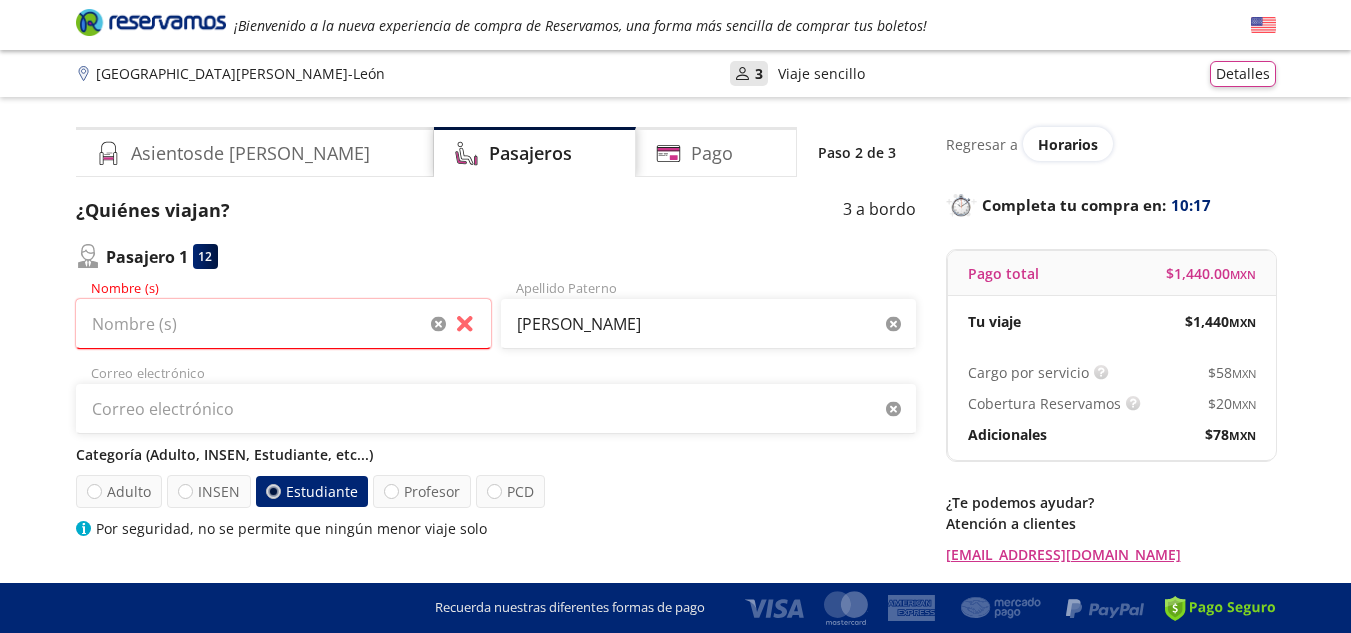 click 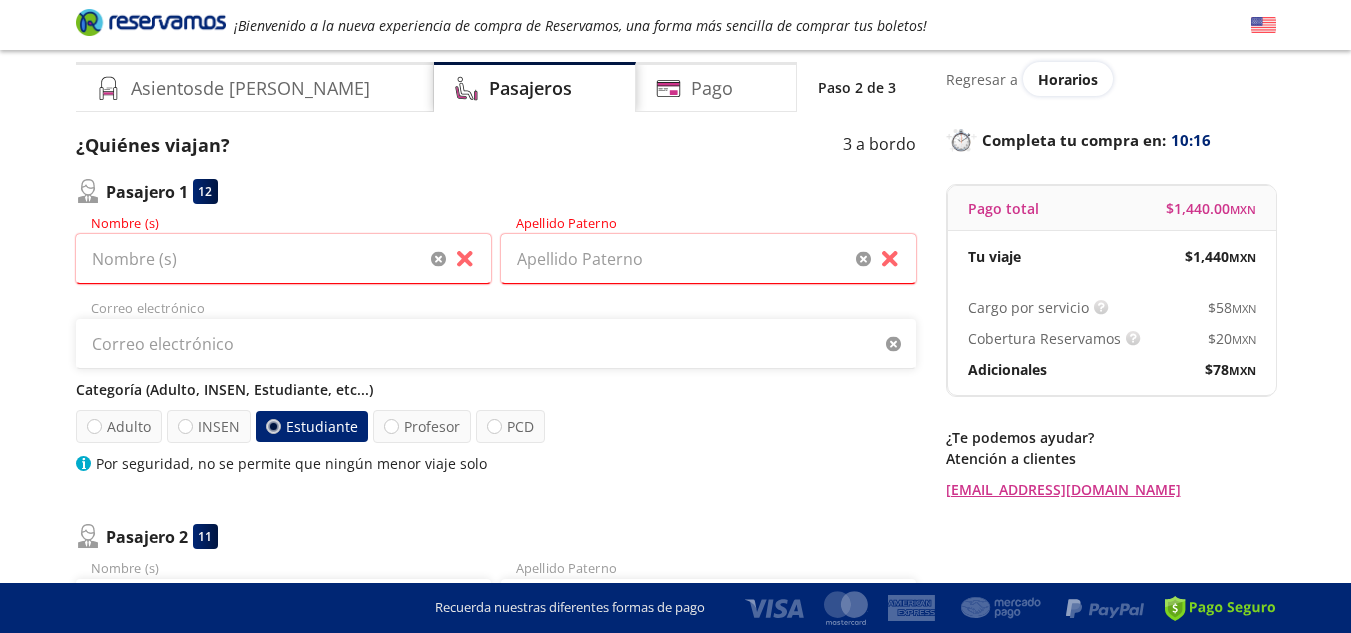 scroll, scrollTop: 100, scrollLeft: 0, axis: vertical 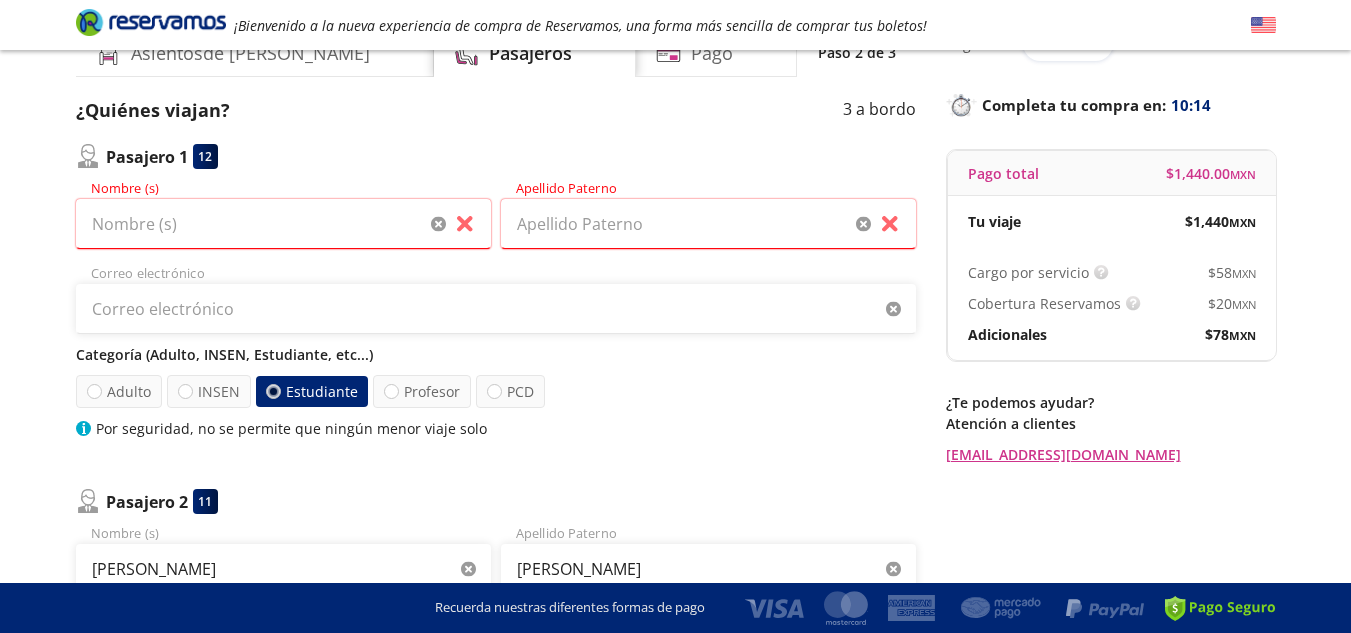 click on "Group 9 Created with Sketch. Datos para la compra San [PERSON_NAME] Potosí  -  [PERSON_NAME] ¡[PERSON_NAME] a la nueva experiencia de compra de Reservamos, una forma más sencilla de comprar tus boletos! Completa tu compra en : 10:14 [GEOGRAPHIC_DATA][PERSON_NAME]  -  [GEOGRAPHIC_DATA] User 3 Viaje sencillo Detalles Completa tu compra en : 10:14 Asientos  de [PERSON_NAME] Pago Paso 2 de 3 ¿Quiénes viajan? 3 a bordo Pasajero 1 12 Nombre (s) Apellido [PERSON_NAME] Correo electrónico Categoría (Adulto, INSEN, Estudiante, etc...) Adulto INSEN Estudiante Profesor PCD Por seguridad, no se permite que ningún menor viaje solo Pasajero 2 11 [PERSON_NAME] Nombre (s) [PERSON_NAME] Apellido [PERSON_NAME] Correo electrónico (opcional) Categoría (Adulto, INSEN, Estudiante, etc...) Adulto Menor (3 a 11 años) INSEN Estudiante Profesor PCD Pasajero 3 10 Nombre (s) Apellido [PERSON_NAME] Correo electrónico (opcional) Categoría (Adulto, INSEN, Estudiante, etc...) Adulto Menor (3 a 11 años) INSEN Estudiante Profesor PCD Recuerda que deberás presentar una   Siguiente Regresar a Horarios" at bounding box center (675, 665) 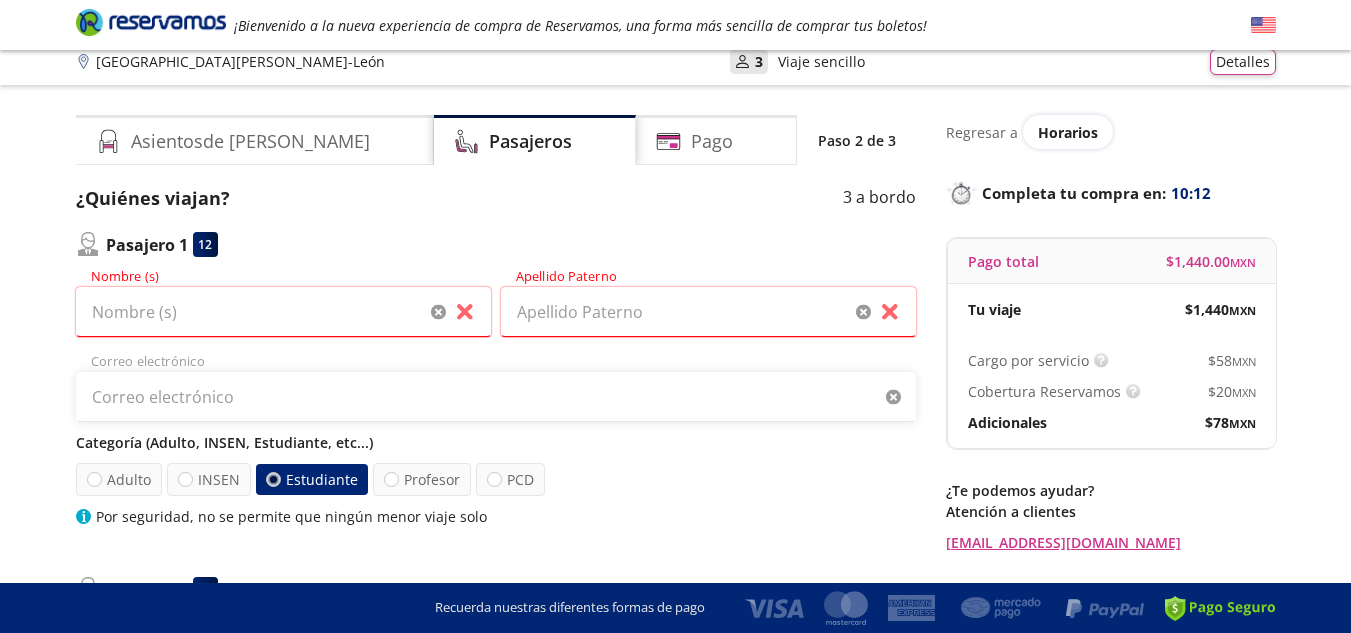 scroll, scrollTop: 0, scrollLeft: 0, axis: both 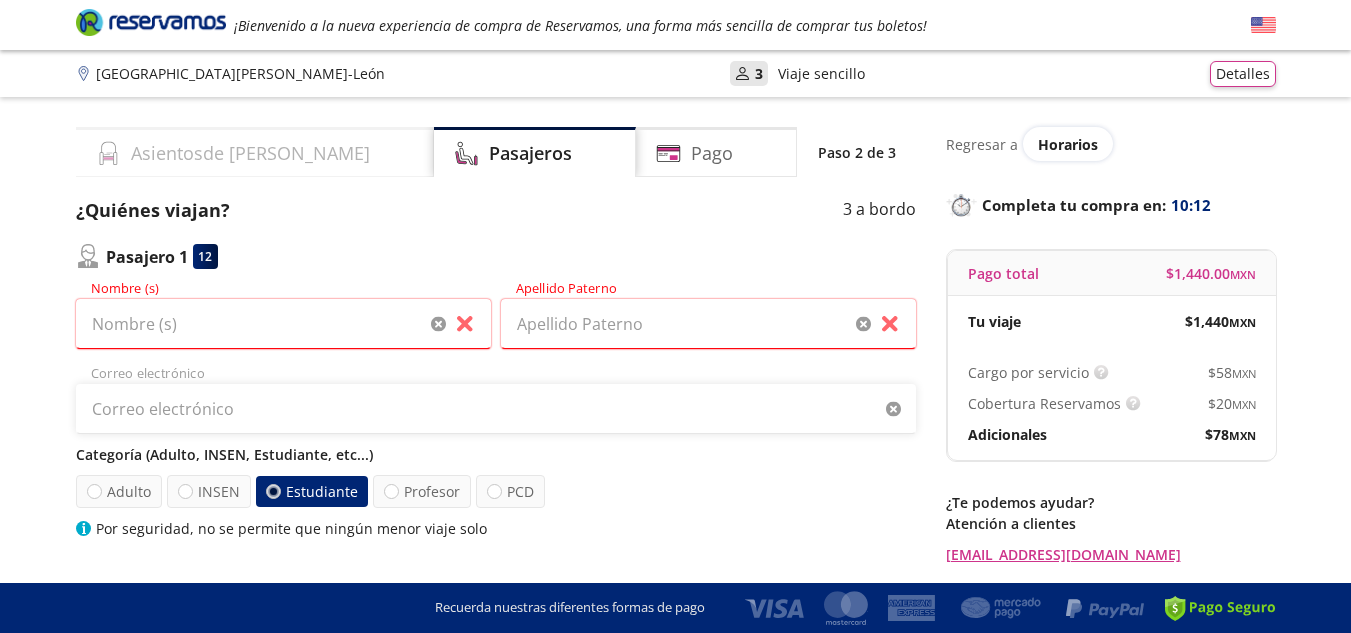 click on "Asientos  de [PERSON_NAME]" at bounding box center (250, 153) 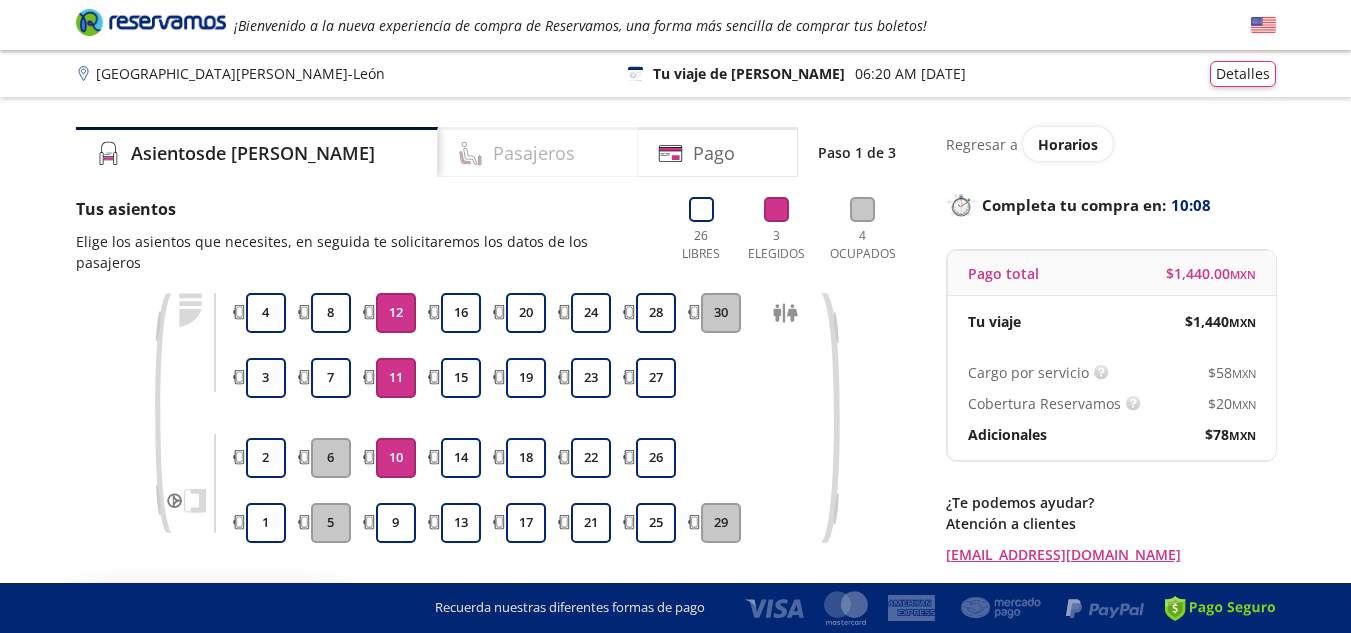 click on "Pasajeros" at bounding box center [534, 153] 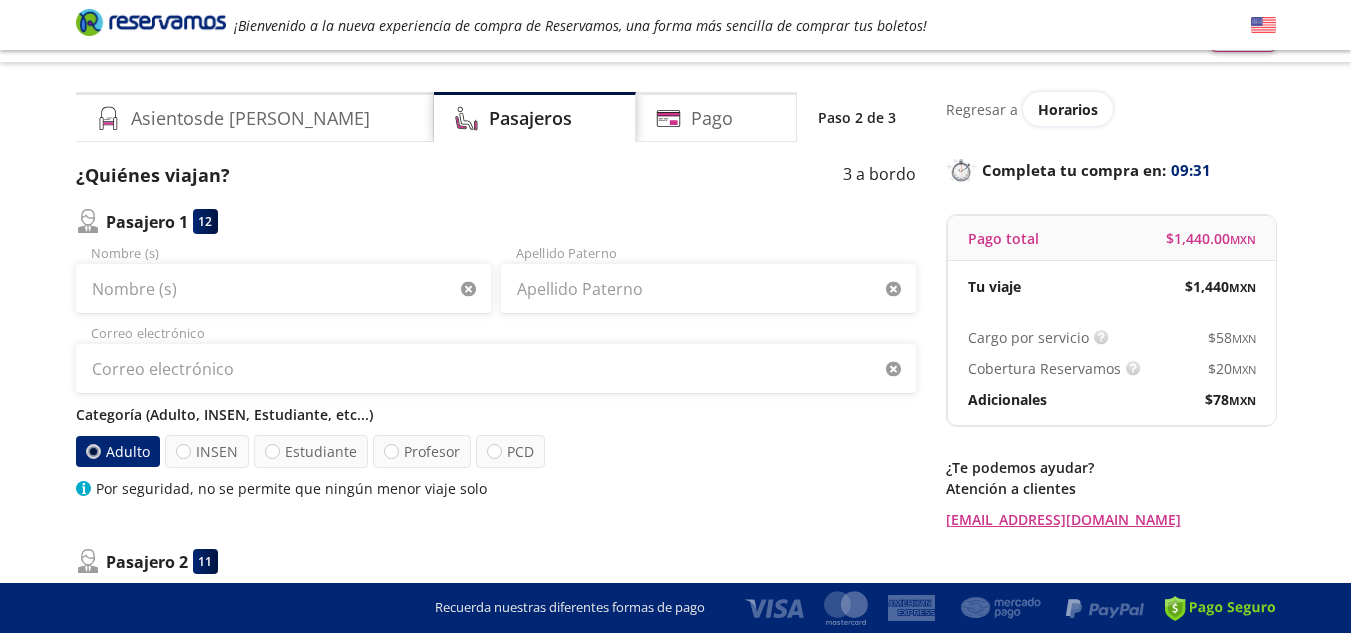 scroll, scrollTop: 0, scrollLeft: 0, axis: both 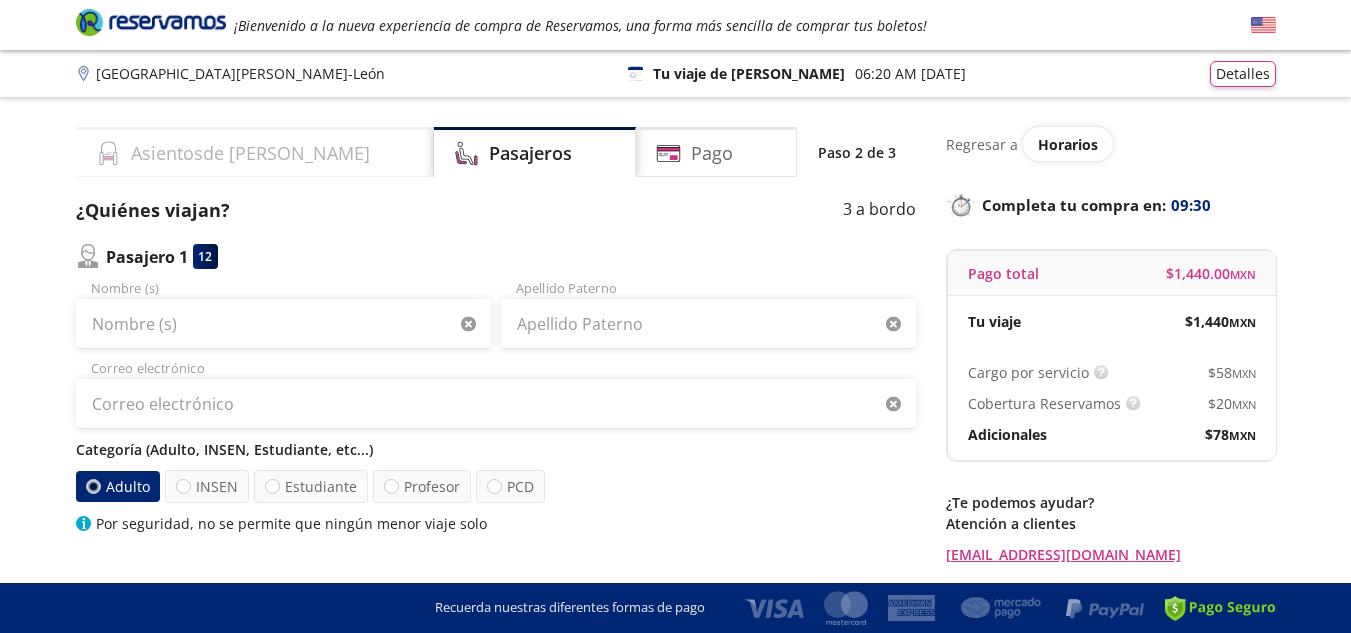 click on "Asientos  de [PERSON_NAME]" at bounding box center [250, 153] 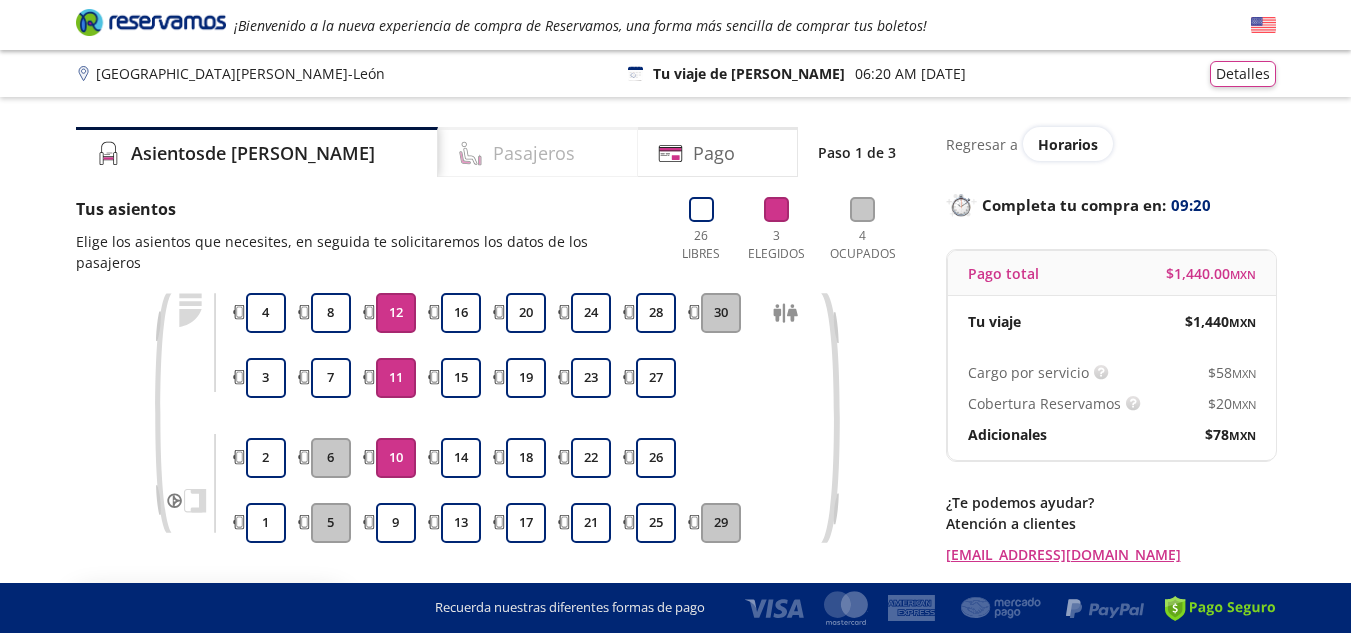 click on "Pasajeros" at bounding box center [534, 153] 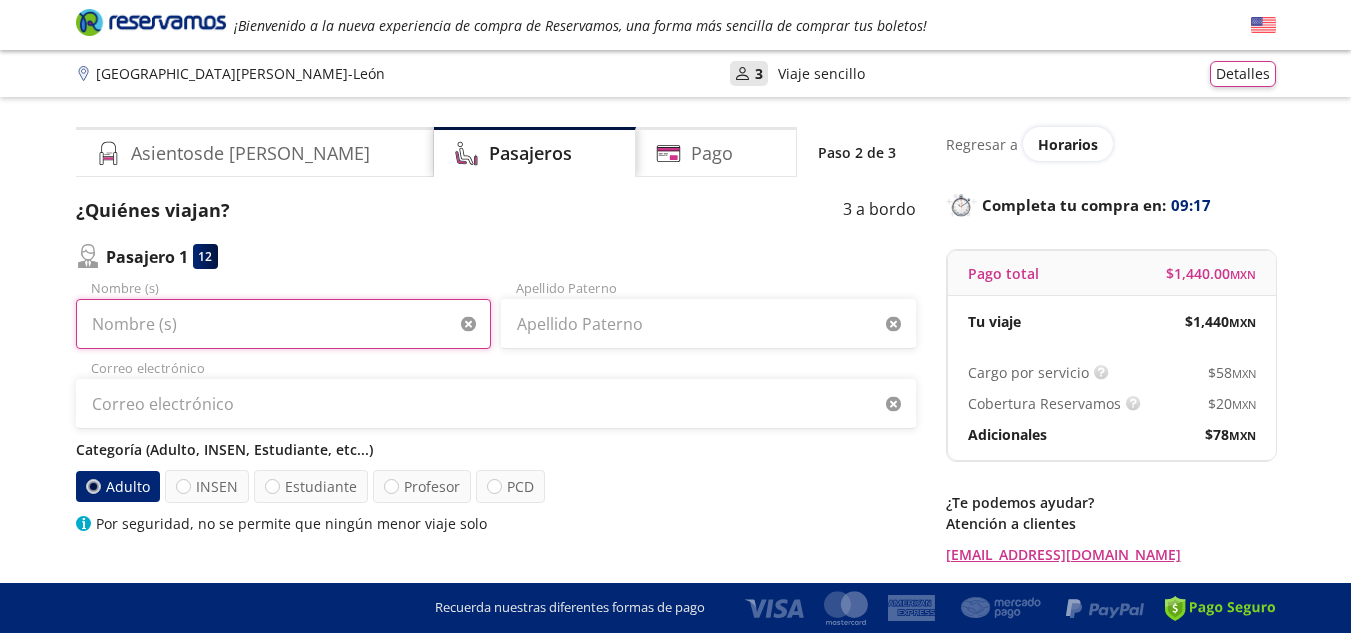 click on "Nombre (s)" at bounding box center (283, 324) 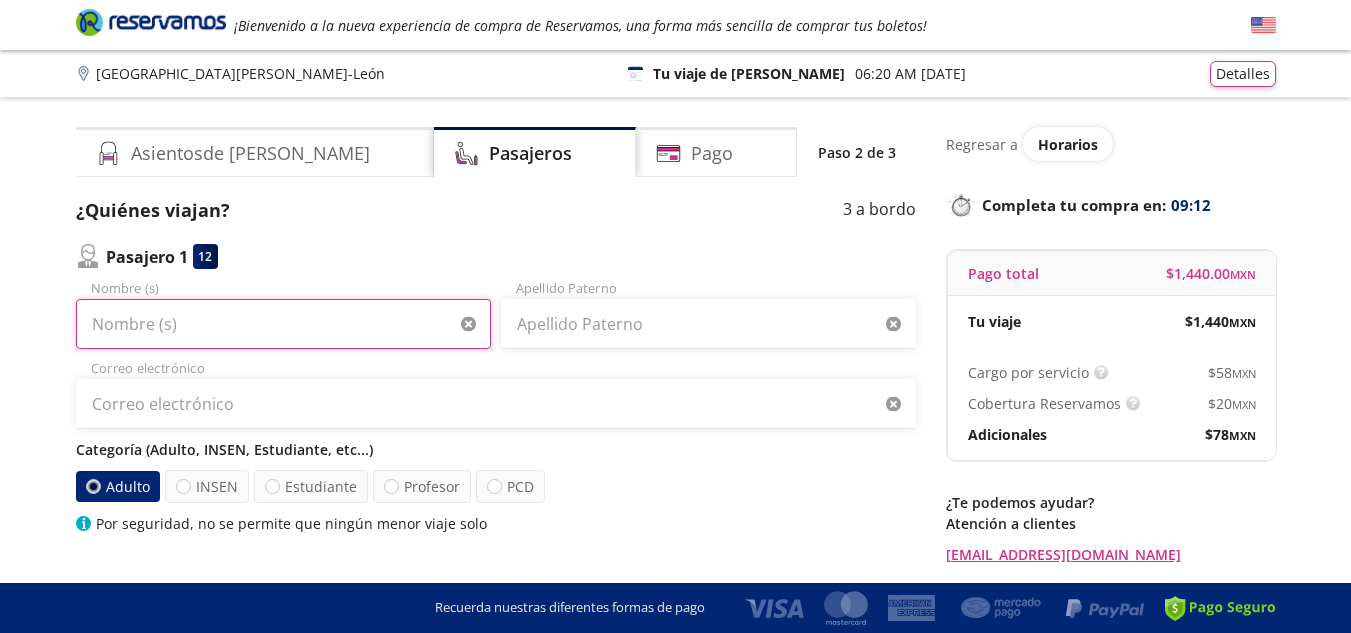 type on "n" 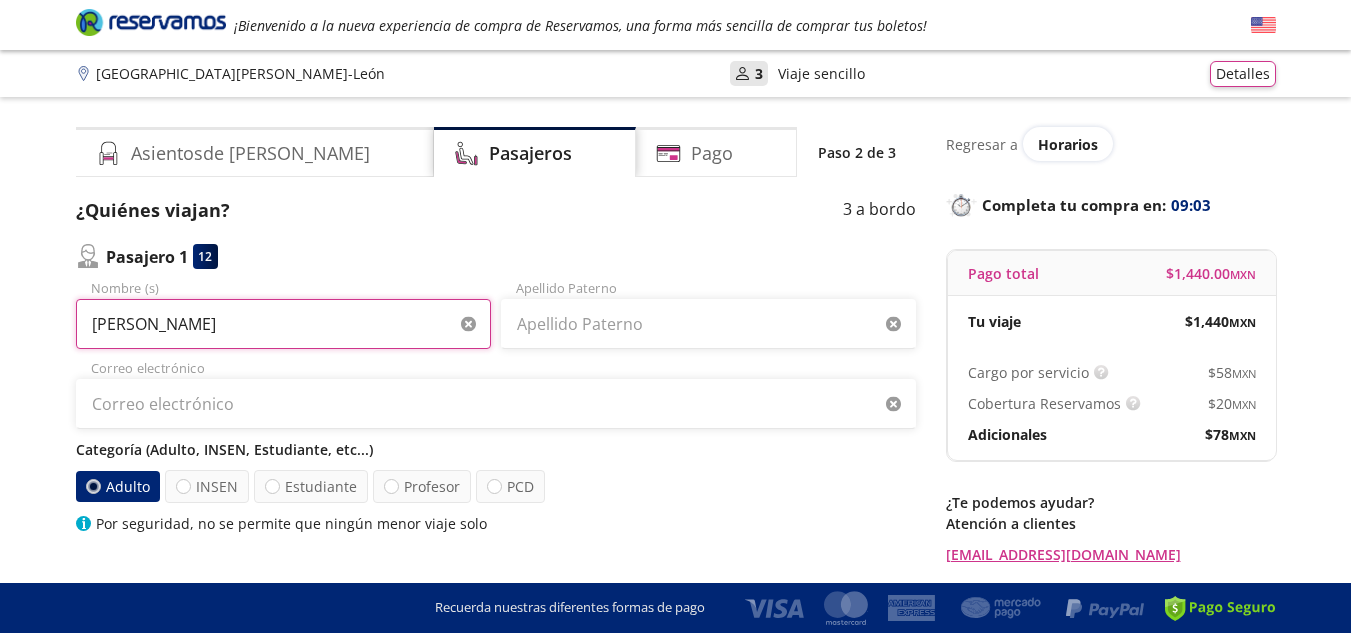 type on "[PERSON_NAME]" 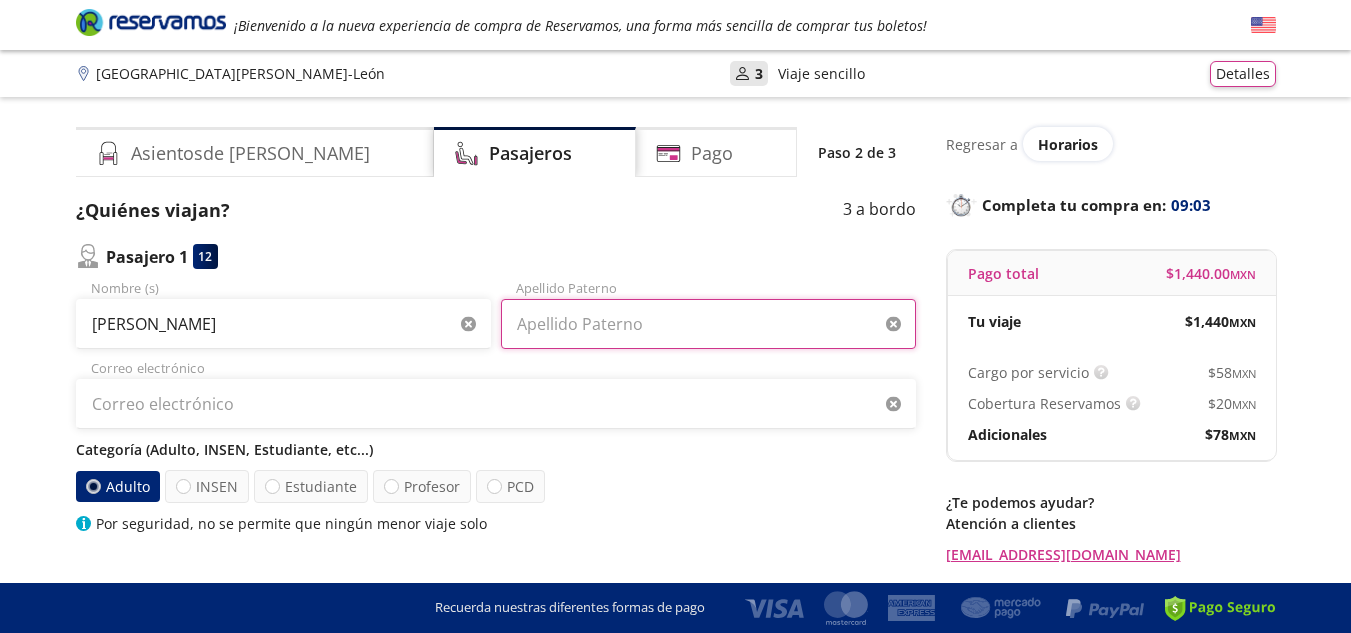 drag, startPoint x: 659, startPoint y: 316, endPoint x: 635, endPoint y: 317, distance: 24.020824 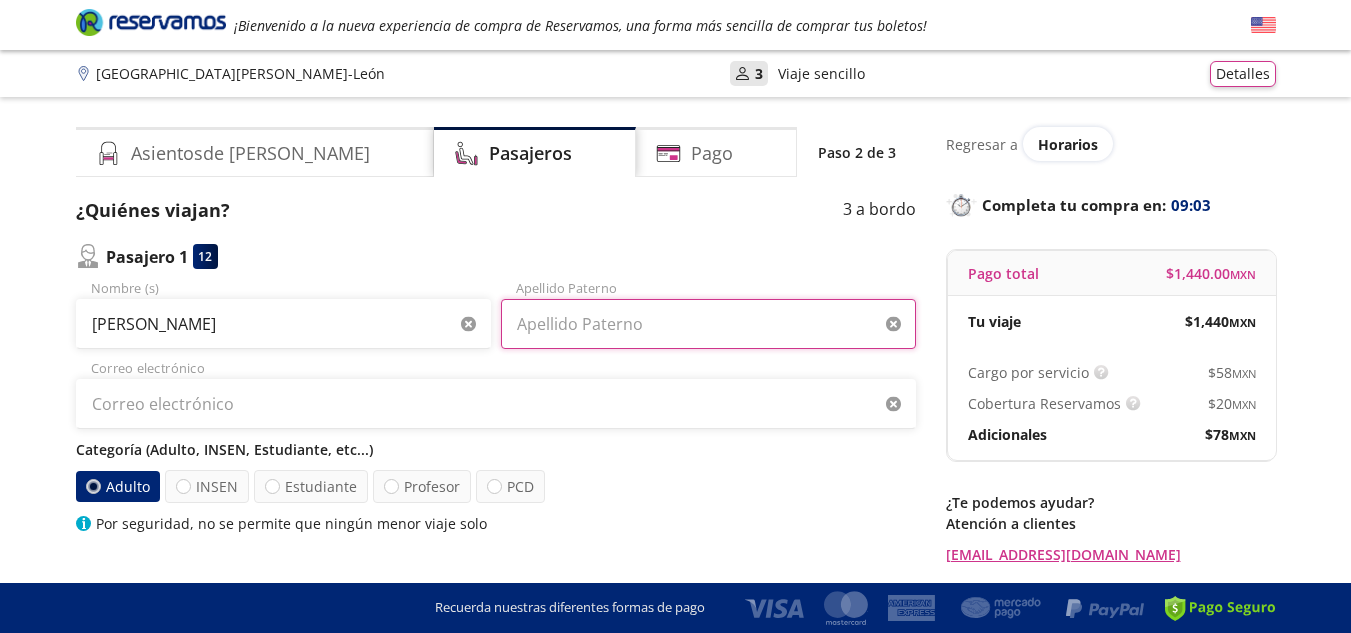 click on "Apellido Paterno" at bounding box center [708, 324] 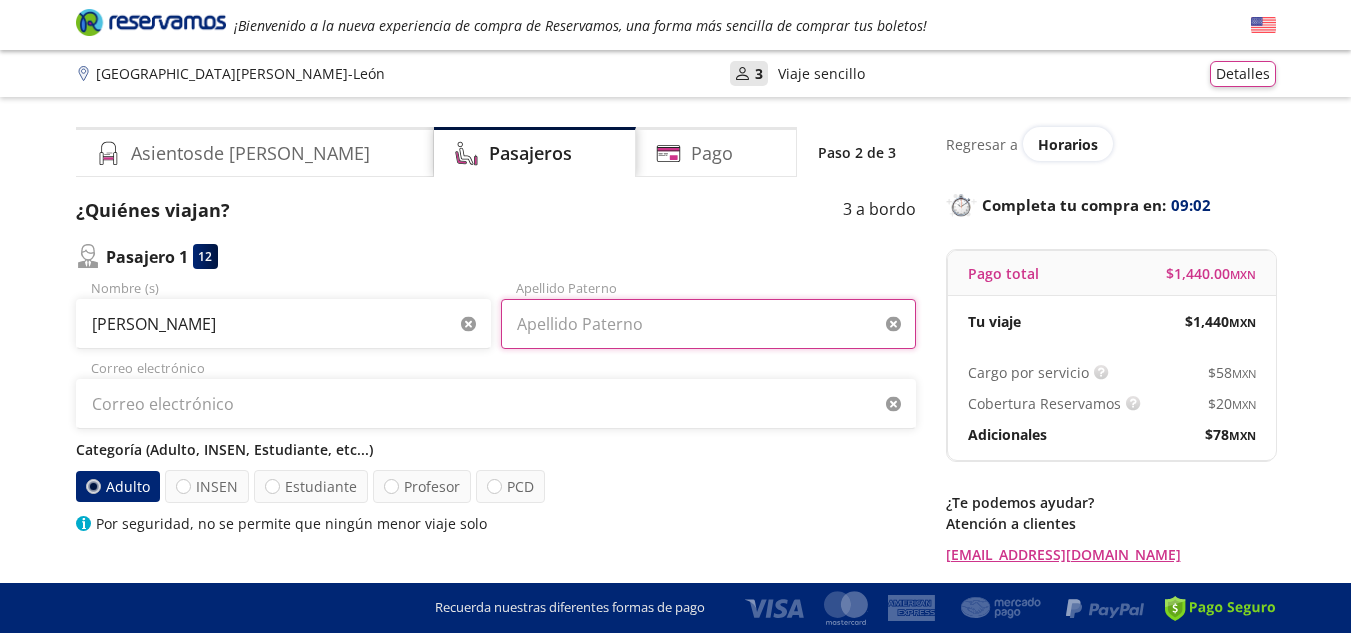 type on "m" 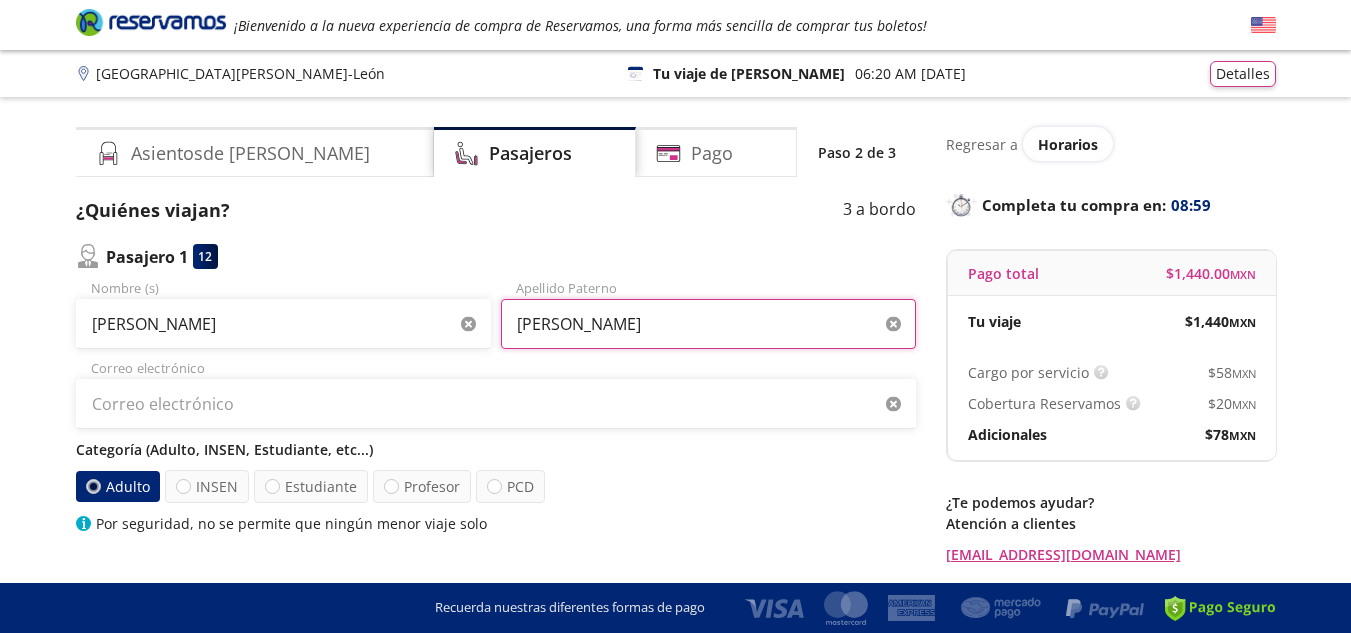 type on "[PERSON_NAME]" 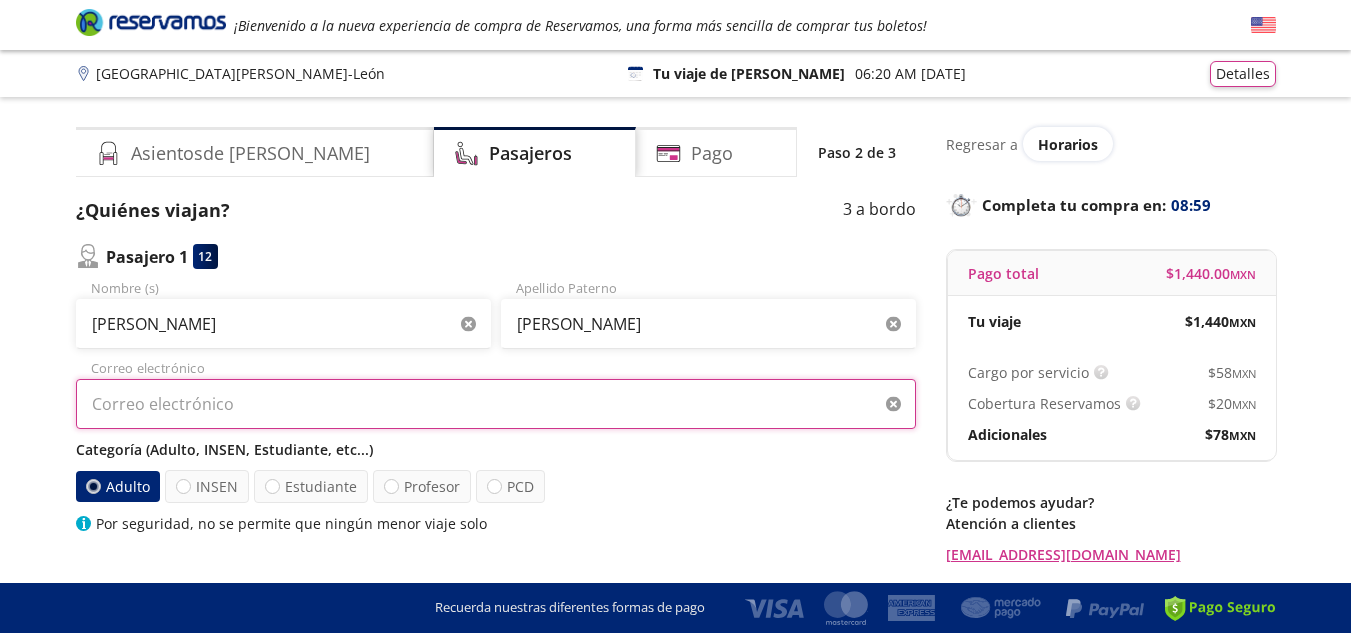 click on "Correo electrónico" at bounding box center (496, 404) 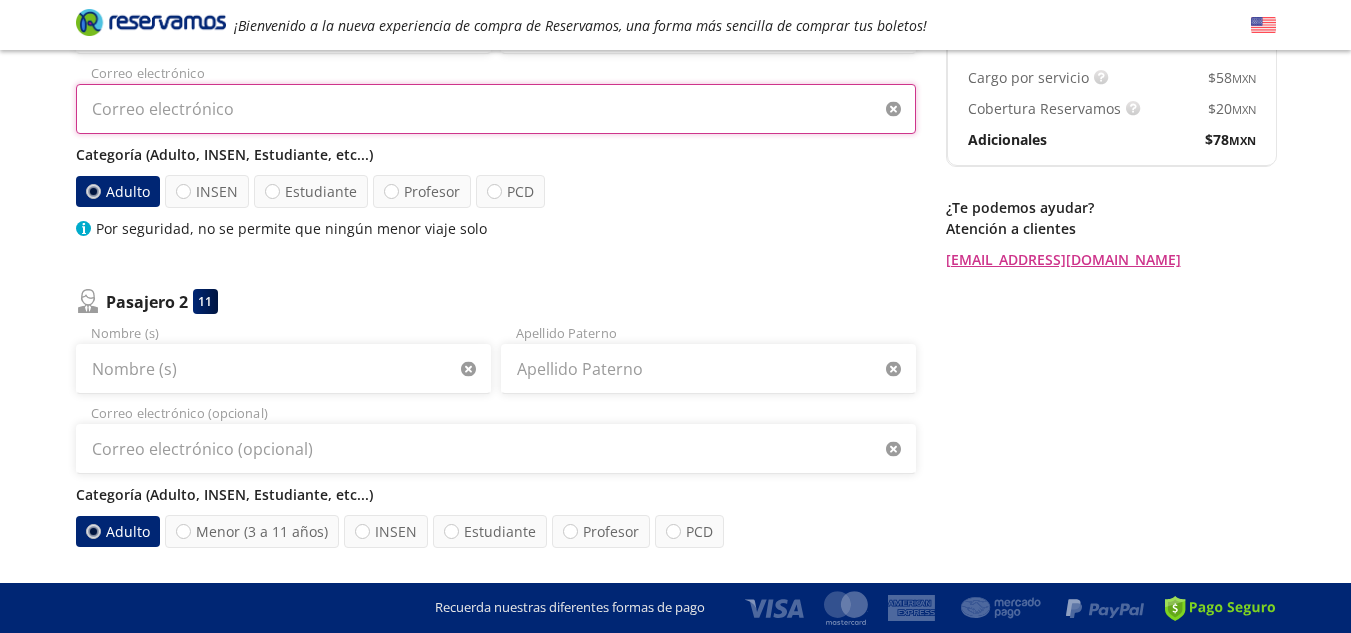 scroll, scrollTop: 300, scrollLeft: 0, axis: vertical 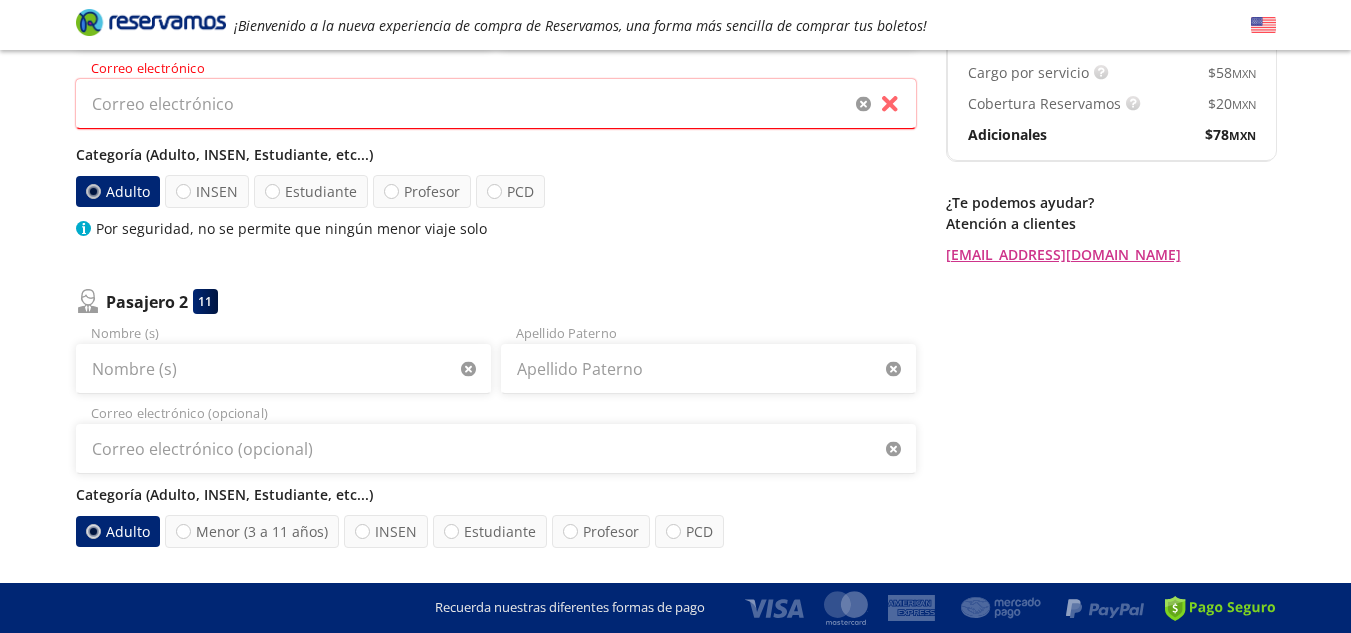 click on "Adulto" at bounding box center [117, 191] 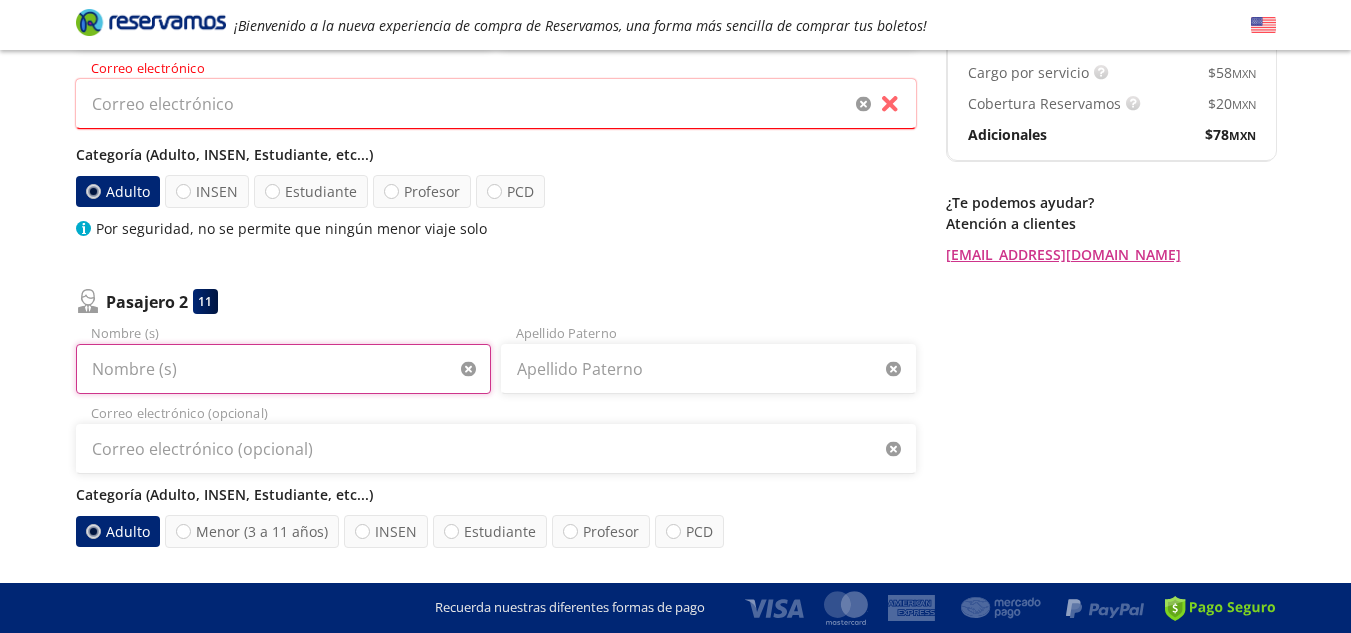click on "Nombre (s)" at bounding box center (283, 369) 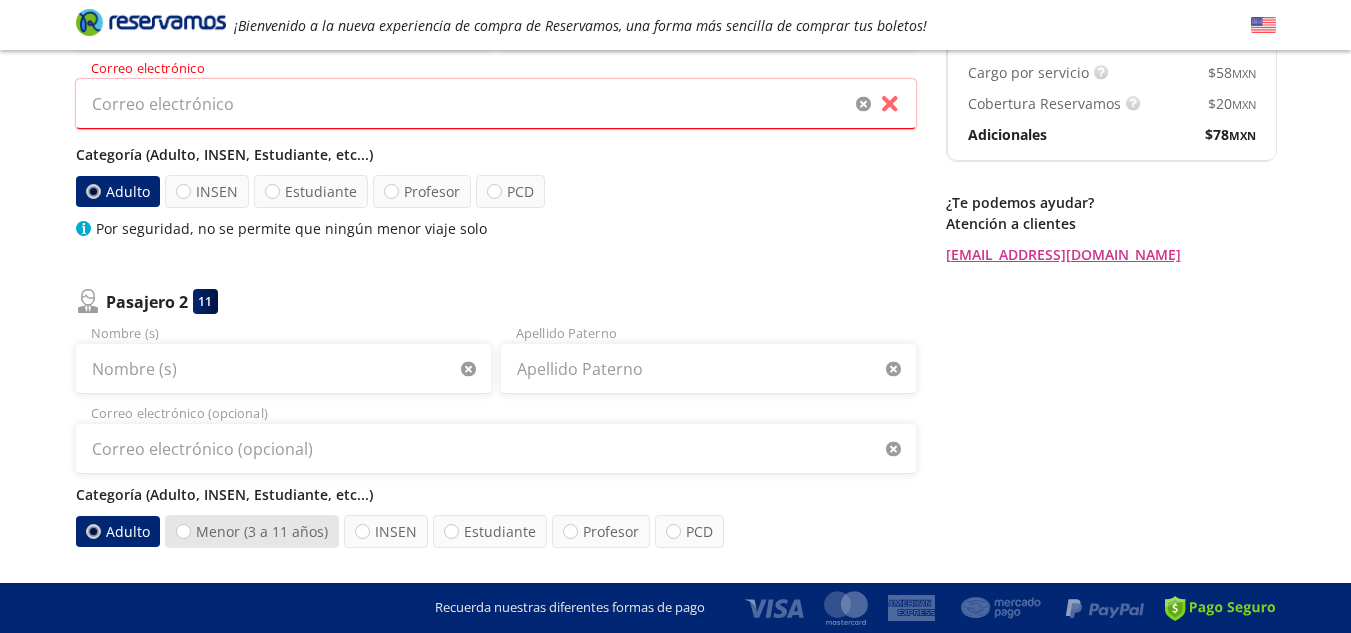 click on "Menor (3 a 11 años)" at bounding box center [252, 531] 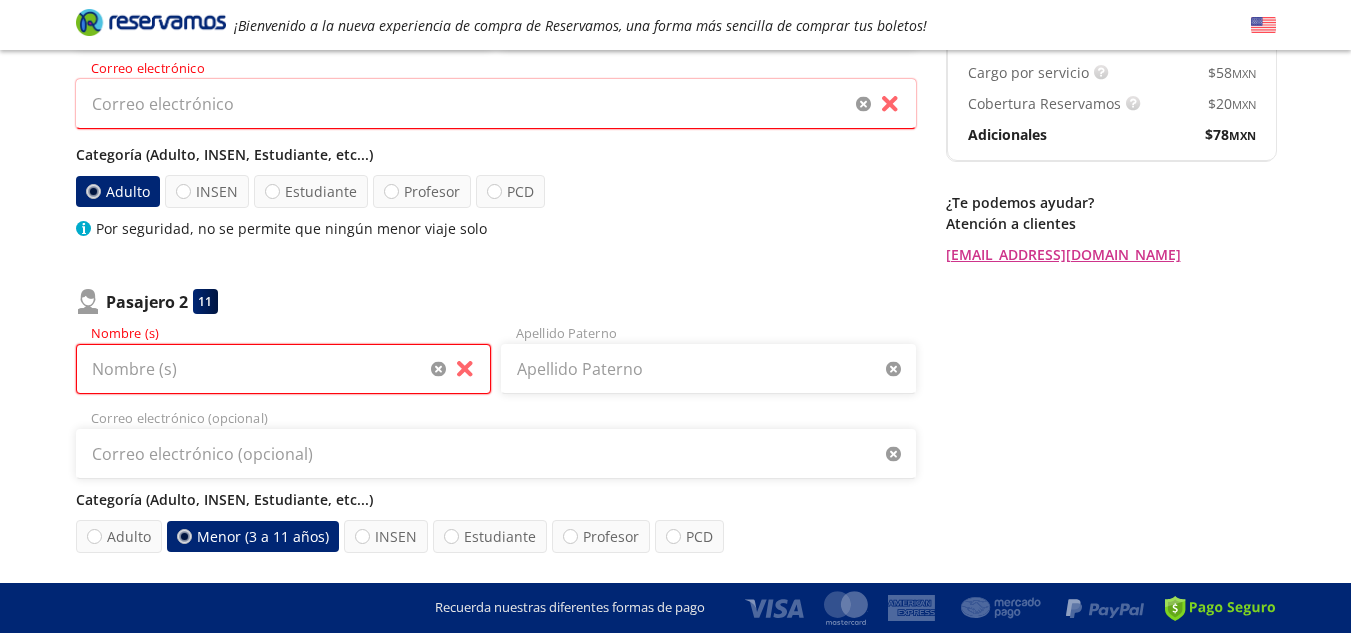 click on "Nombre (s)" at bounding box center [283, 369] 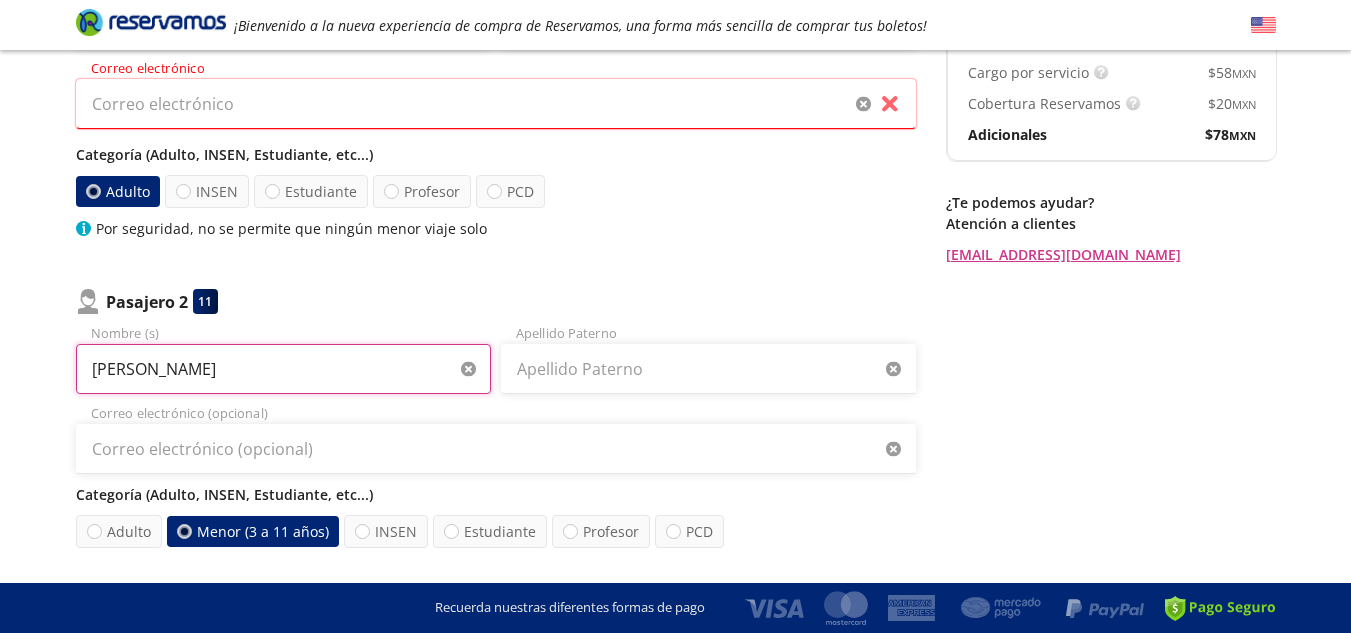 type on "[PERSON_NAME]" 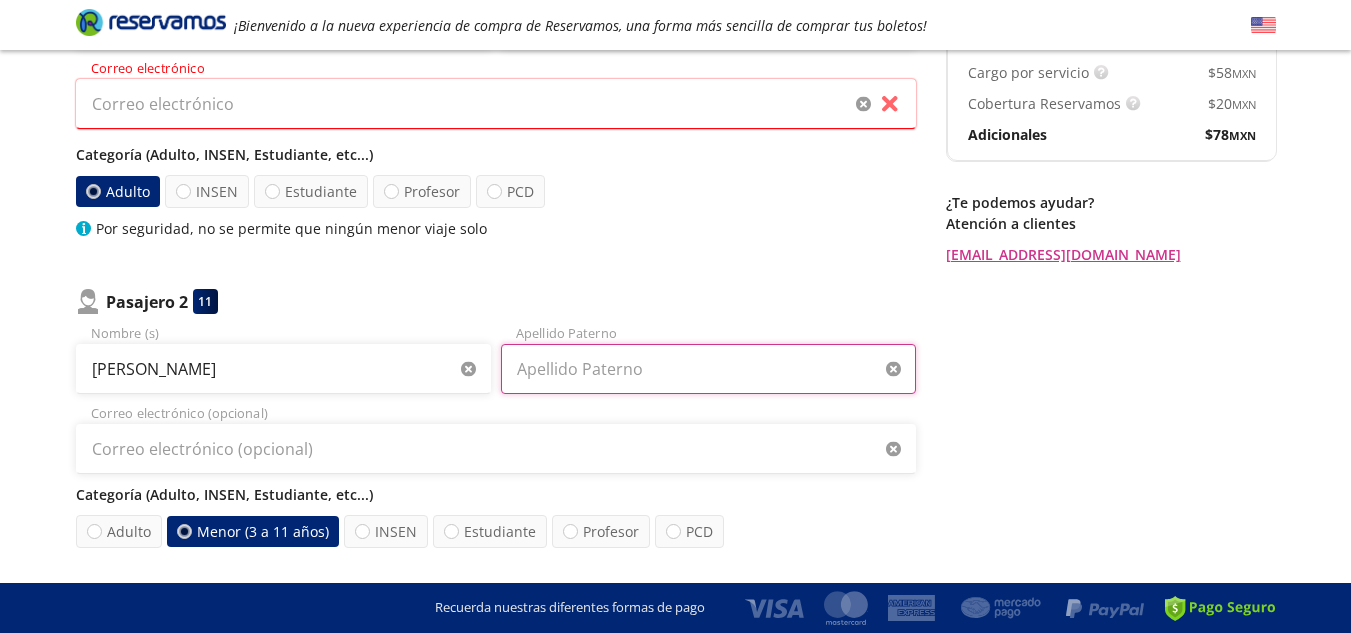 drag, startPoint x: 556, startPoint y: 367, endPoint x: 532, endPoint y: 368, distance: 24.020824 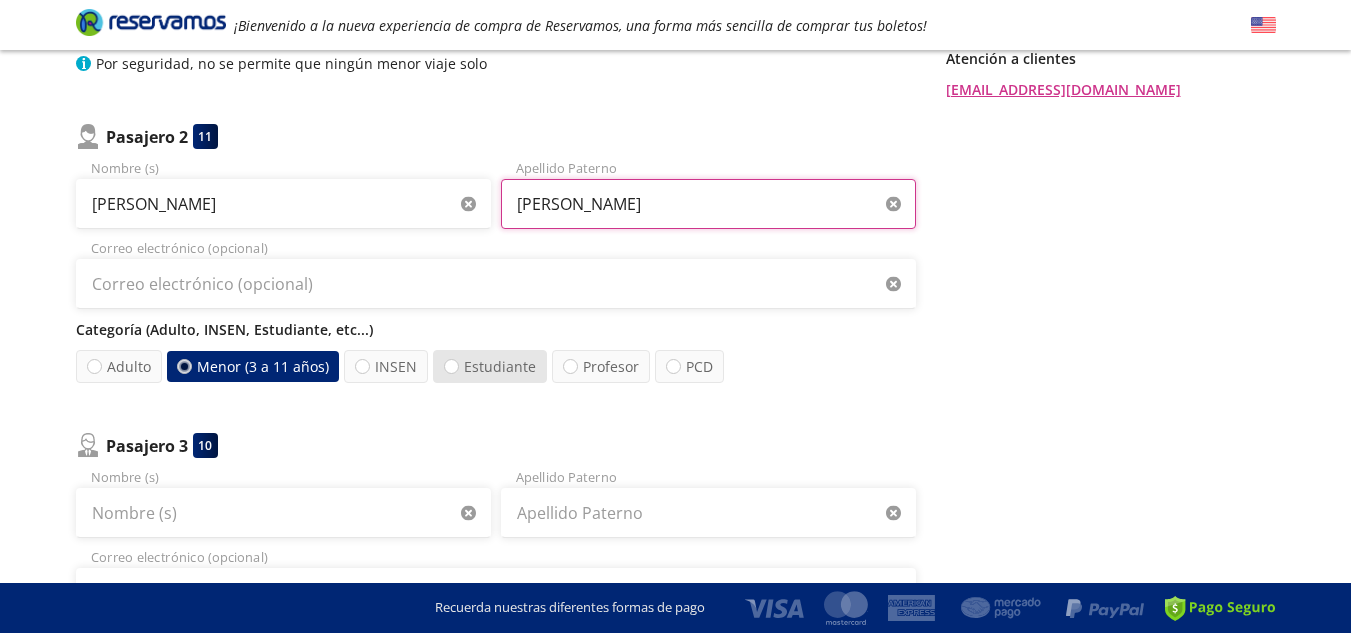 scroll, scrollTop: 500, scrollLeft: 0, axis: vertical 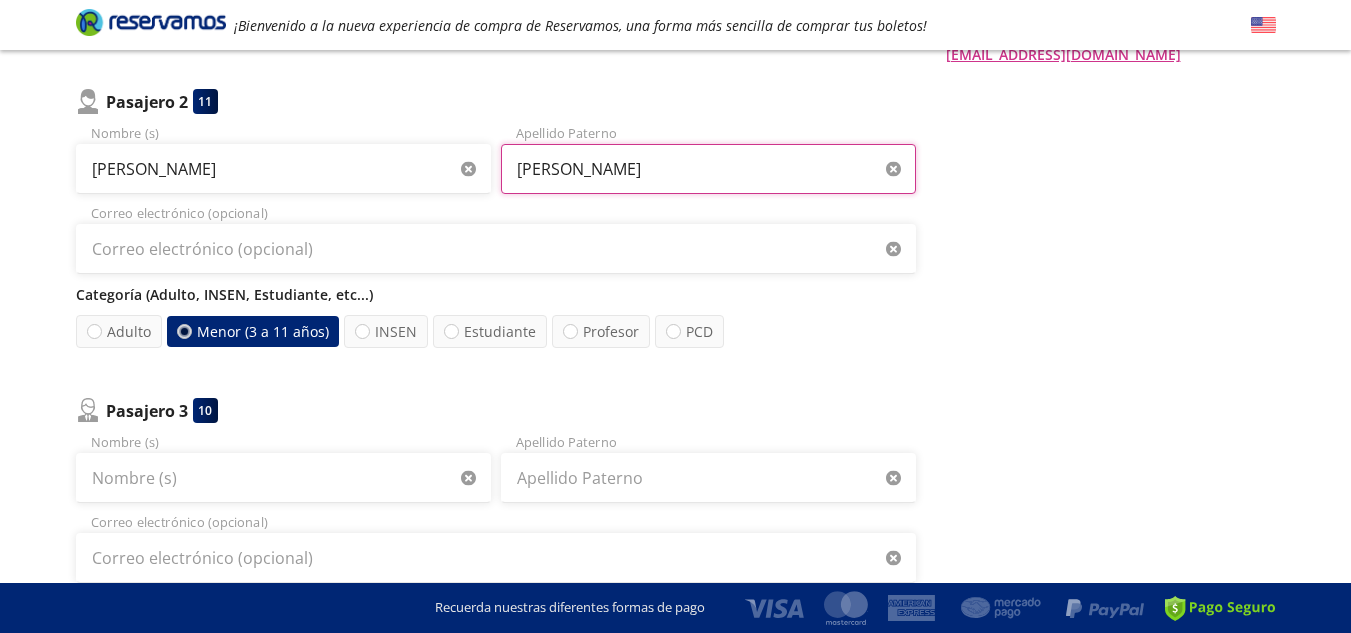 type on "[PERSON_NAME]" 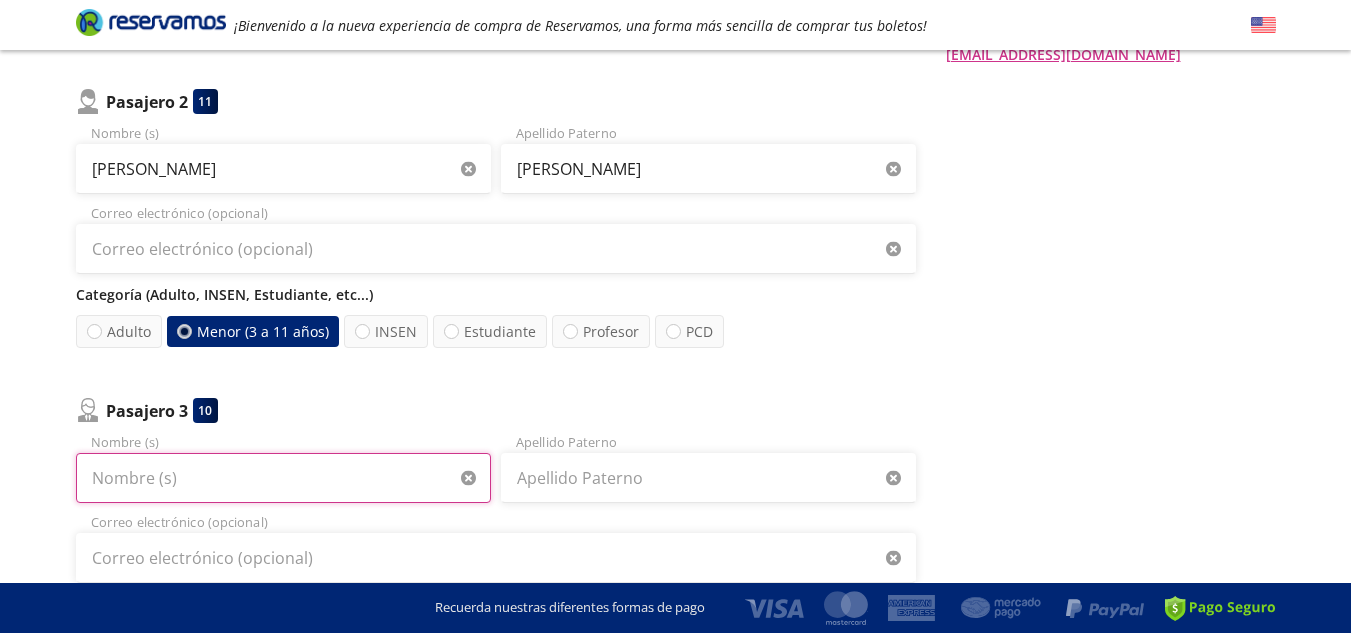 click on "Nombre (s)" at bounding box center [283, 478] 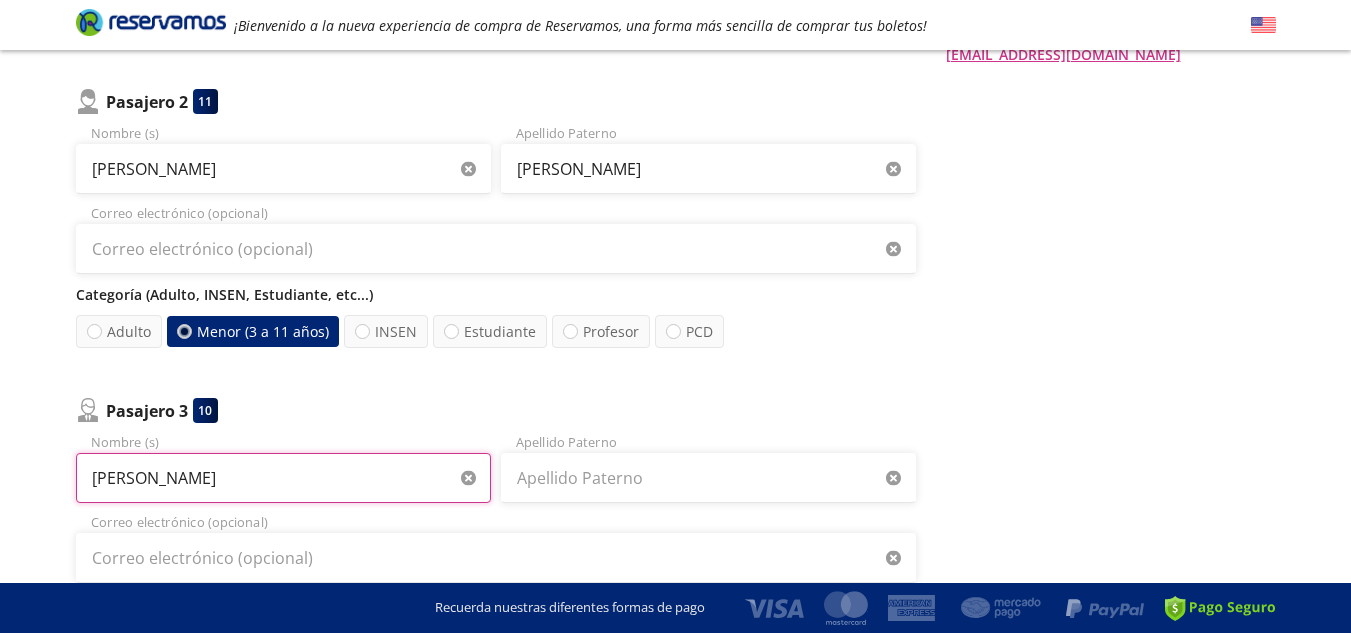 type on "[PERSON_NAME]" 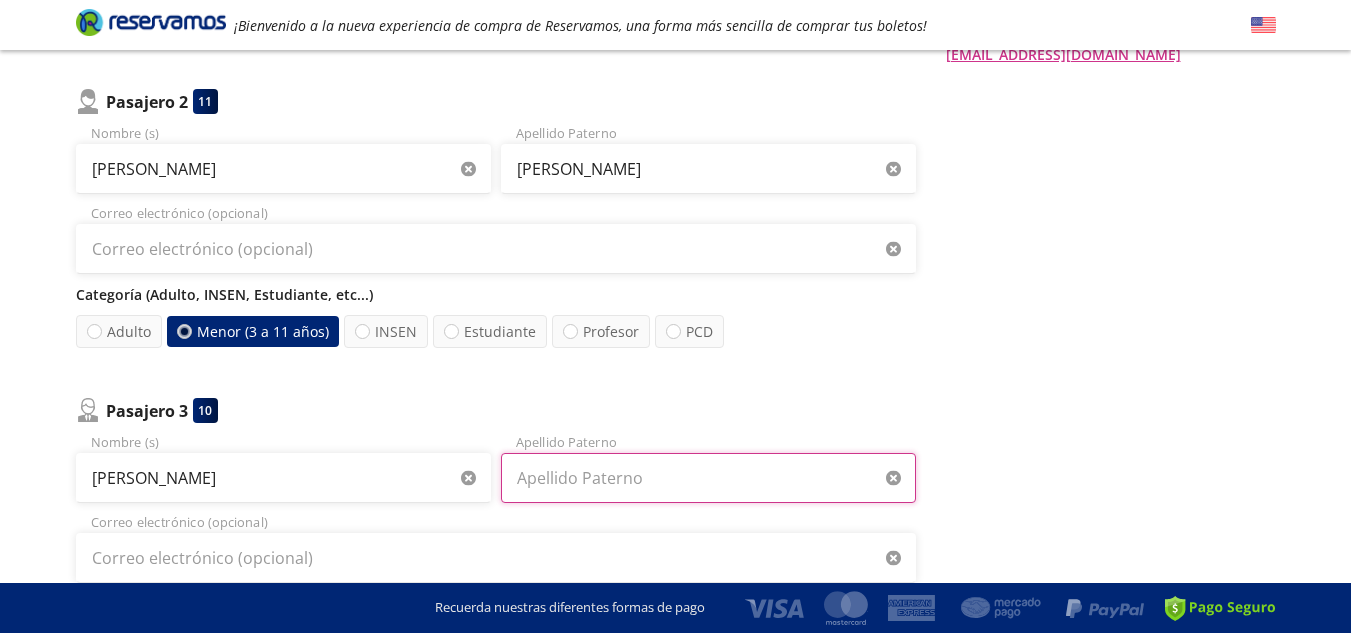 click on "Apellido Paterno" at bounding box center (708, 478) 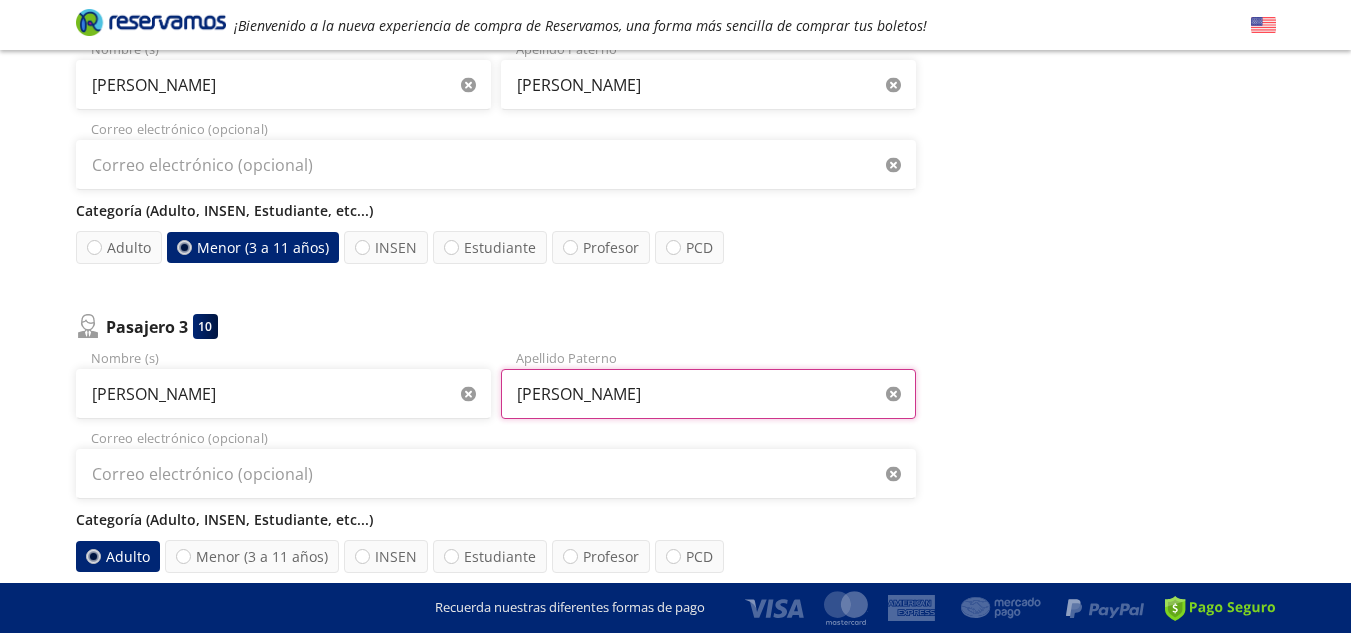 scroll, scrollTop: 700, scrollLeft: 0, axis: vertical 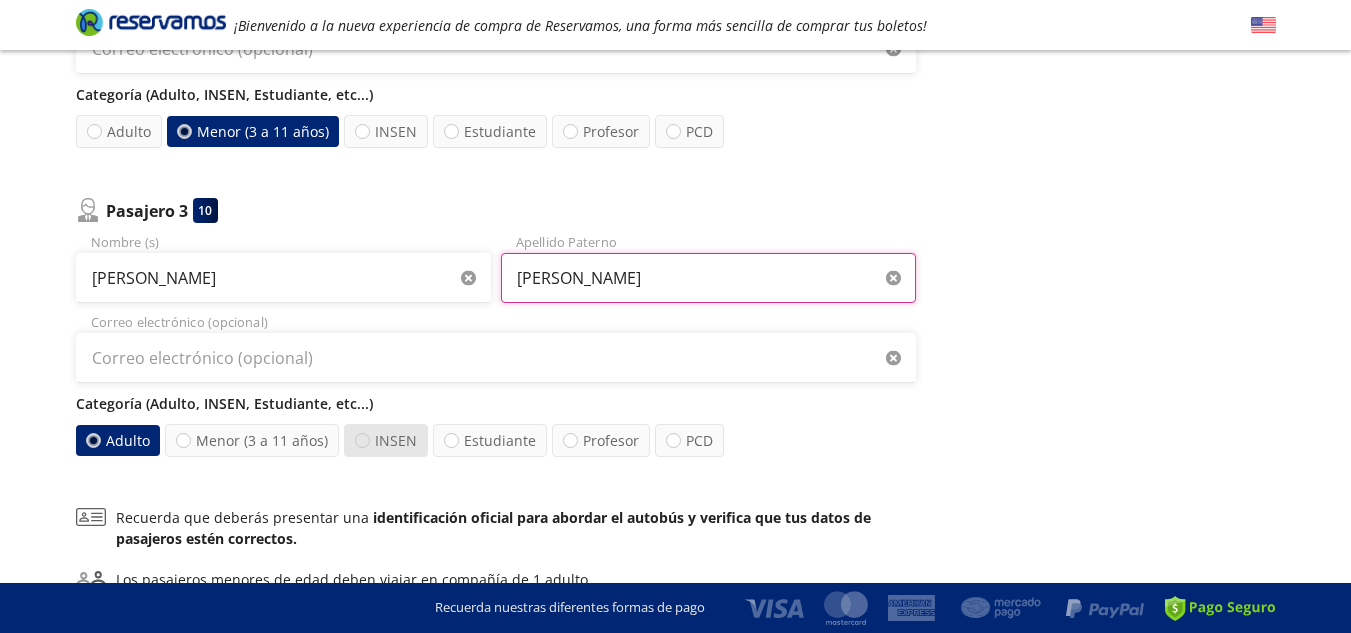 type on "[PERSON_NAME]" 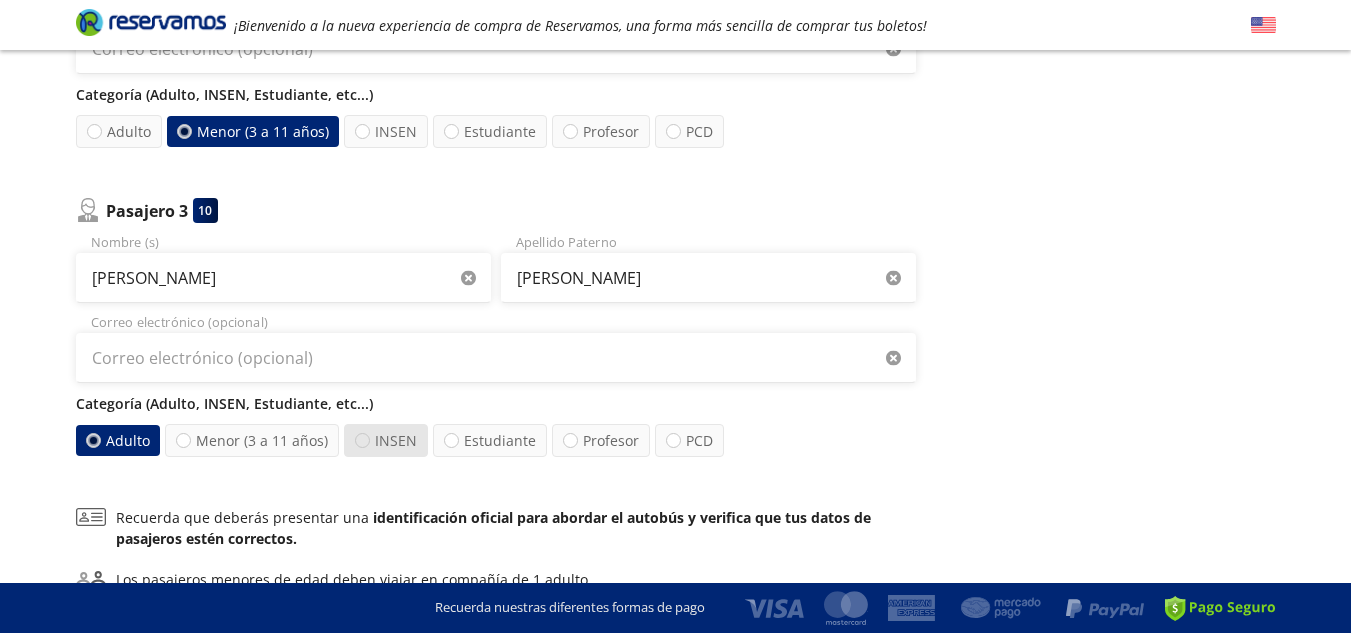 click at bounding box center (362, 440) 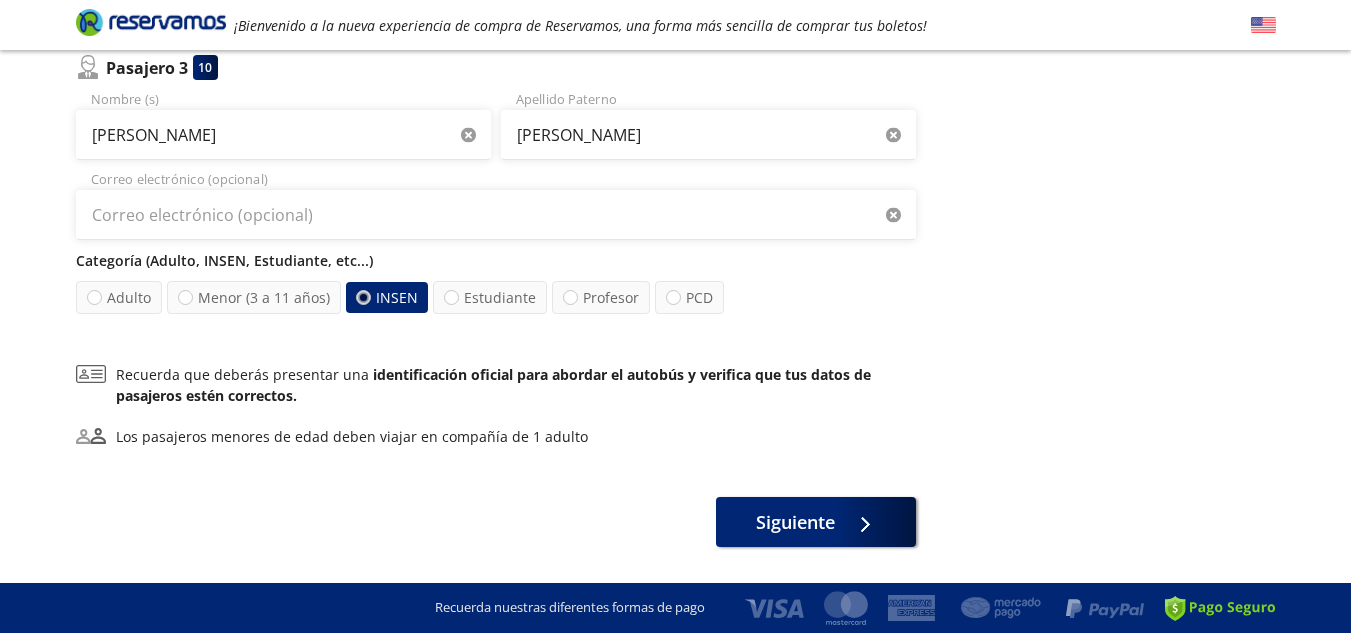 scroll, scrollTop: 898, scrollLeft: 0, axis: vertical 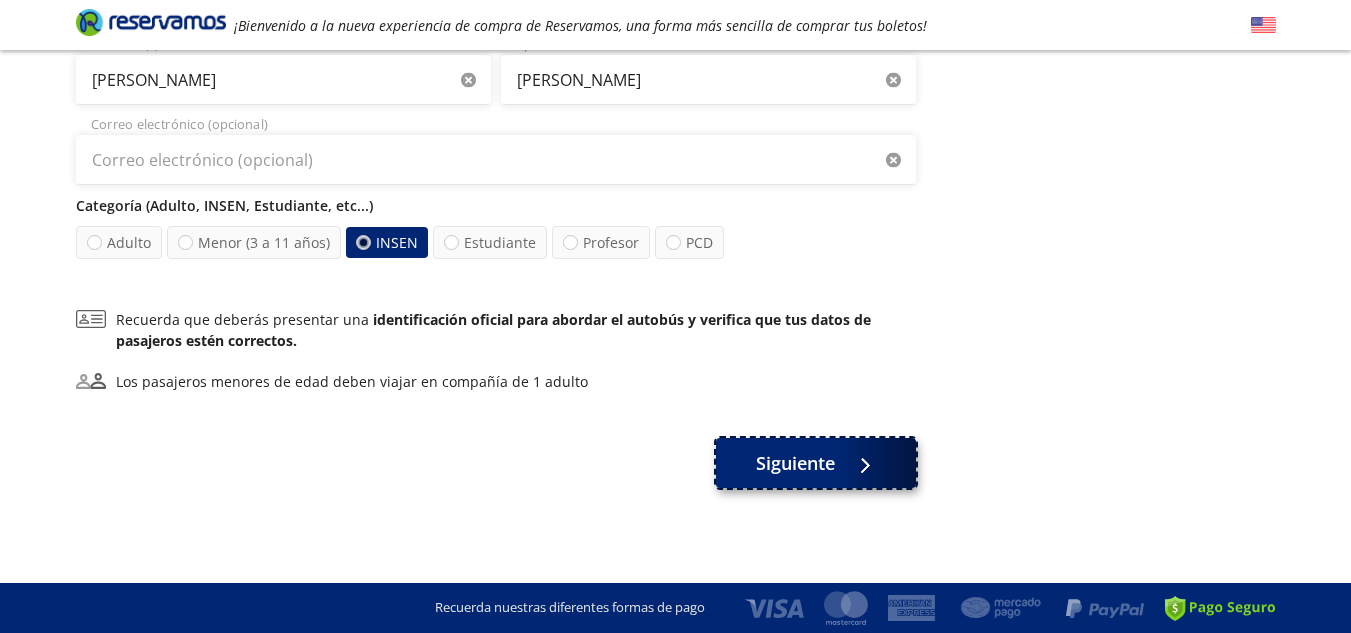 click on "Siguiente" at bounding box center [816, 463] 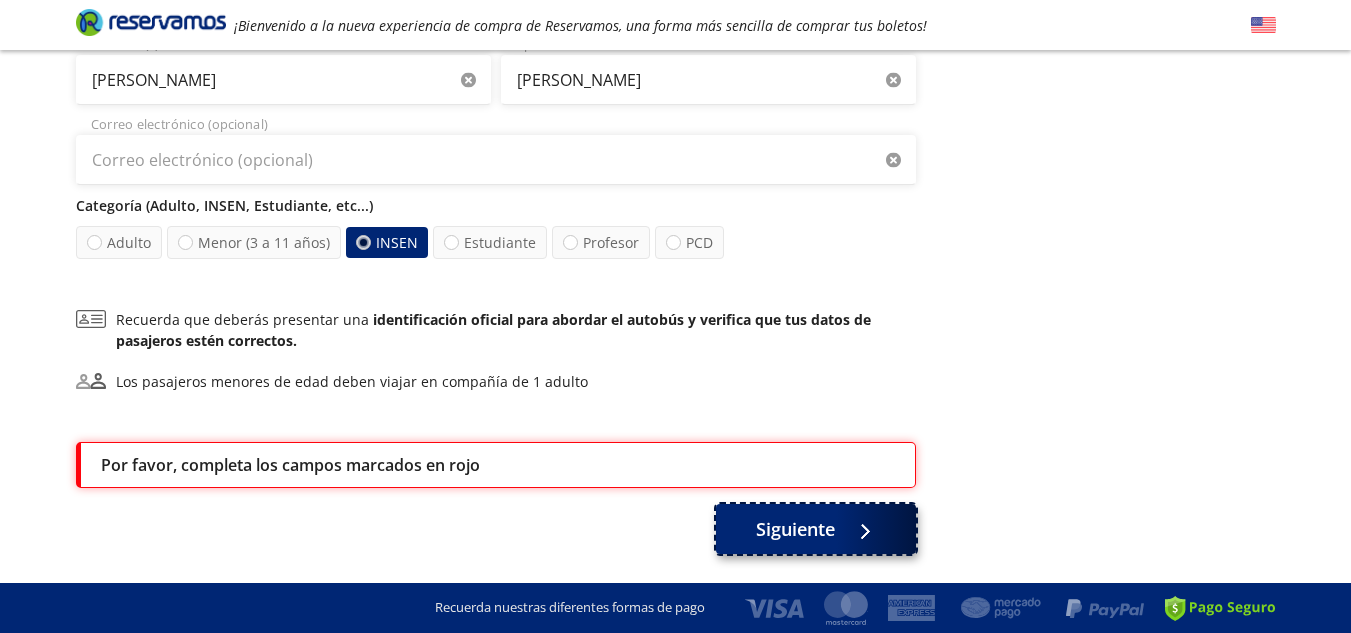 scroll, scrollTop: 964, scrollLeft: 0, axis: vertical 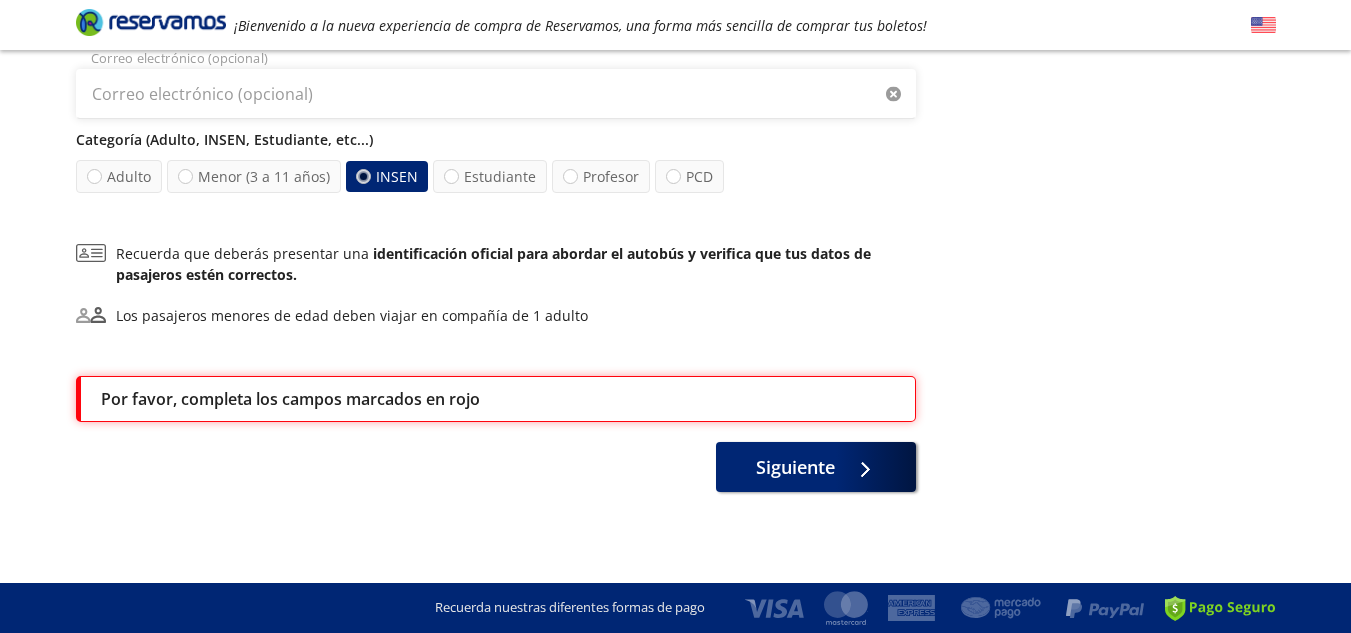 click on "Por favor, completa los campos marcados en rojo" at bounding box center [290, 399] 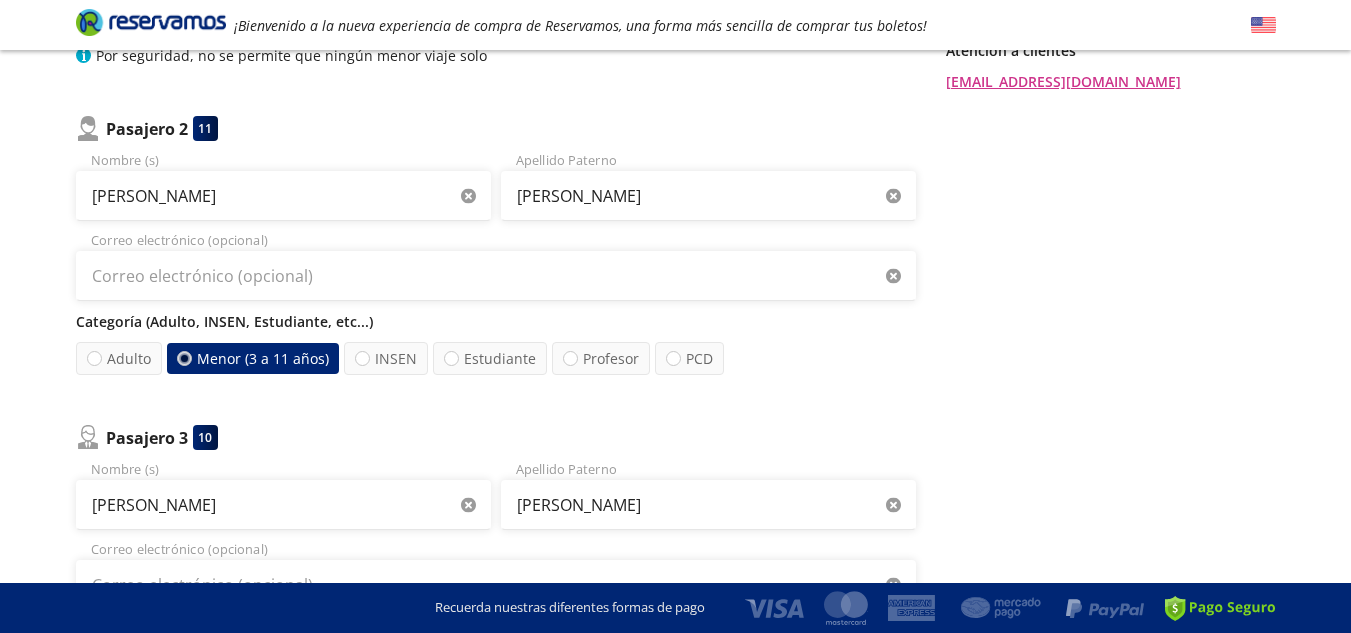 scroll, scrollTop: 464, scrollLeft: 0, axis: vertical 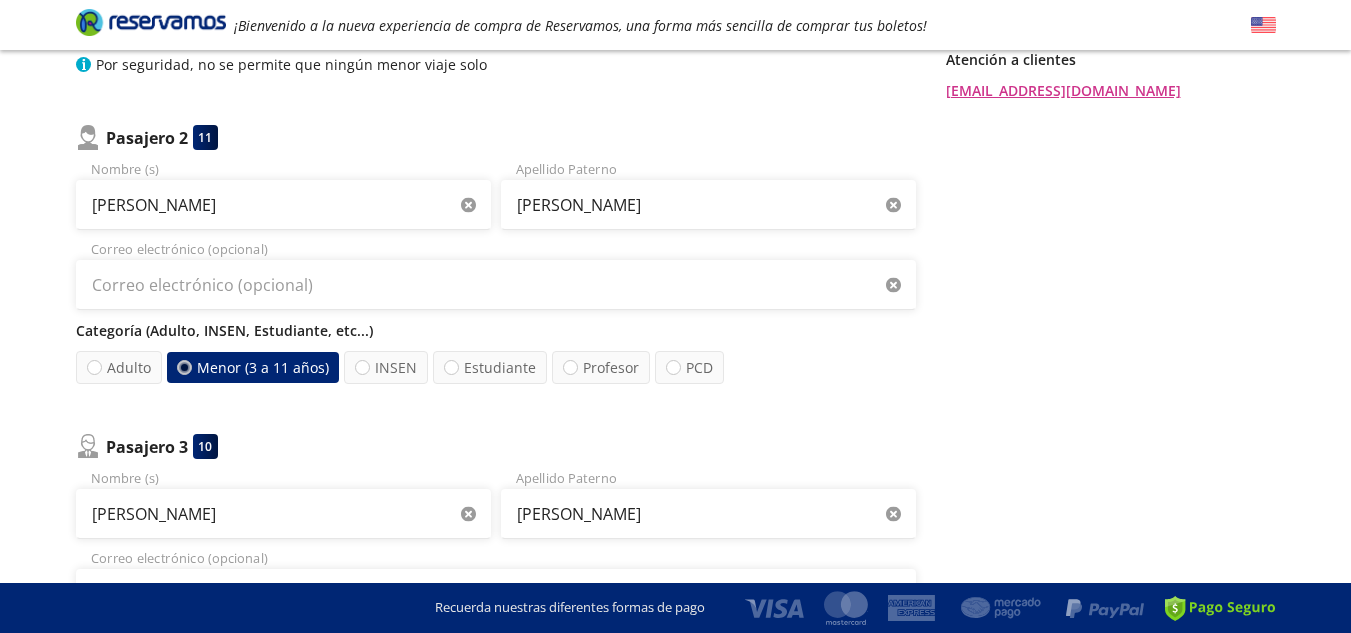 click at bounding box center [183, 367] 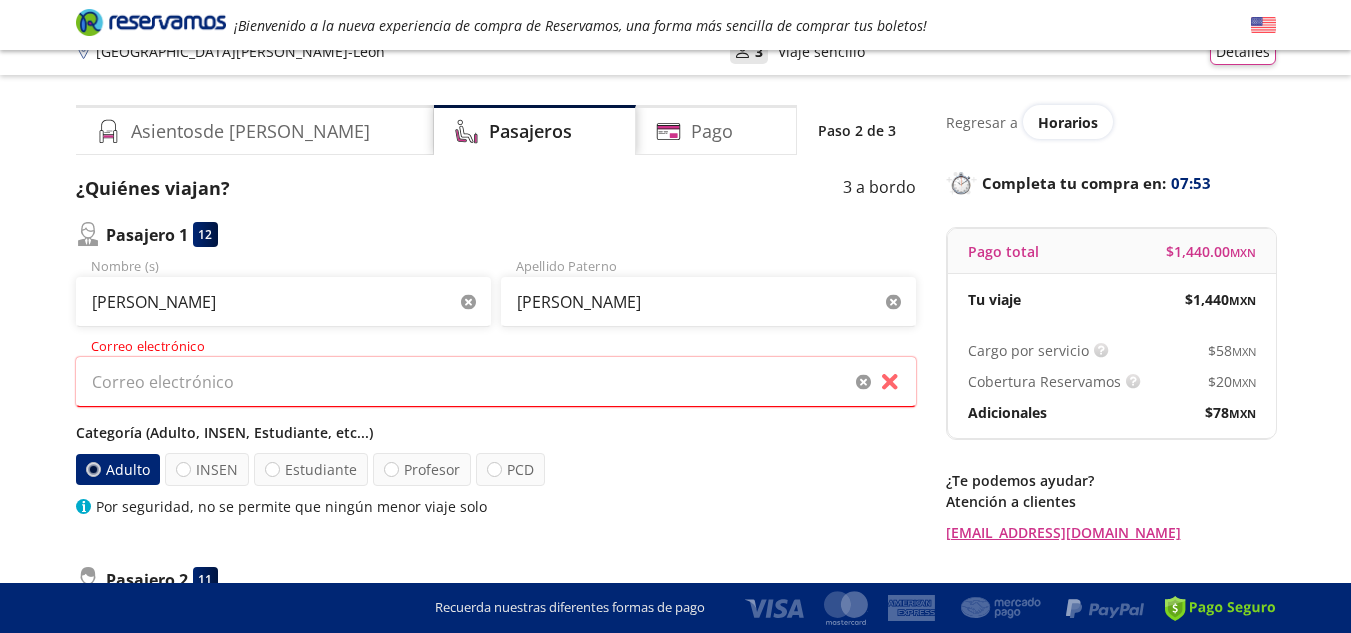 scroll, scrollTop: 0, scrollLeft: 0, axis: both 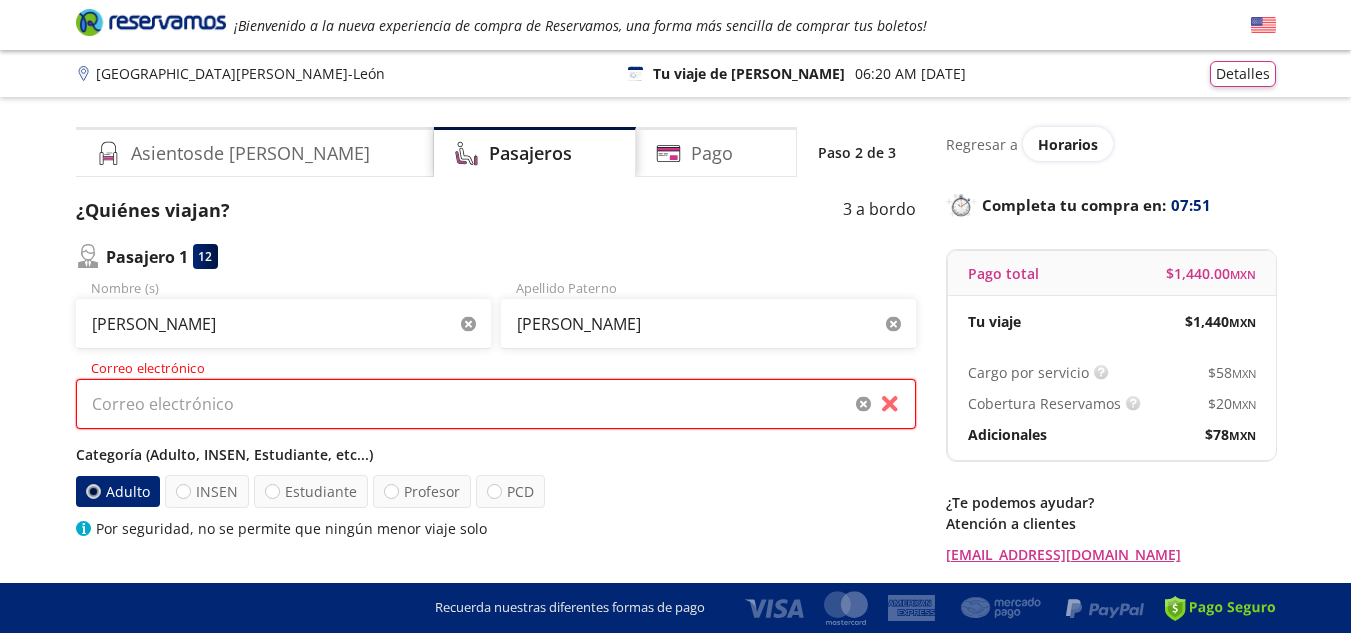 click on "Correo electrónico" at bounding box center [496, 404] 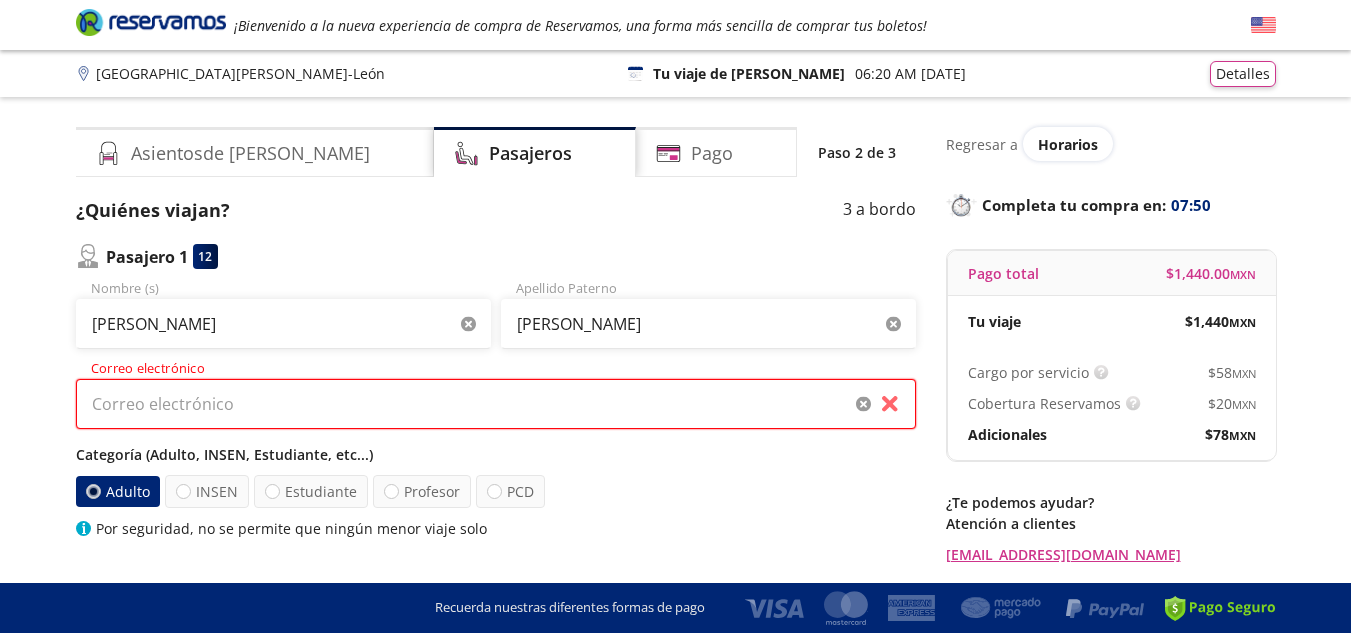 click on "Correo electrónico" at bounding box center [496, 404] 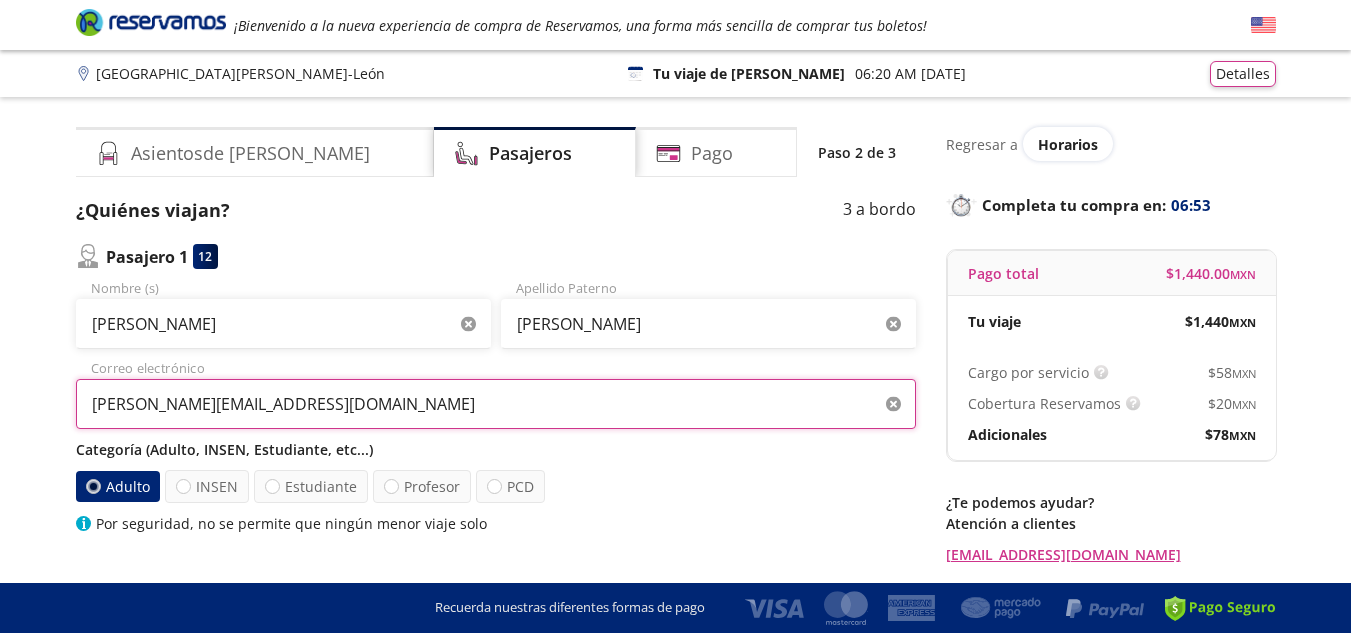 click on "[PERSON_NAME][EMAIL_ADDRESS][DOMAIN_NAME]" at bounding box center (496, 404) 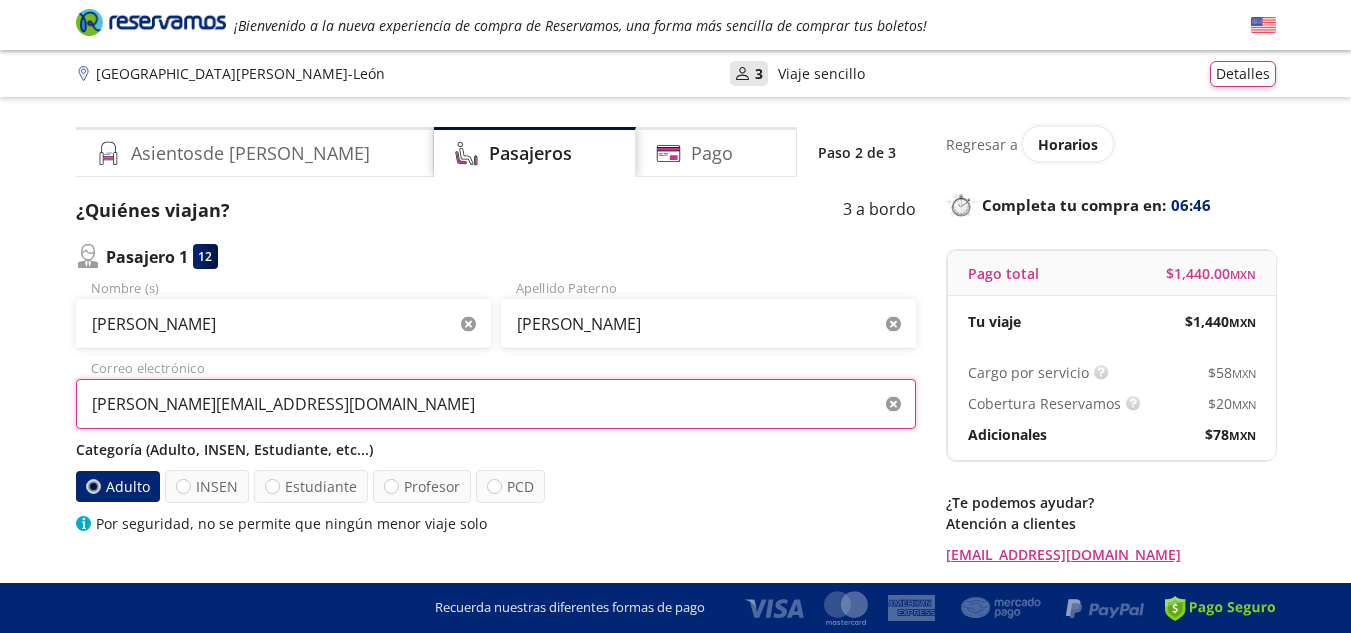 click on "[PERSON_NAME][EMAIL_ADDRESS][DOMAIN_NAME]" at bounding box center [496, 404] 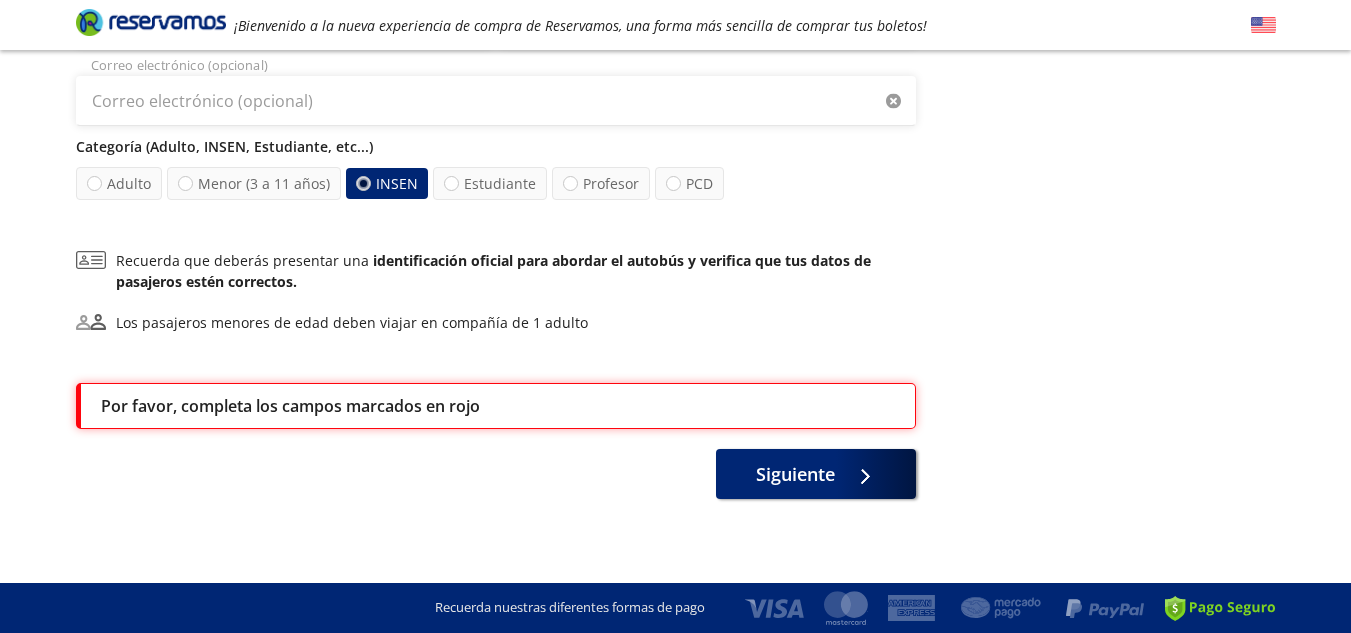 scroll, scrollTop: 959, scrollLeft: 0, axis: vertical 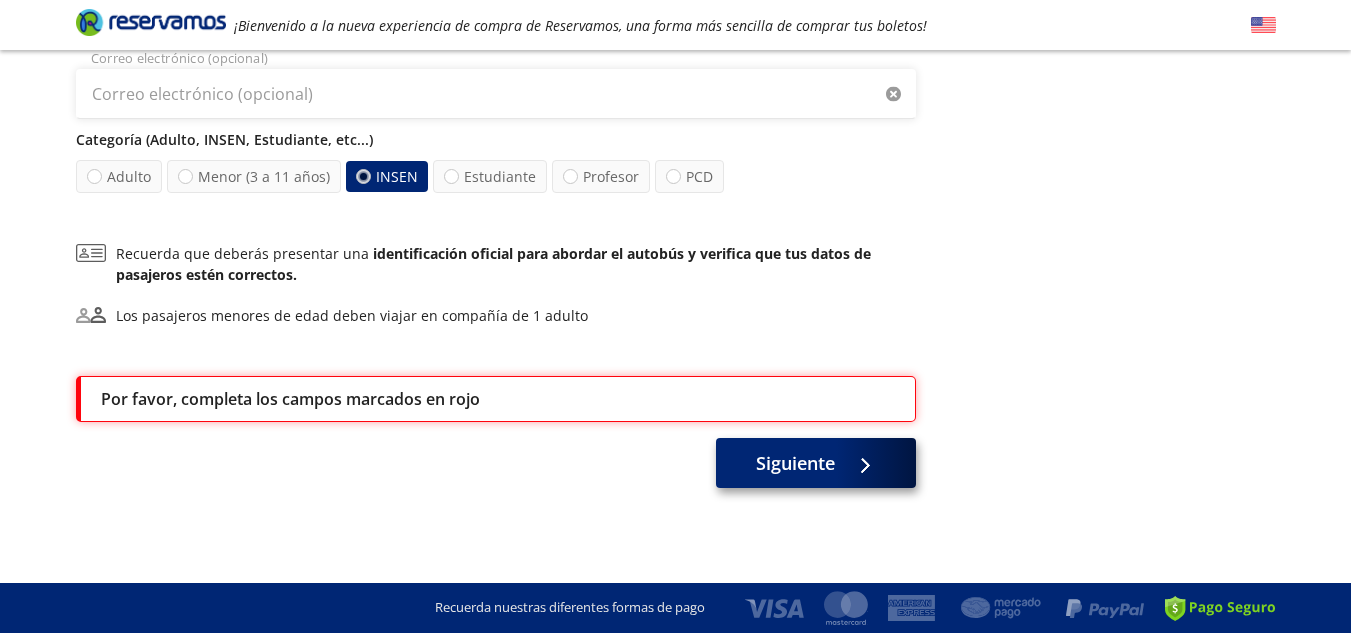 type on "[PERSON_NAME][EMAIL_ADDRESS][DOMAIN_NAME]" 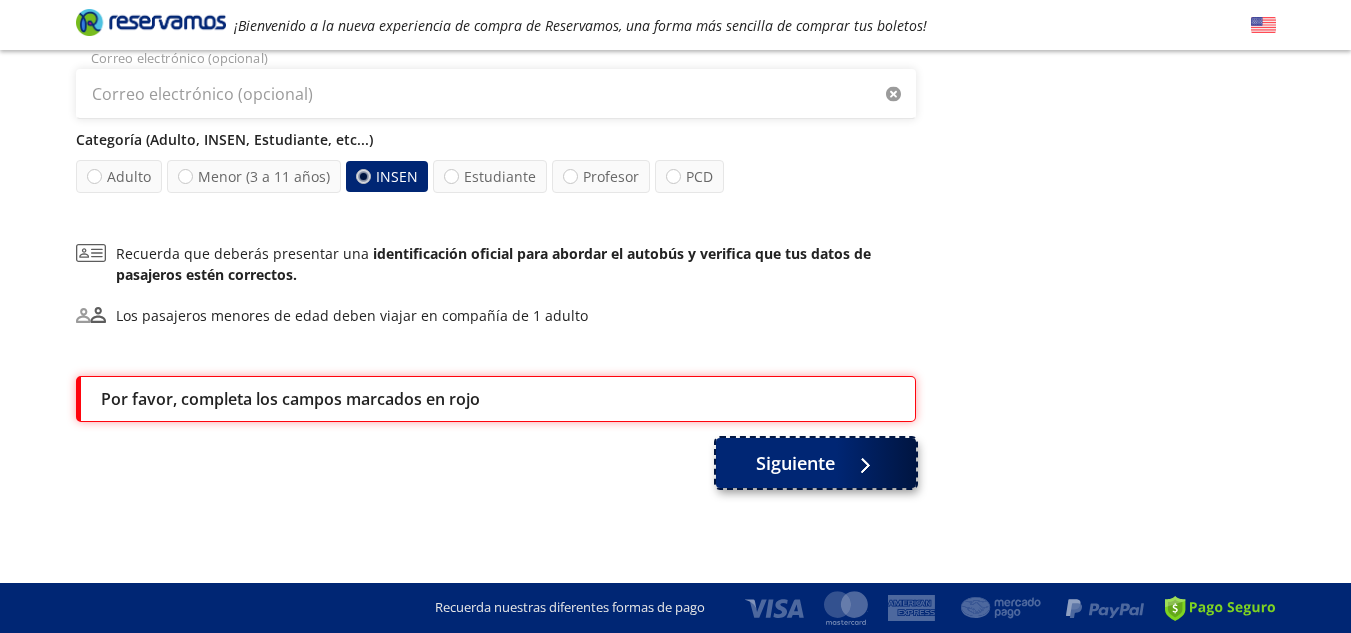 click on "Siguiente" at bounding box center [795, 463] 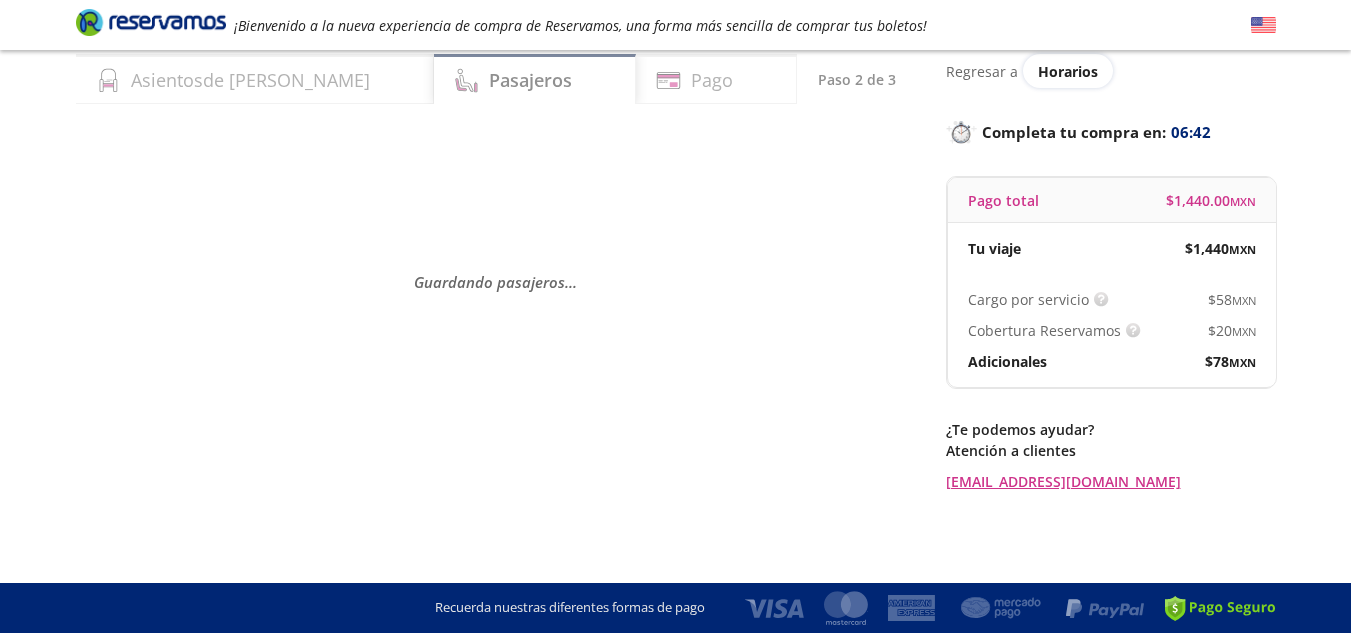 scroll, scrollTop: 0, scrollLeft: 0, axis: both 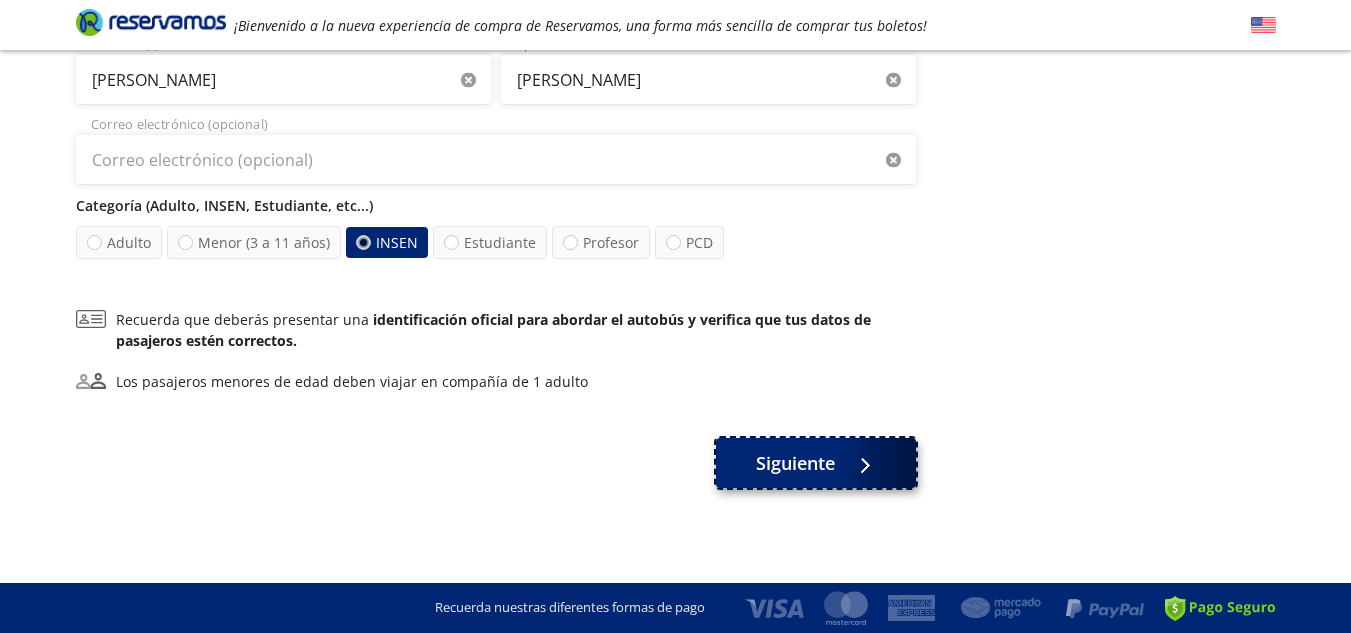 click on "Siguiente" at bounding box center (816, 463) 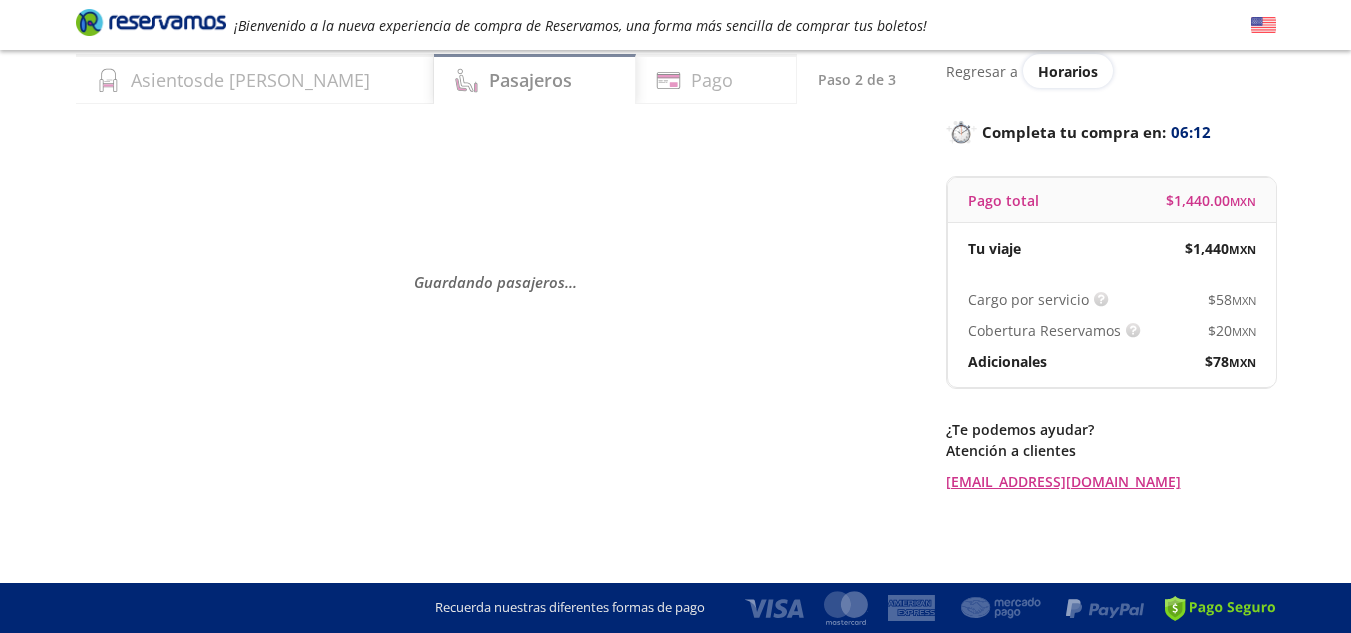 scroll, scrollTop: 0, scrollLeft: 0, axis: both 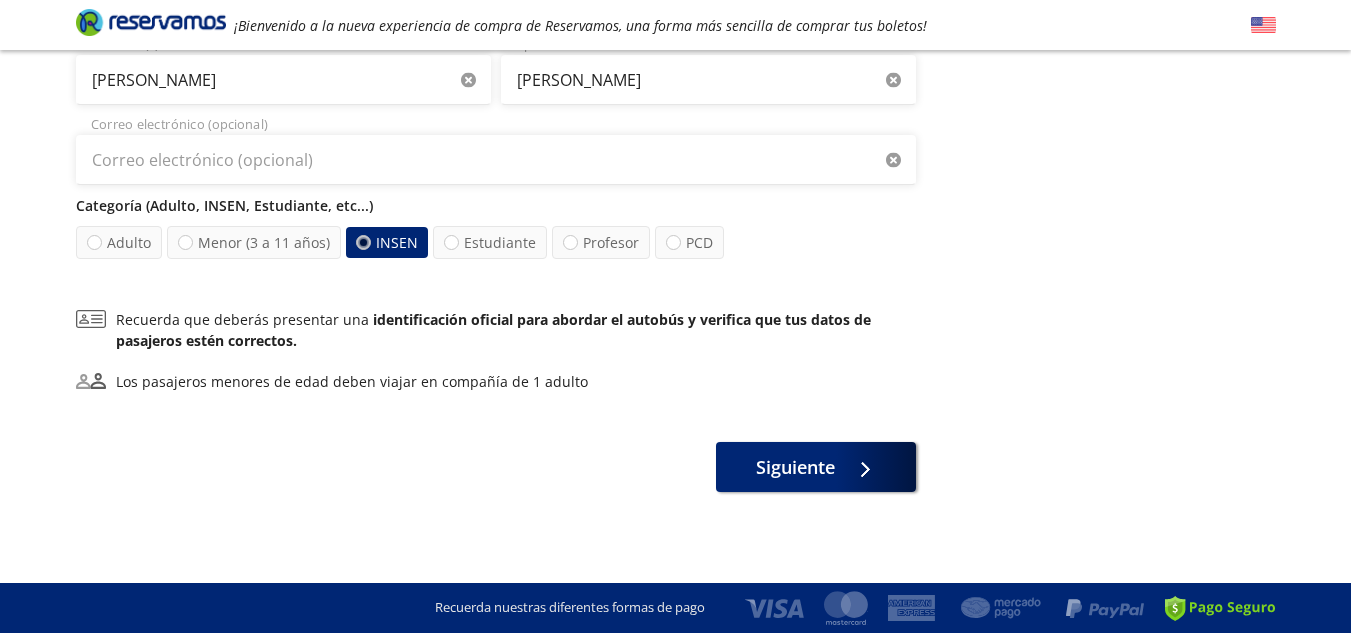 click at bounding box center [362, 242] 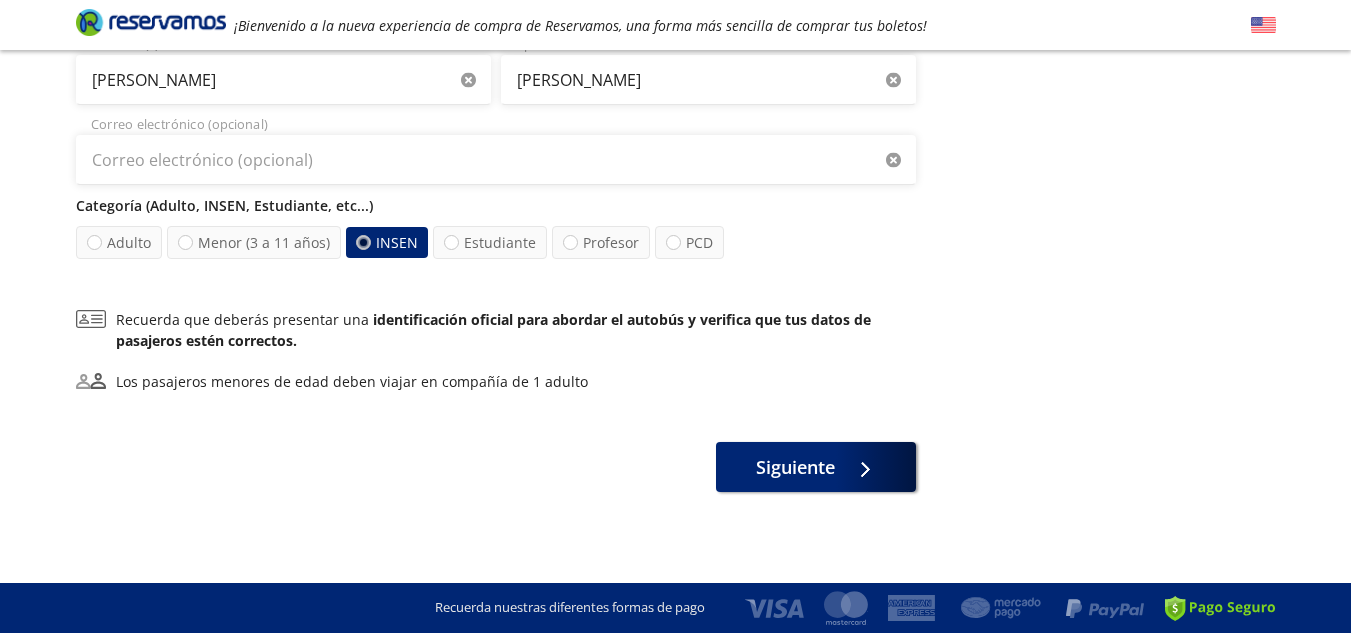 click on "INSEN" at bounding box center (362, 242) 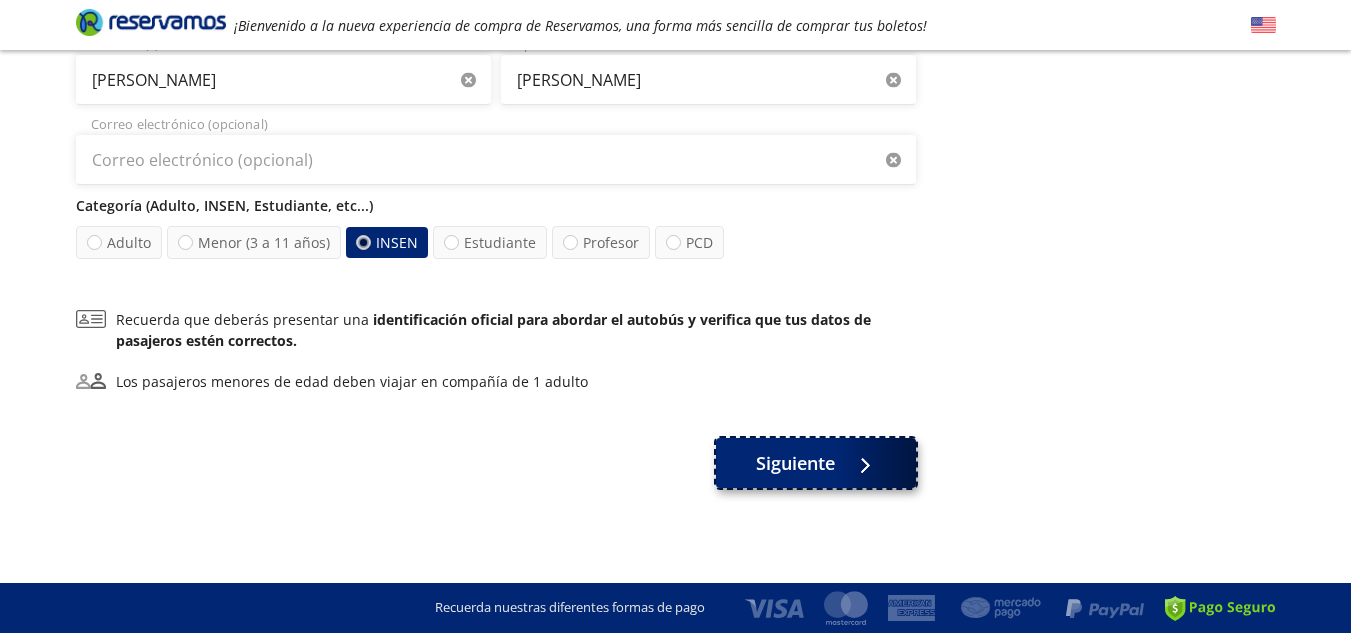 click on "Siguiente" at bounding box center [795, 463] 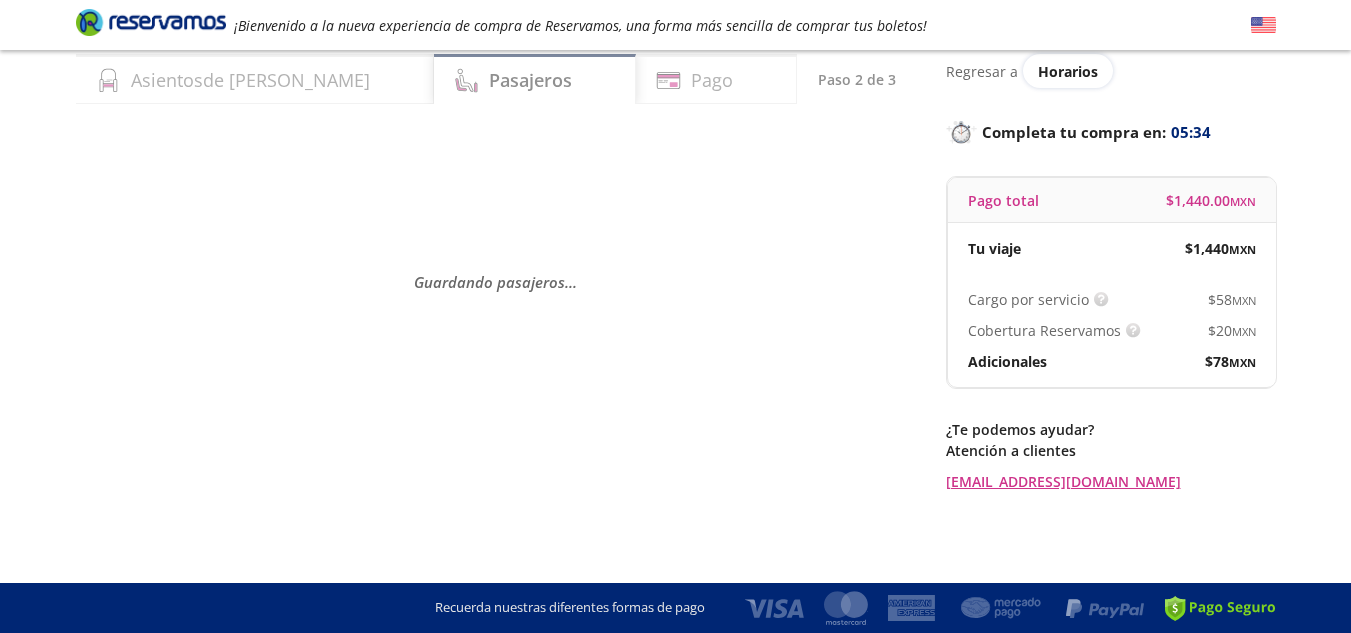 scroll, scrollTop: 0, scrollLeft: 0, axis: both 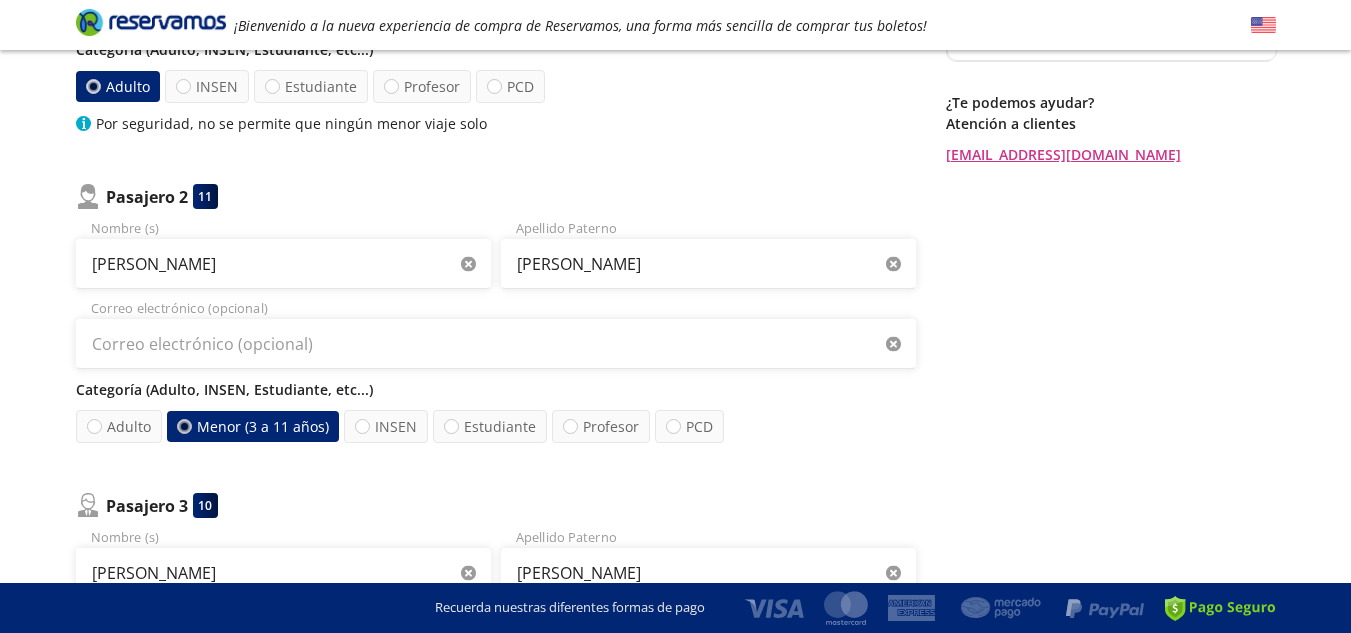 click at bounding box center [183, 426] 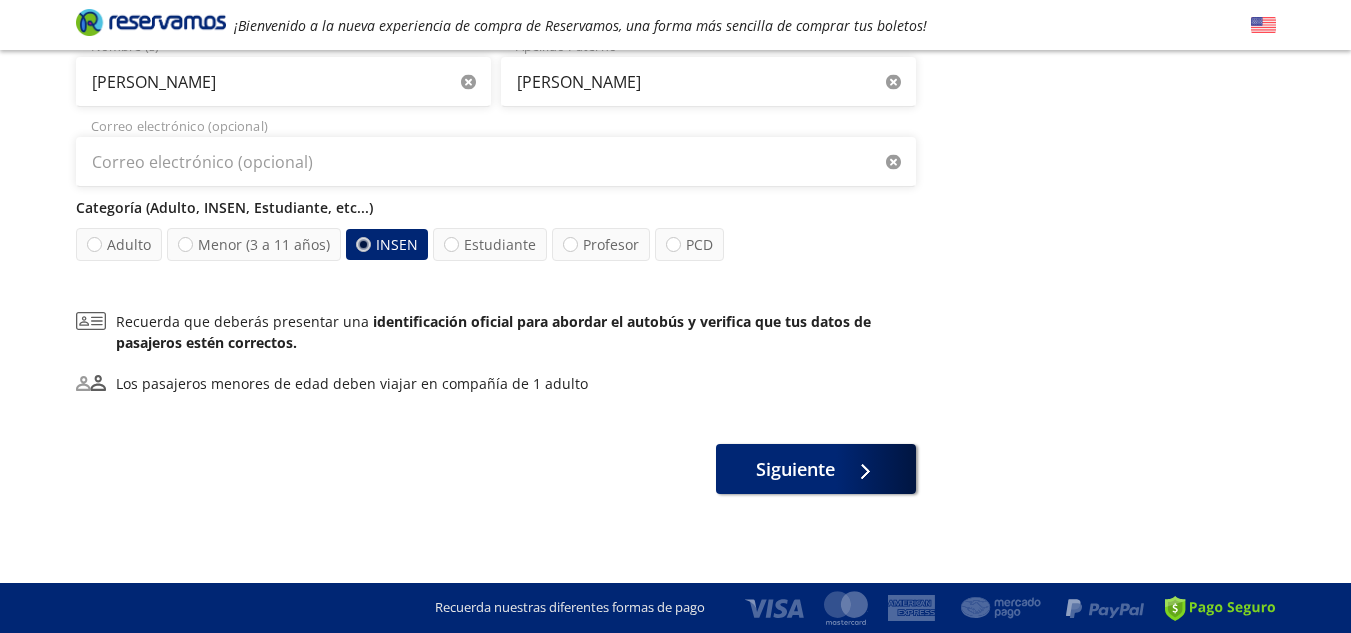scroll, scrollTop: 893, scrollLeft: 0, axis: vertical 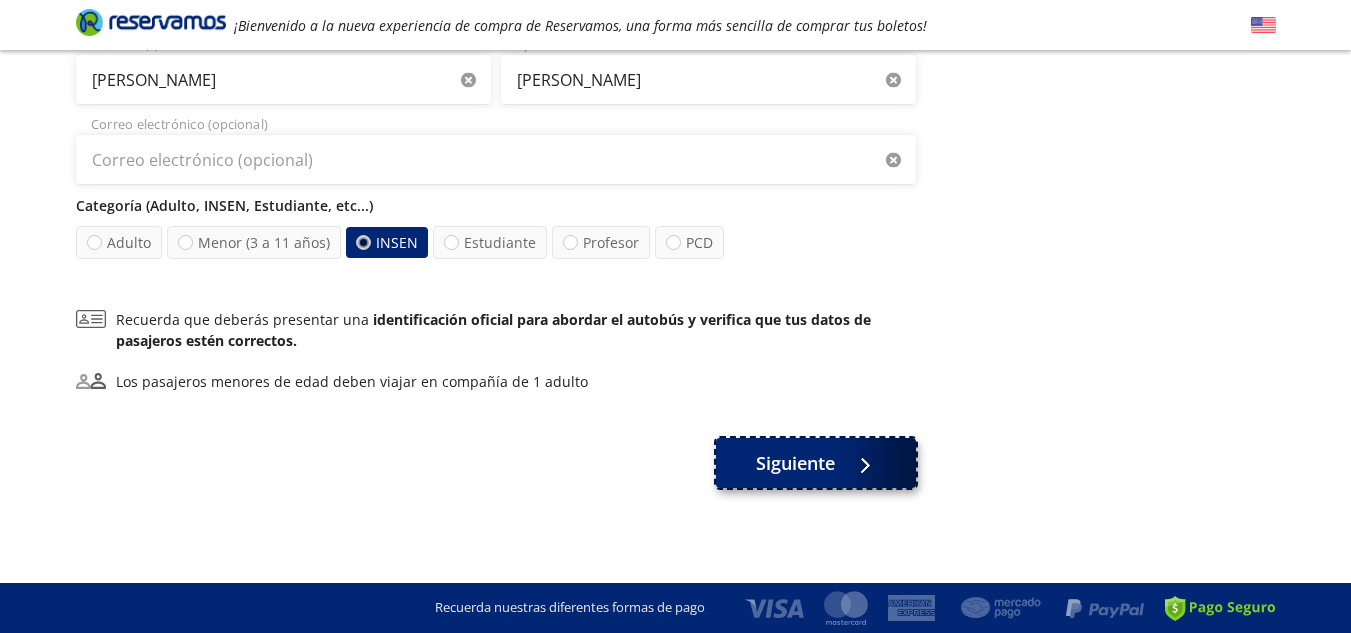 click on "Siguiente" at bounding box center (795, 463) 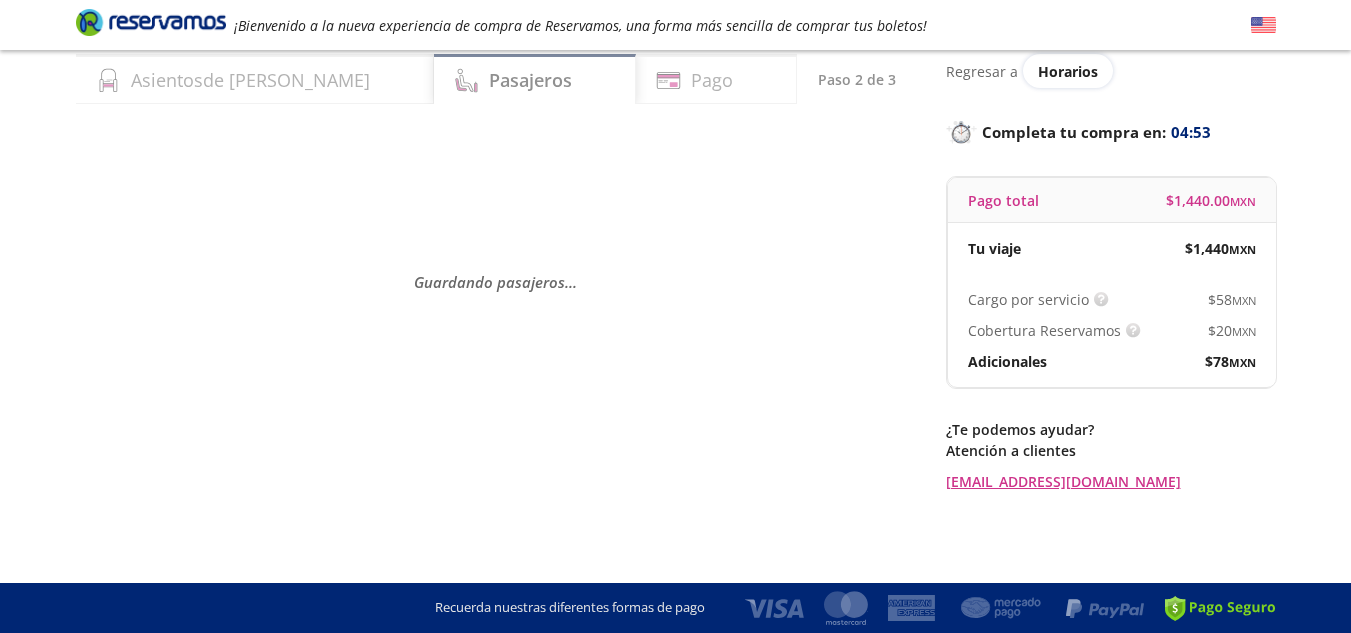 scroll, scrollTop: 0, scrollLeft: 0, axis: both 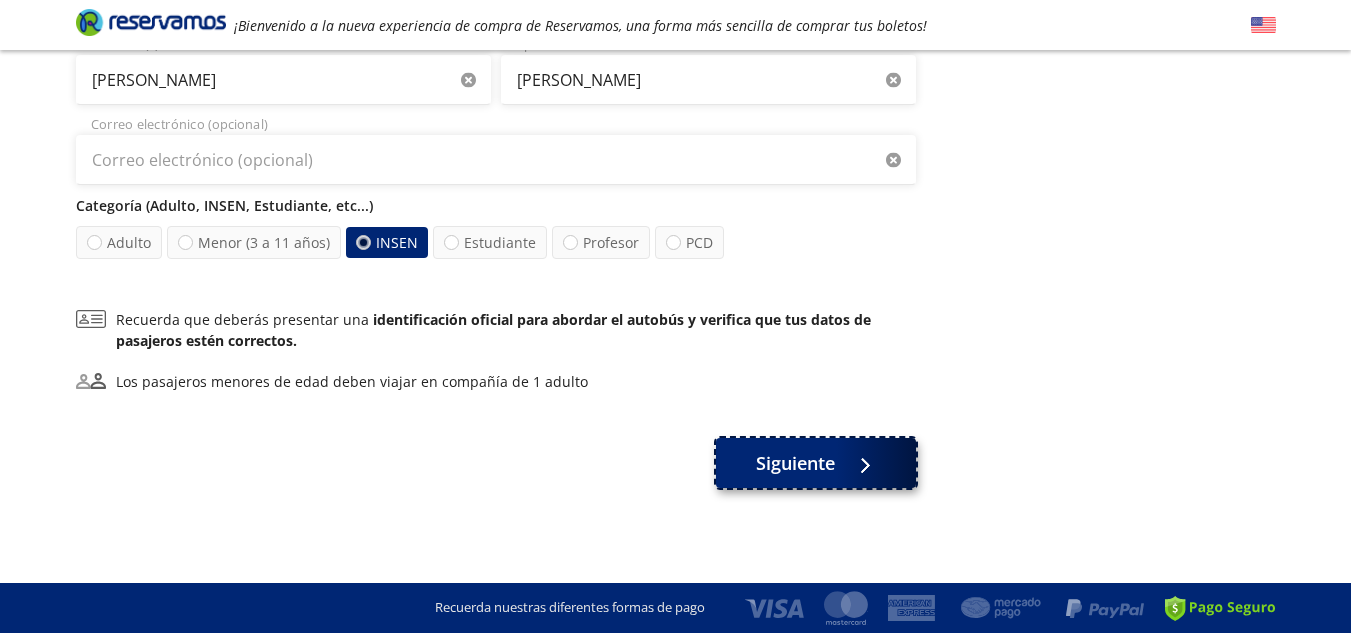 click on "Siguiente" at bounding box center [816, 463] 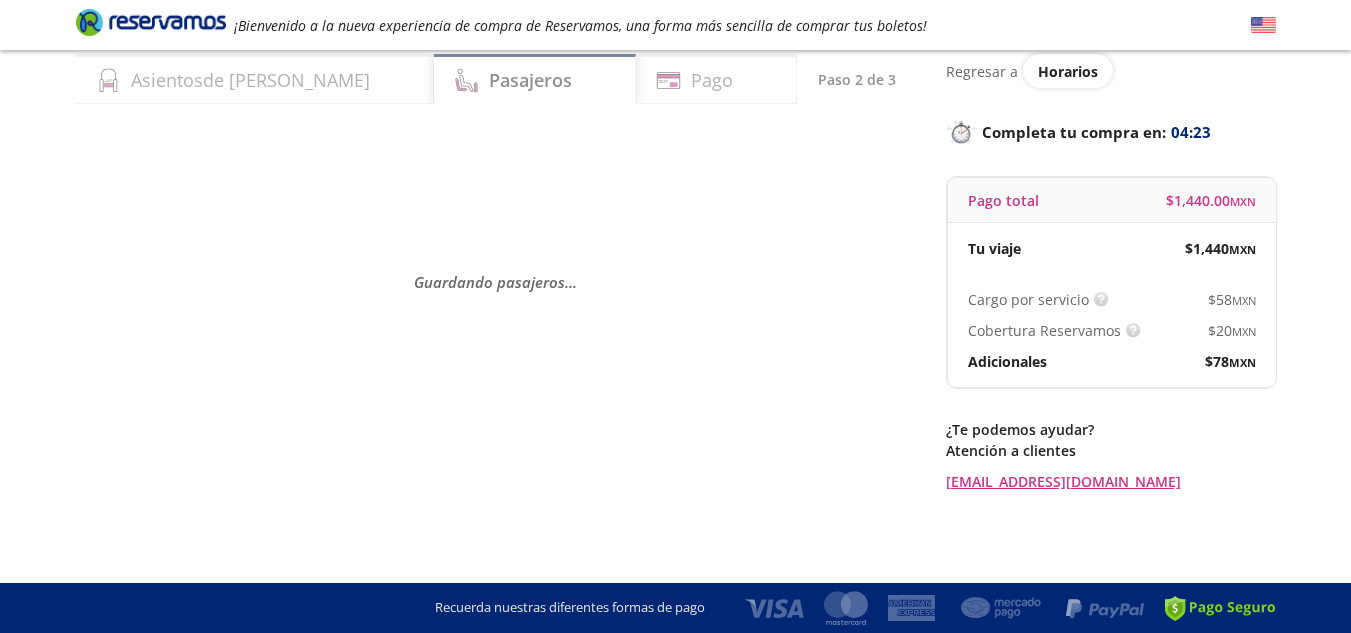 scroll, scrollTop: 0, scrollLeft: 0, axis: both 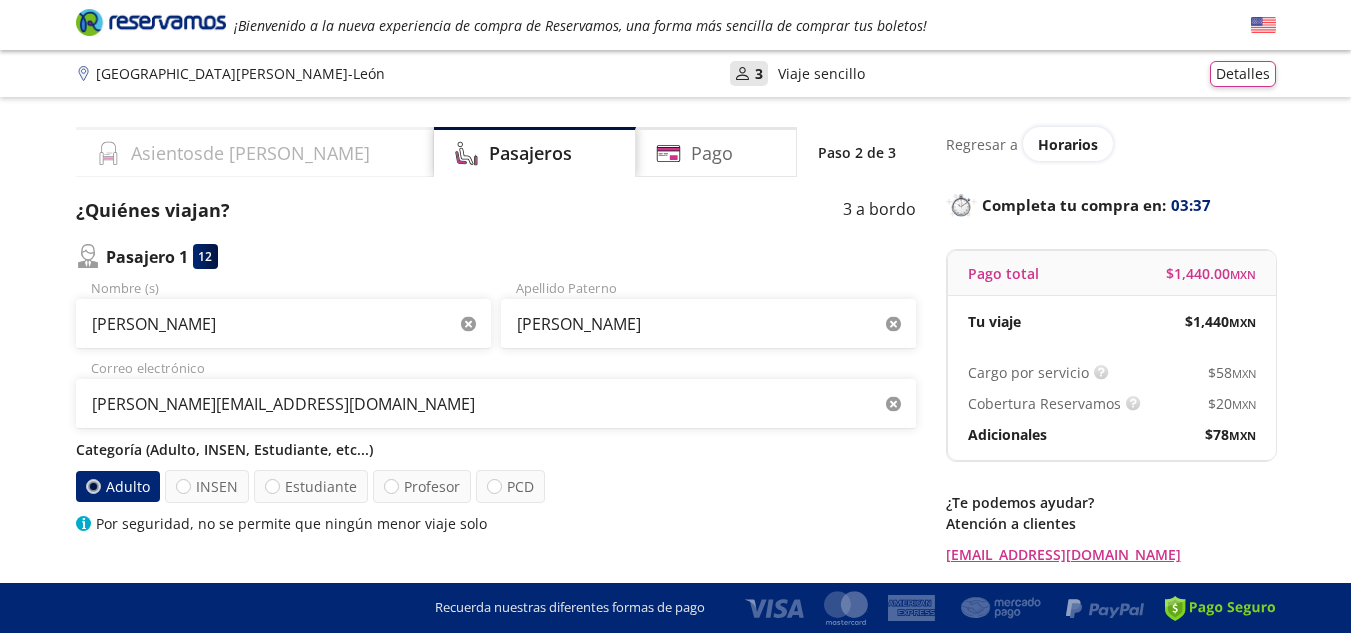 click on "Asientos  de [PERSON_NAME]" at bounding box center [250, 153] 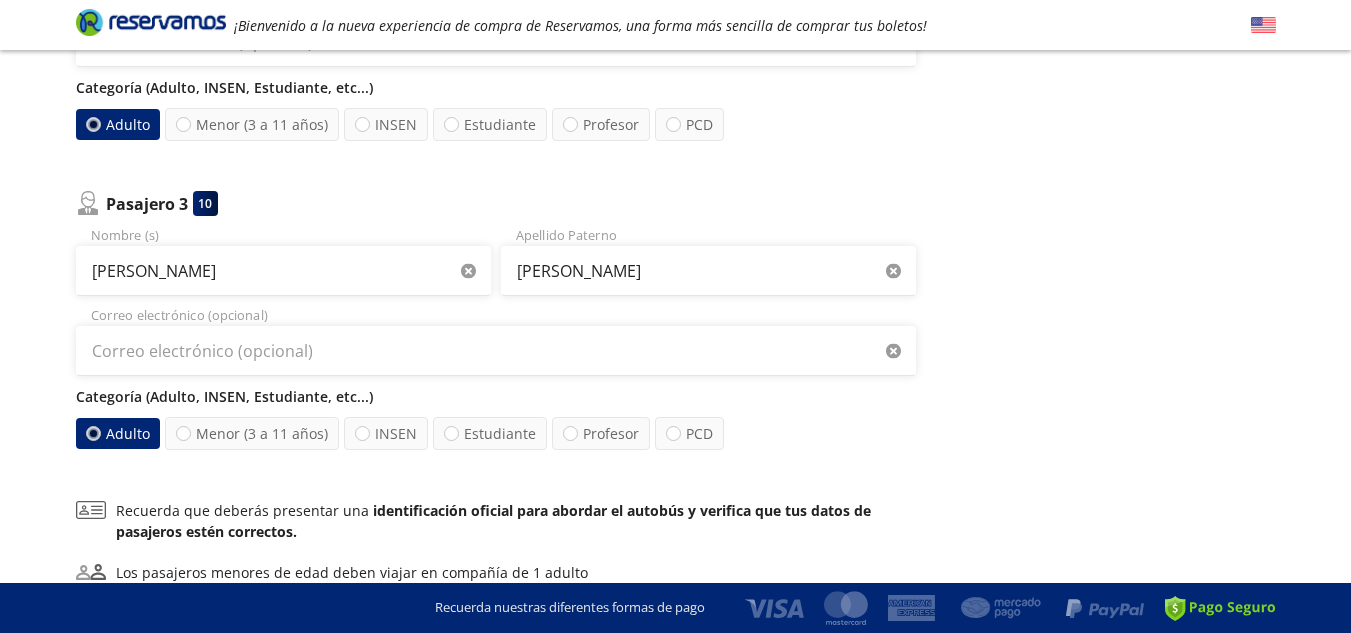scroll, scrollTop: 893, scrollLeft: 0, axis: vertical 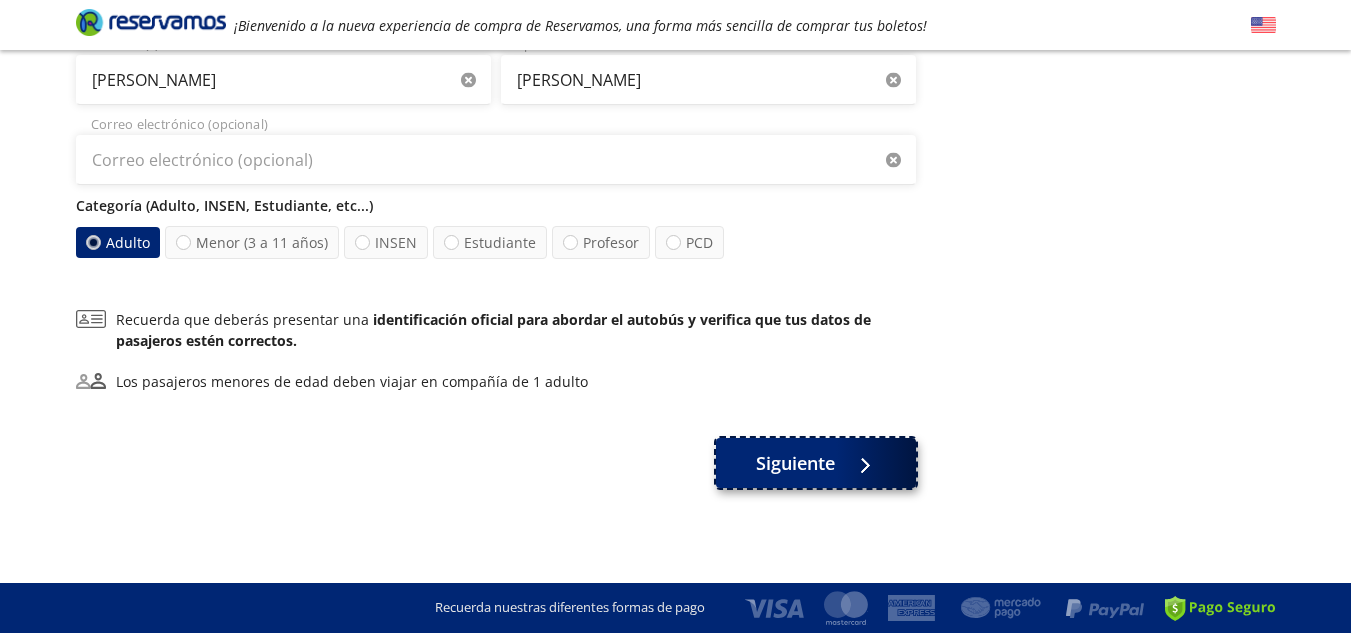 click on "Siguiente" at bounding box center (816, 463) 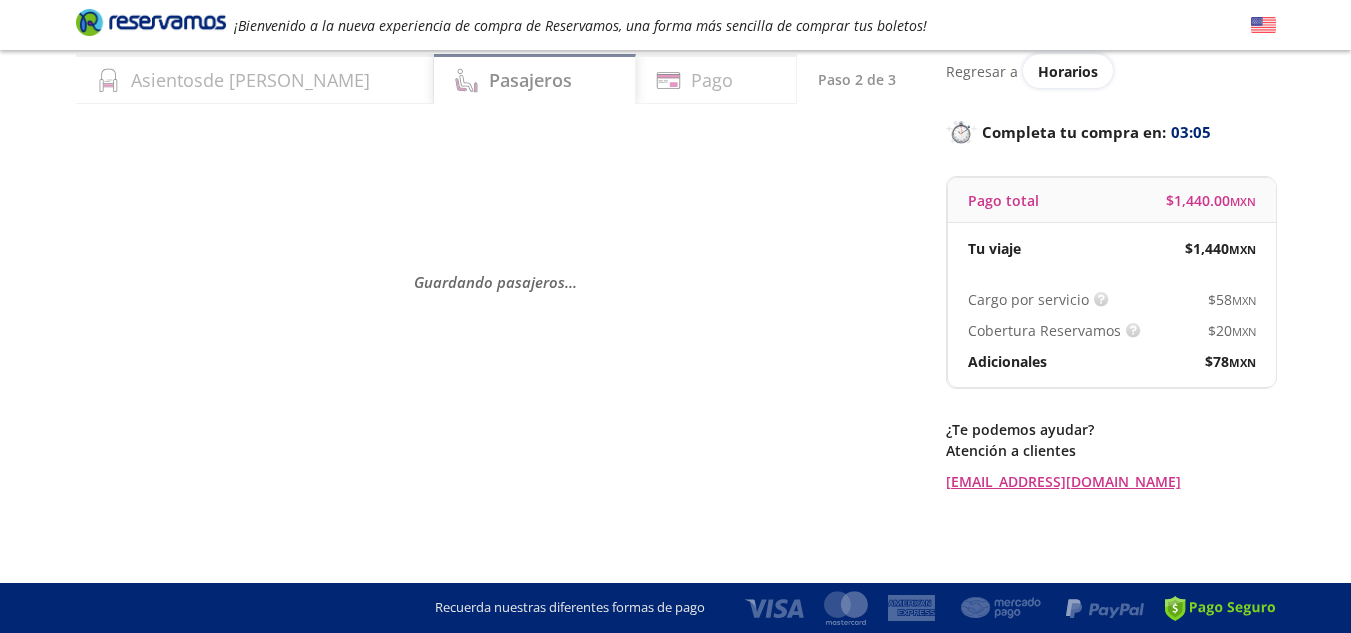 scroll, scrollTop: 0, scrollLeft: 0, axis: both 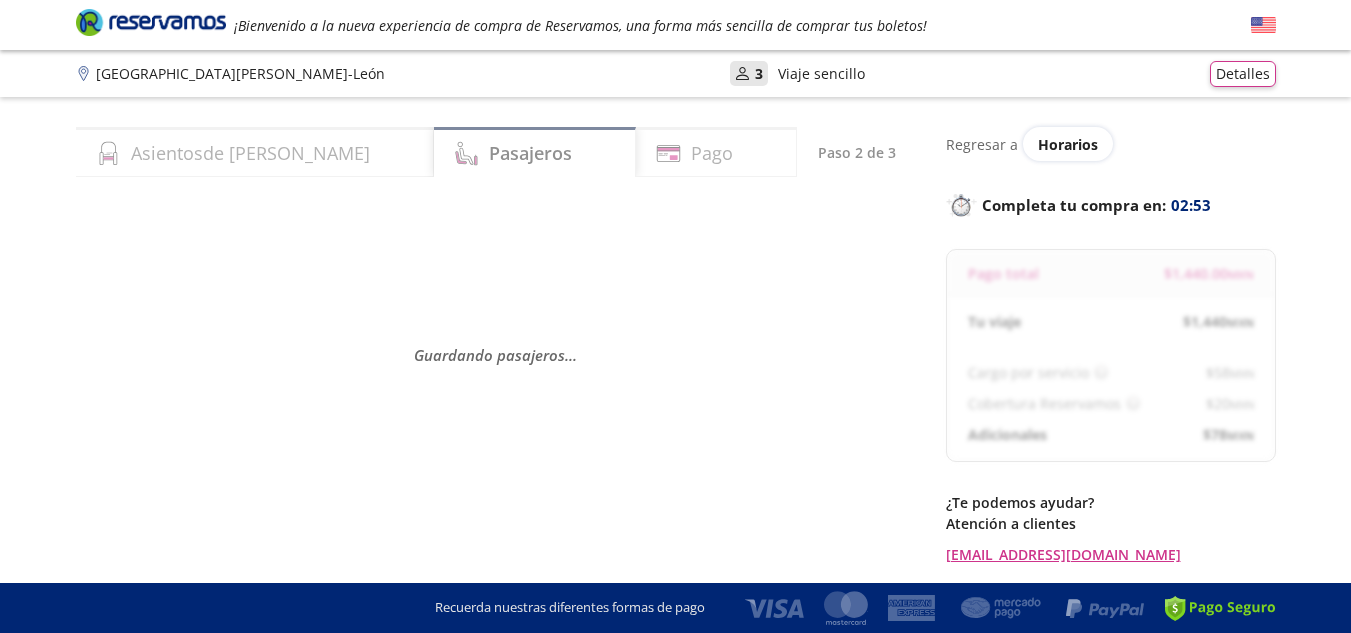 select on "MX" 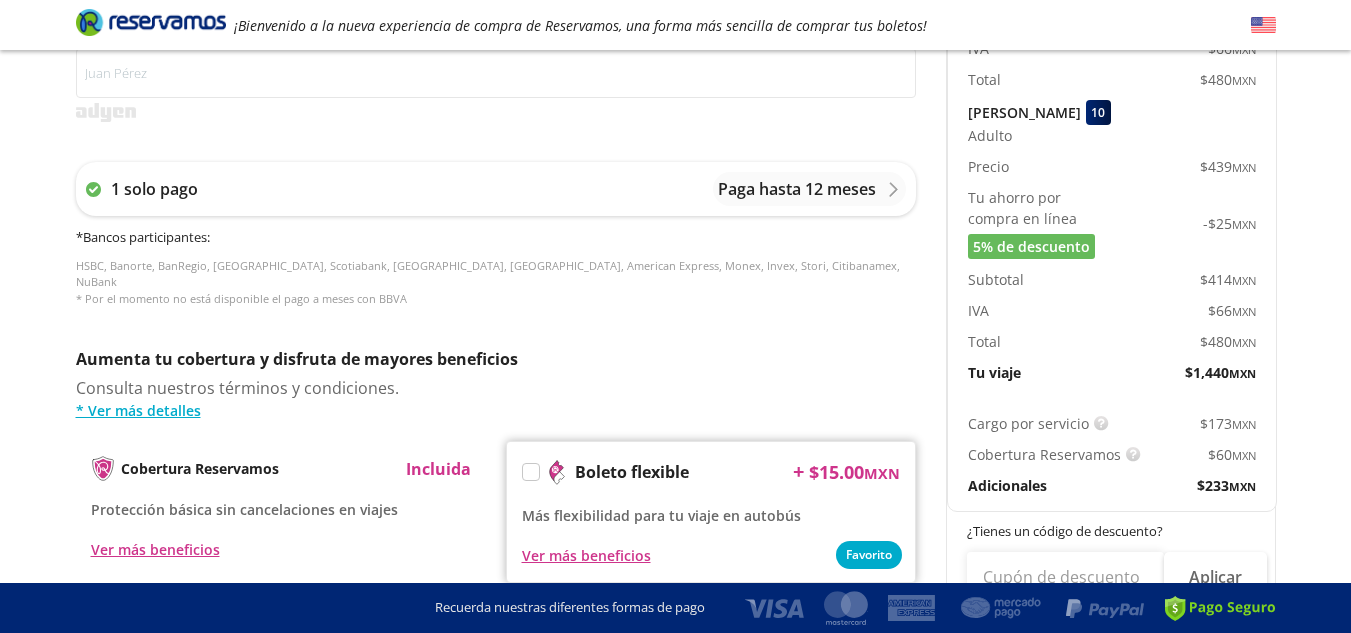 scroll, scrollTop: 700, scrollLeft: 0, axis: vertical 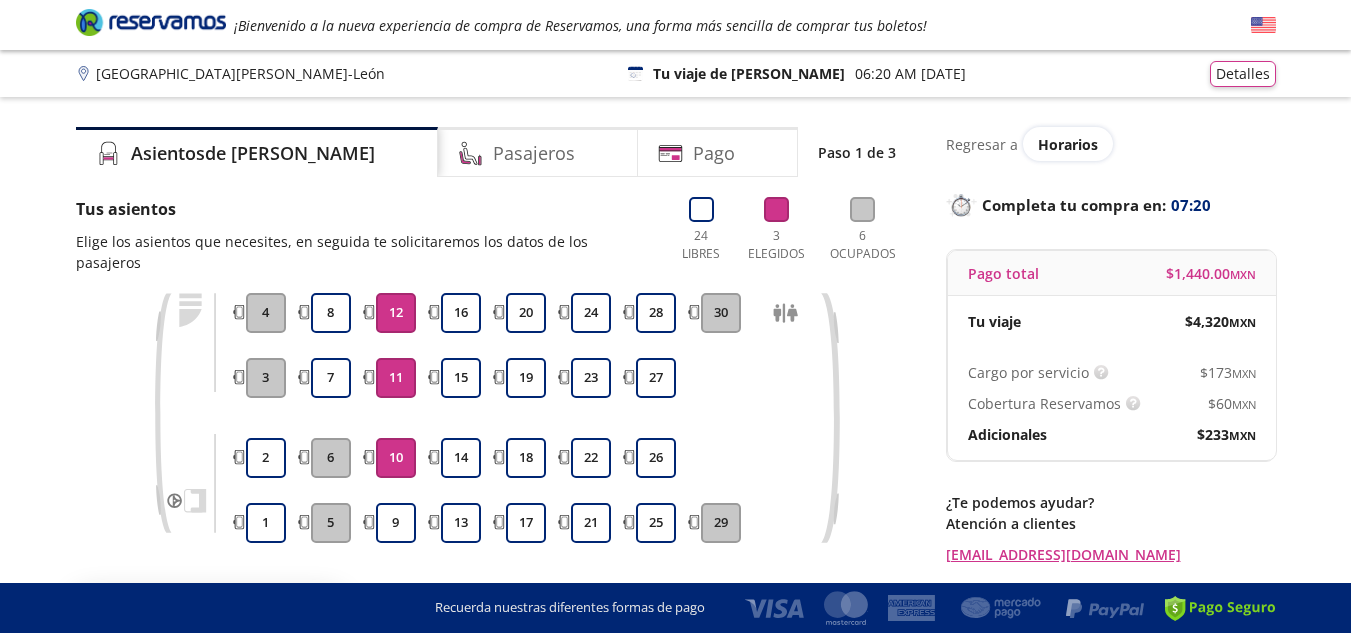 click on "Completa tu compra en : 07:20" at bounding box center [1111, 205] 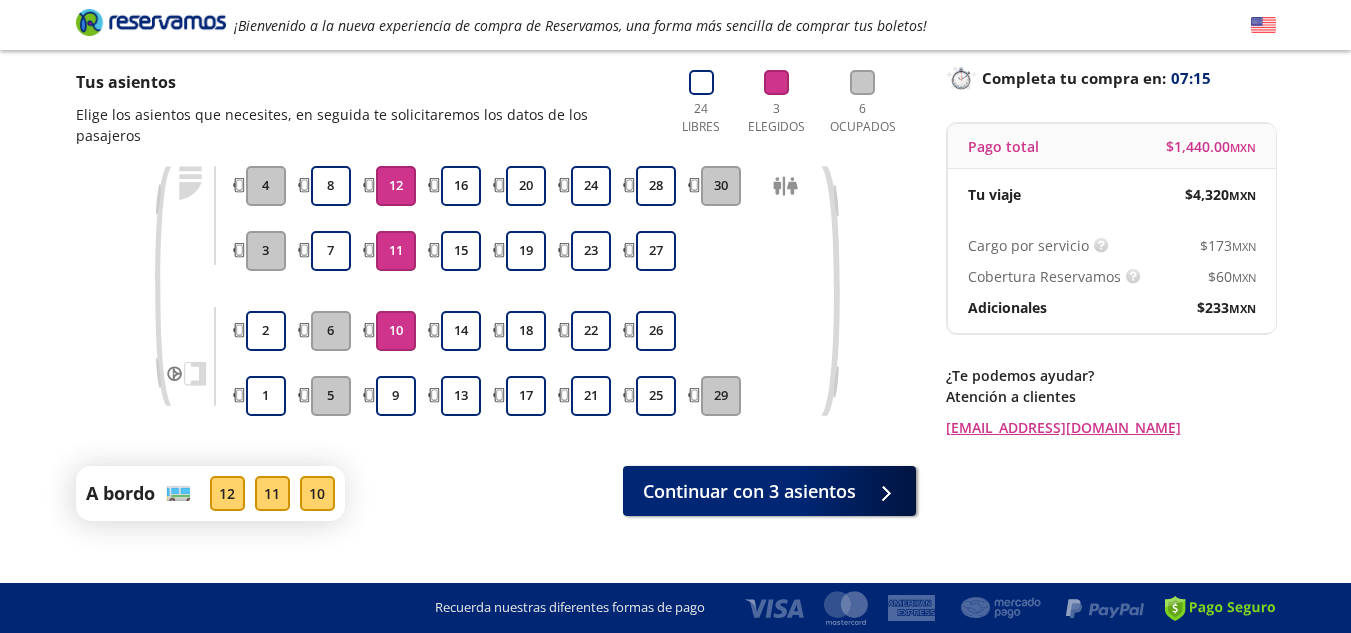 scroll, scrollTop: 135, scrollLeft: 0, axis: vertical 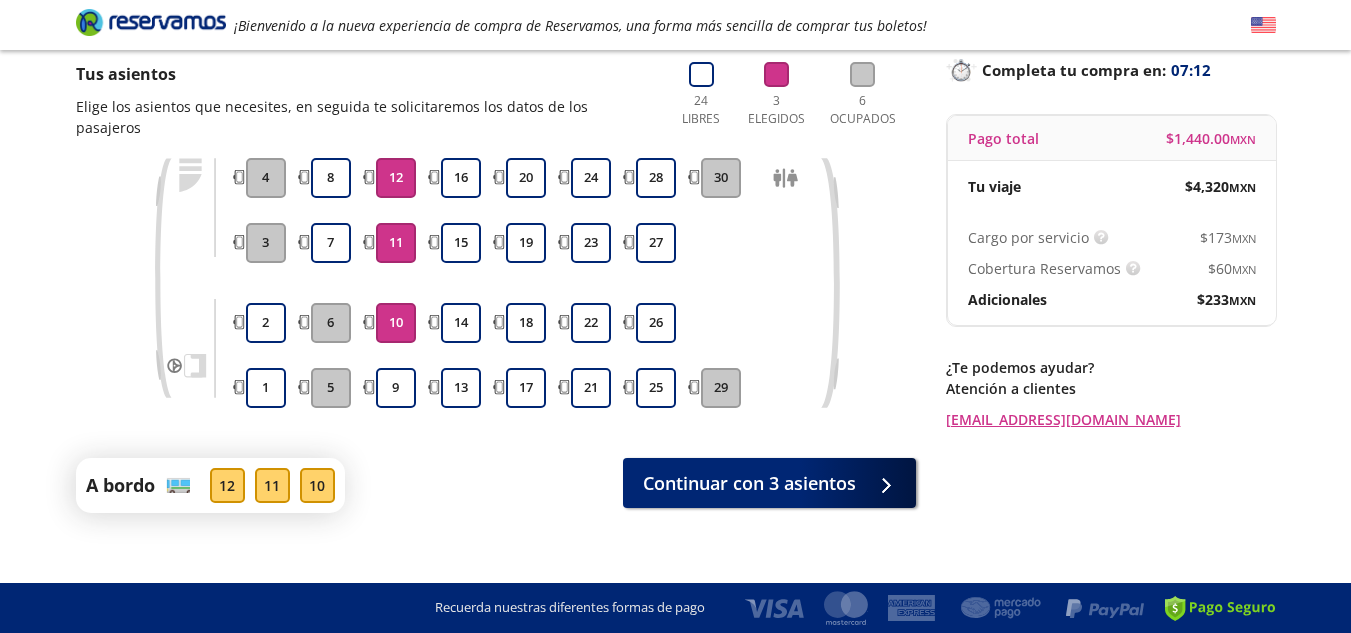 click on "10" at bounding box center (396, 323) 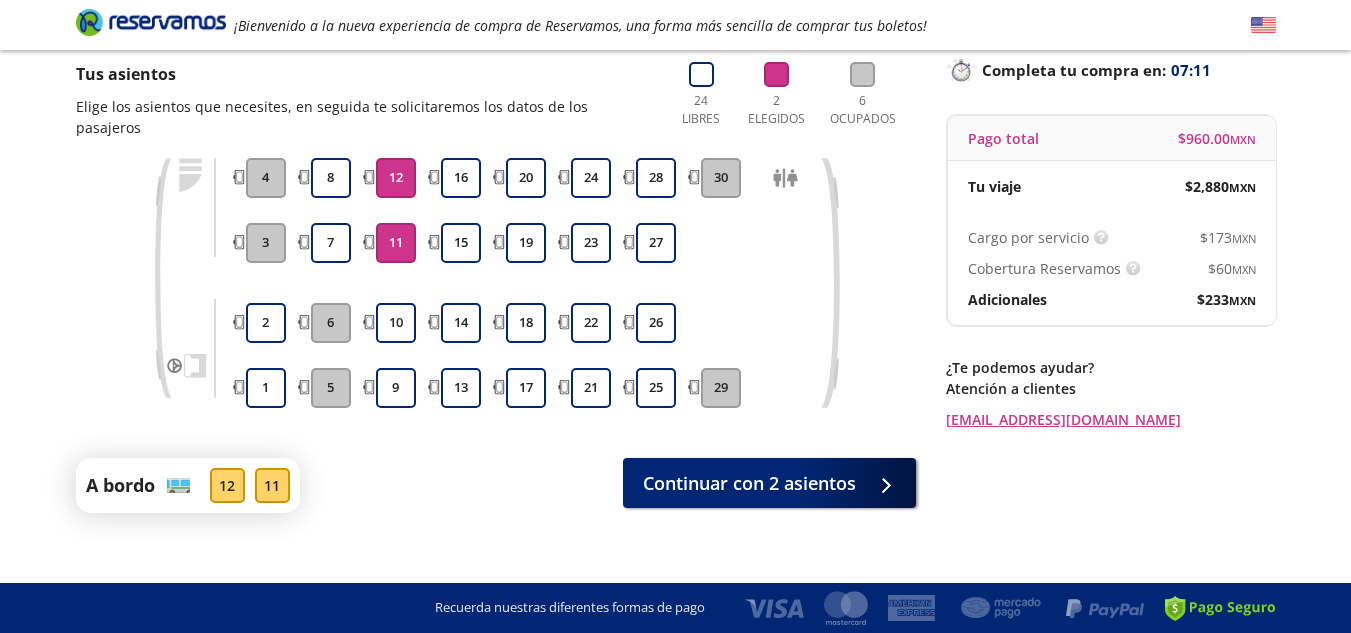 click on "11" at bounding box center (396, 243) 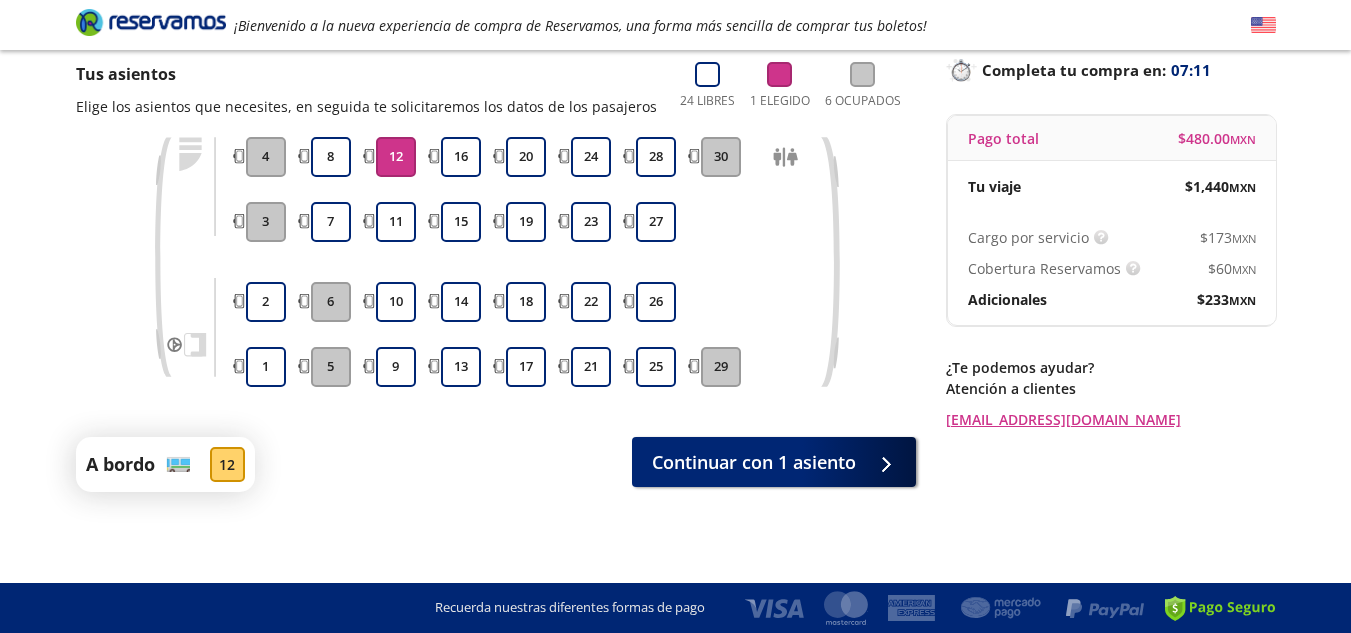 click on "12" at bounding box center [396, 157] 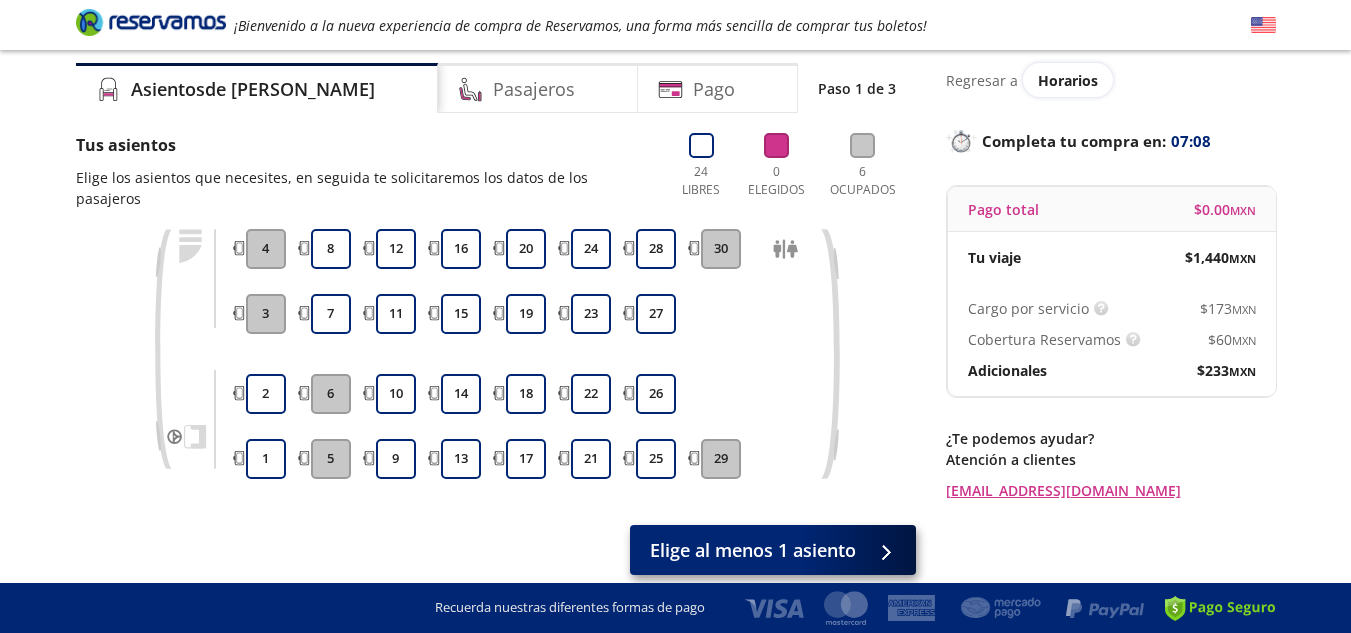 scroll, scrollTop: 130, scrollLeft: 0, axis: vertical 